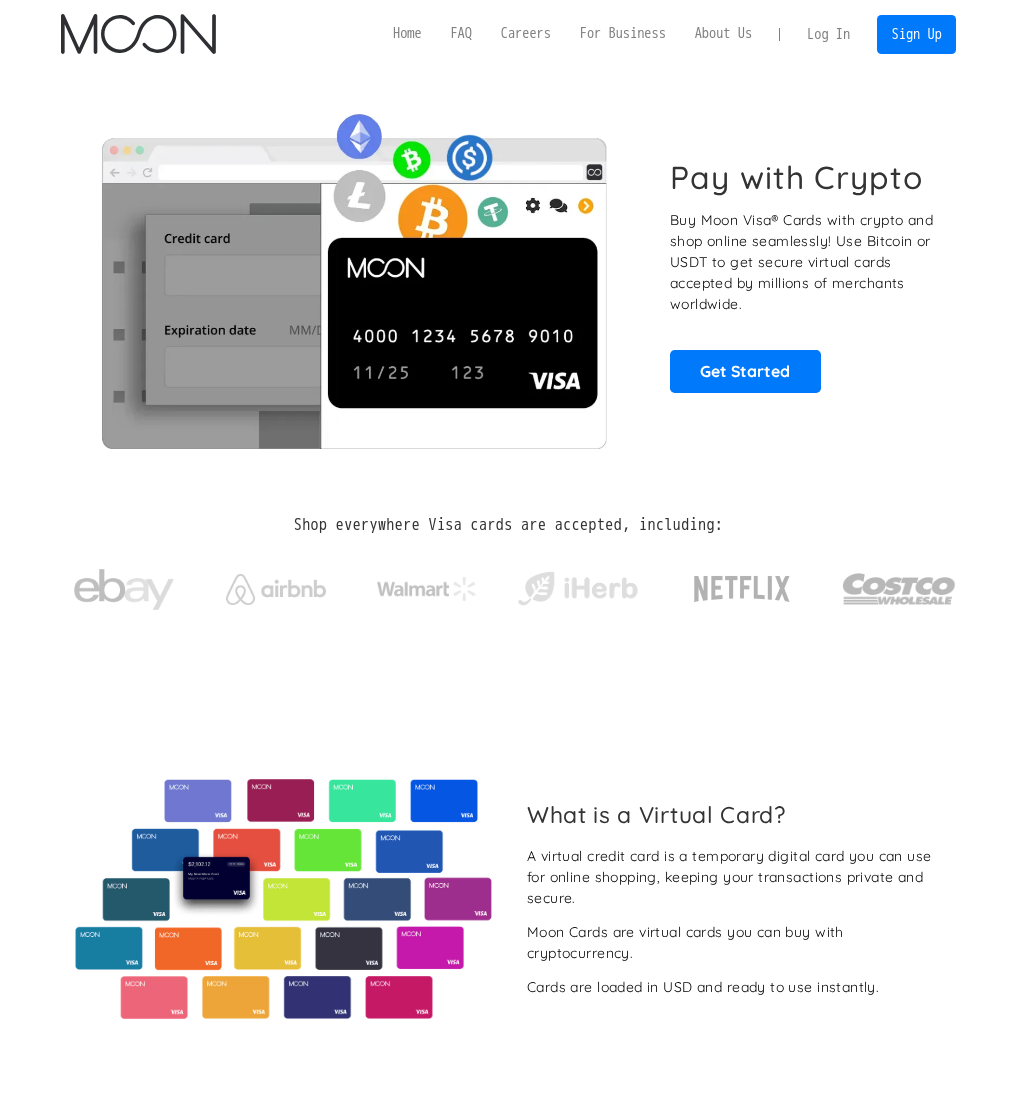 scroll, scrollTop: 0, scrollLeft: 0, axis: both 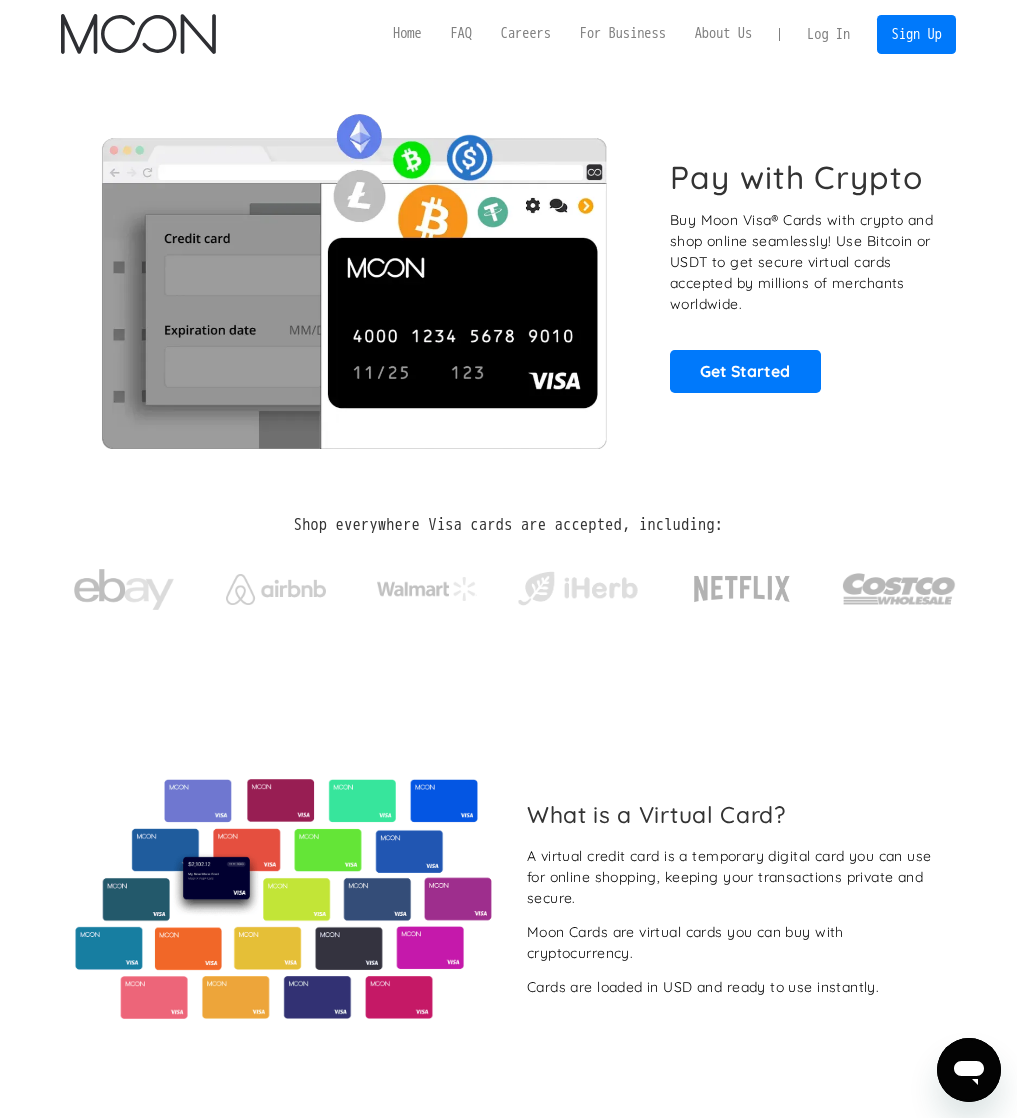 click on "Log In" at bounding box center (829, 34) 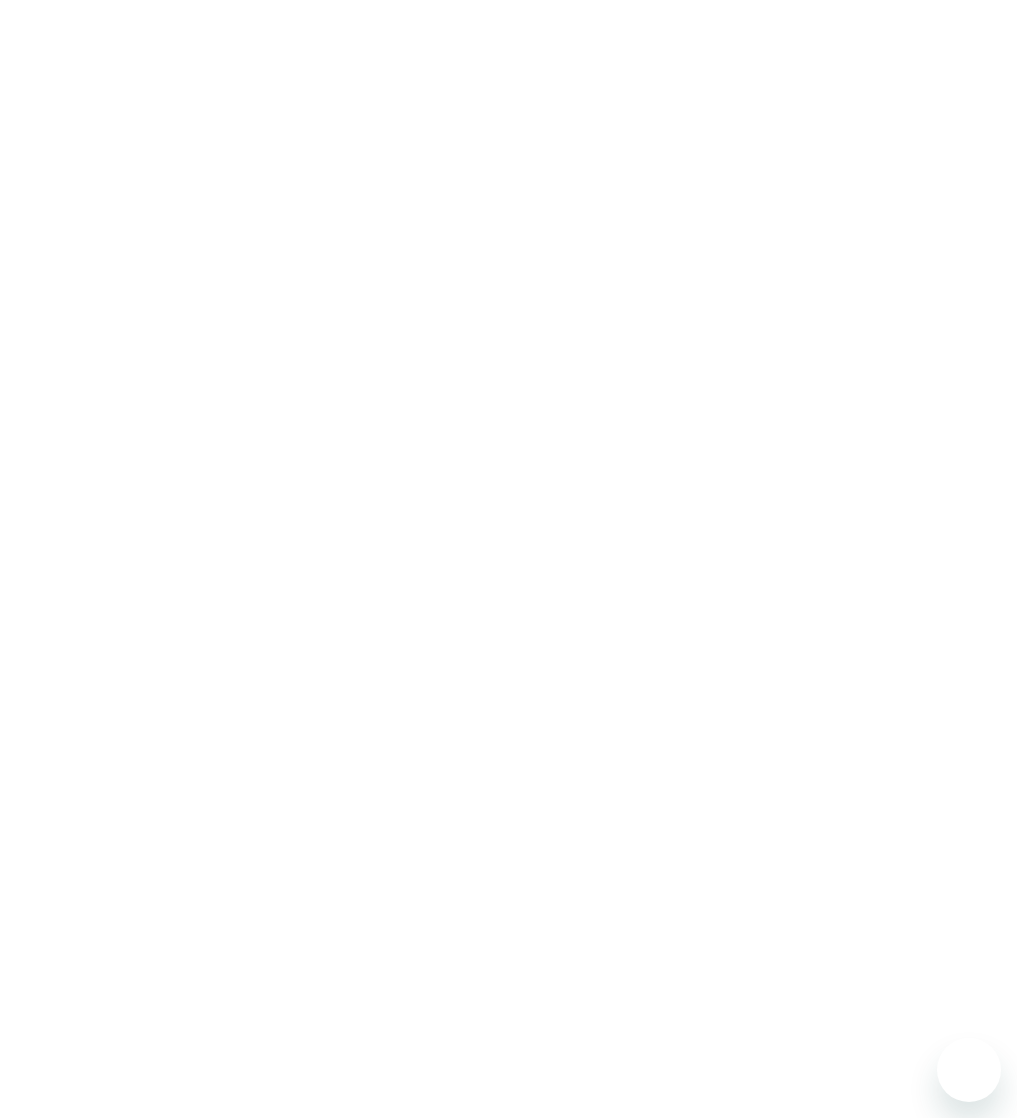 scroll, scrollTop: 0, scrollLeft: 0, axis: both 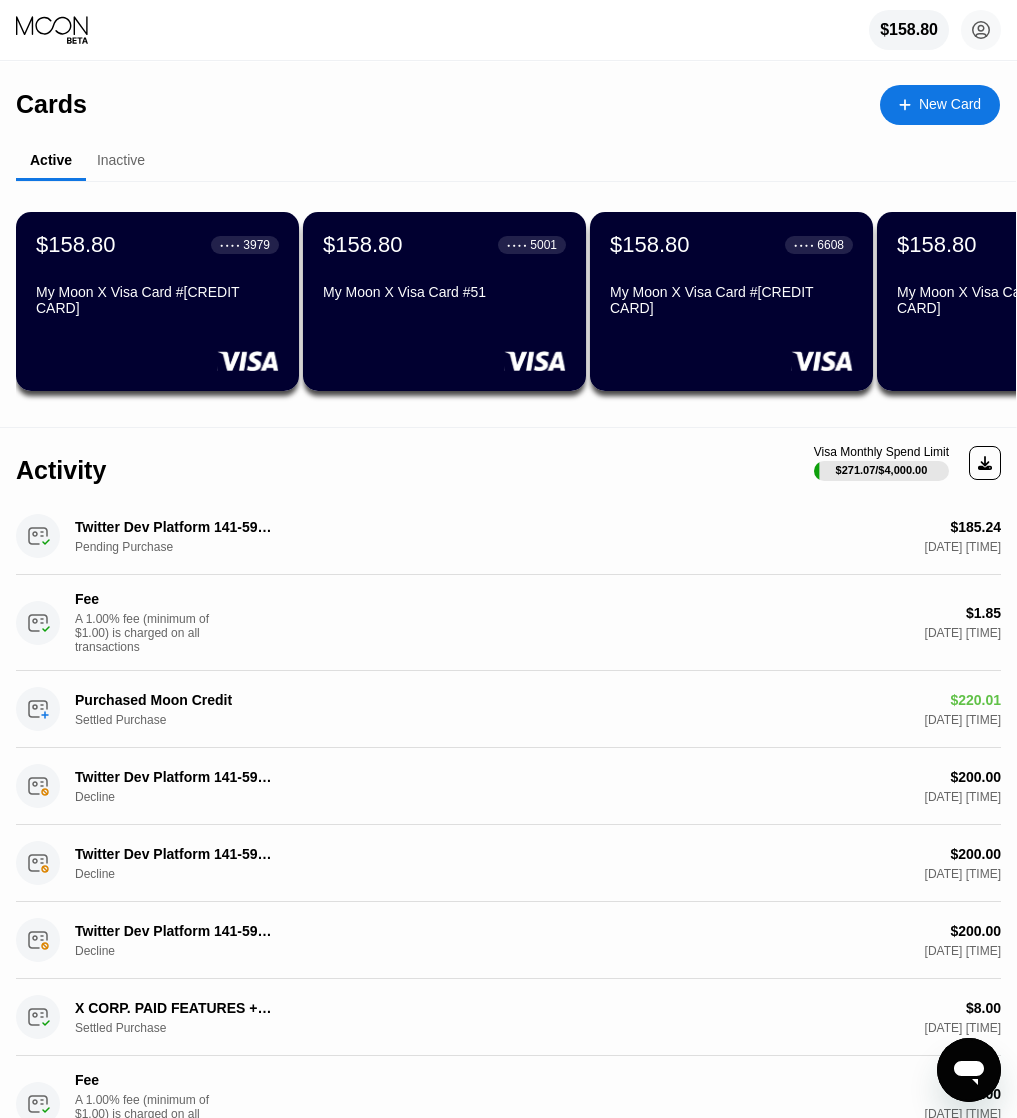 click on "Cards    New Card" at bounding box center [508, 97] 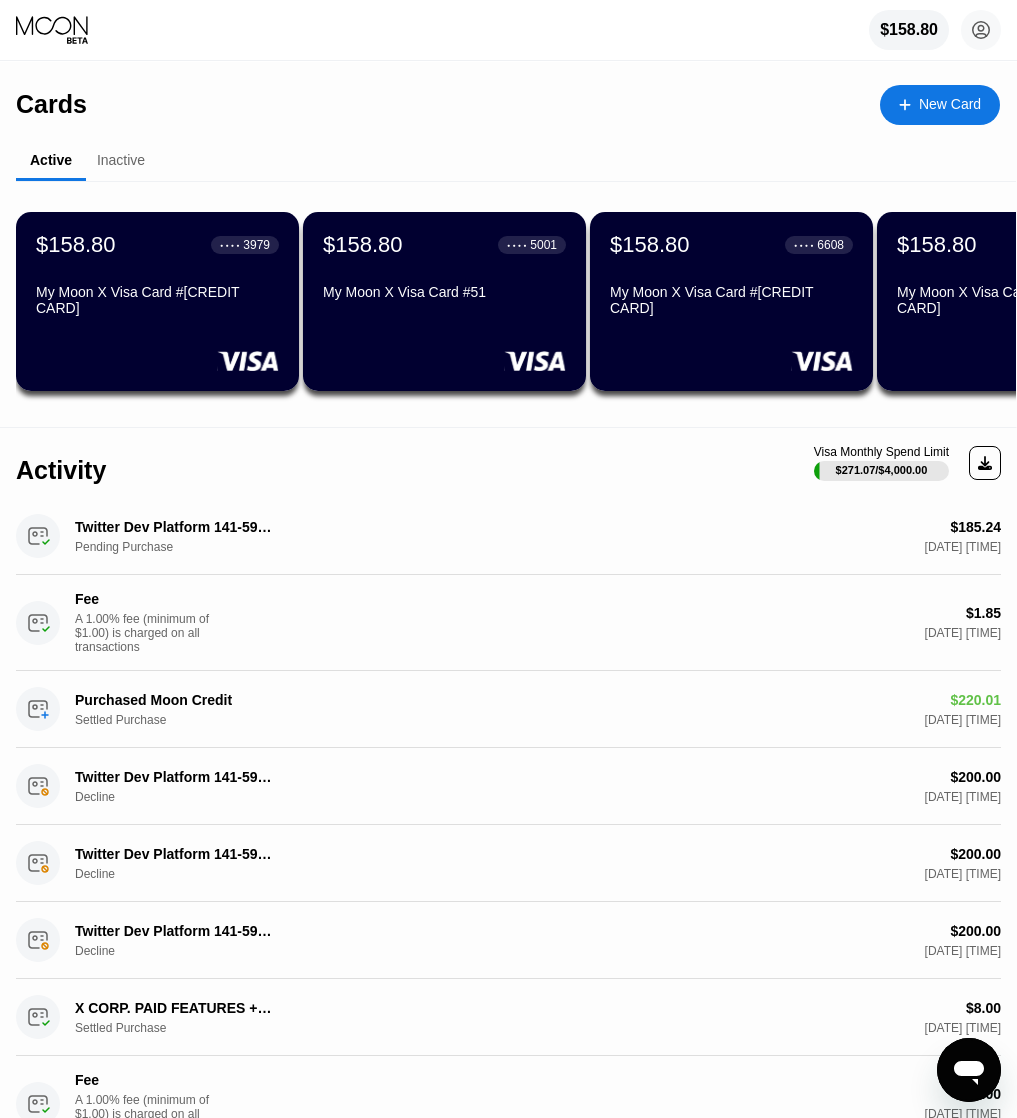 click on "New Card" at bounding box center [950, 104] 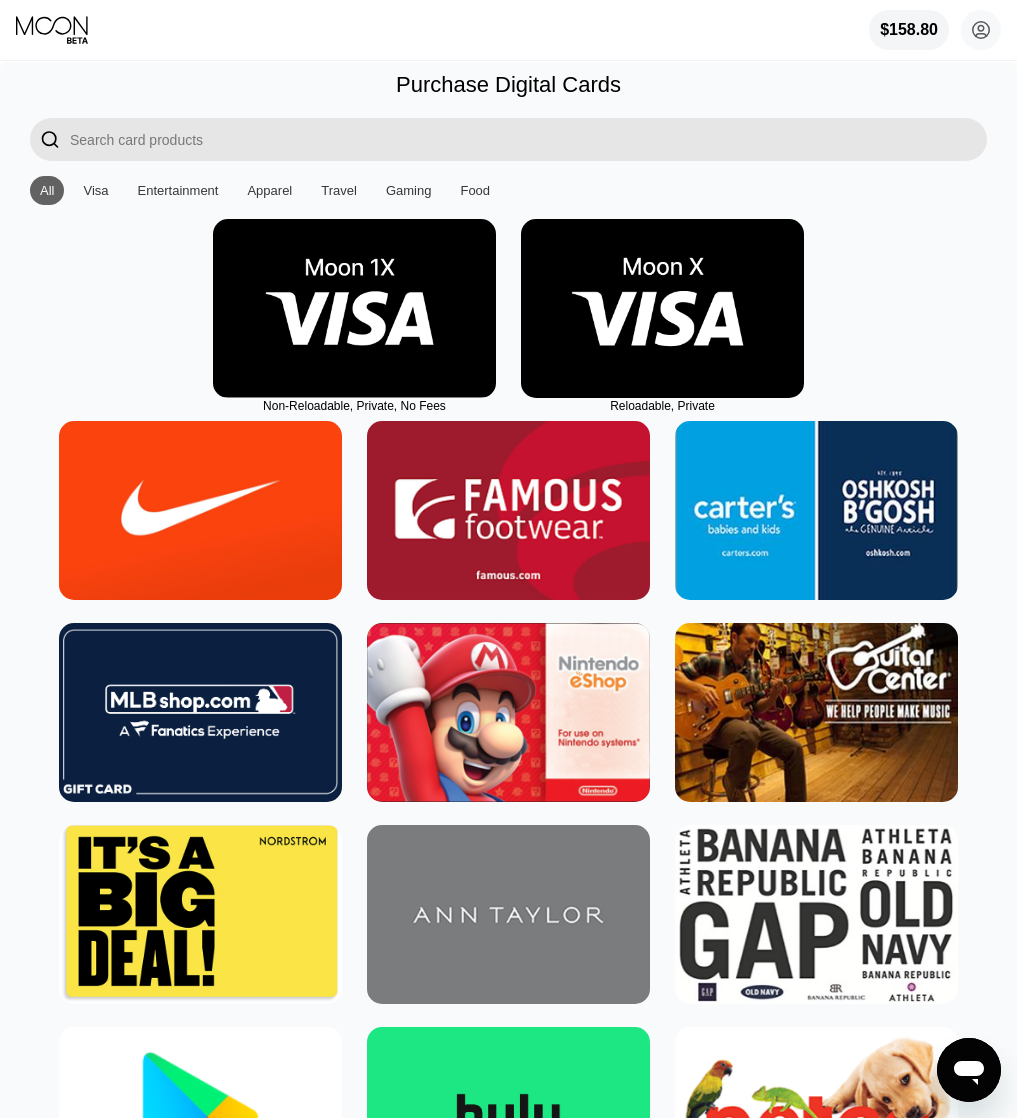 click at bounding box center [662, 308] 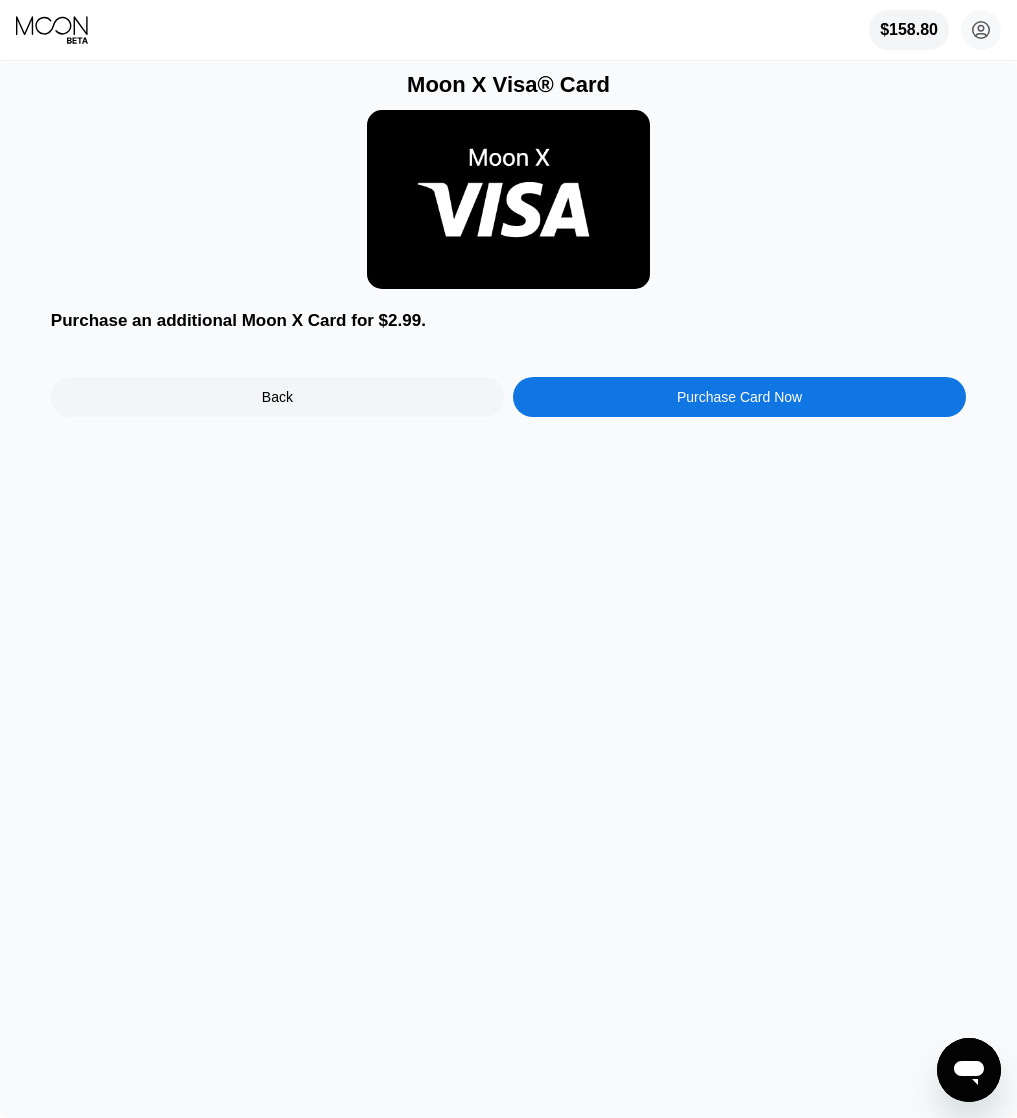 click on "Purchase Card Now" at bounding box center [739, 397] 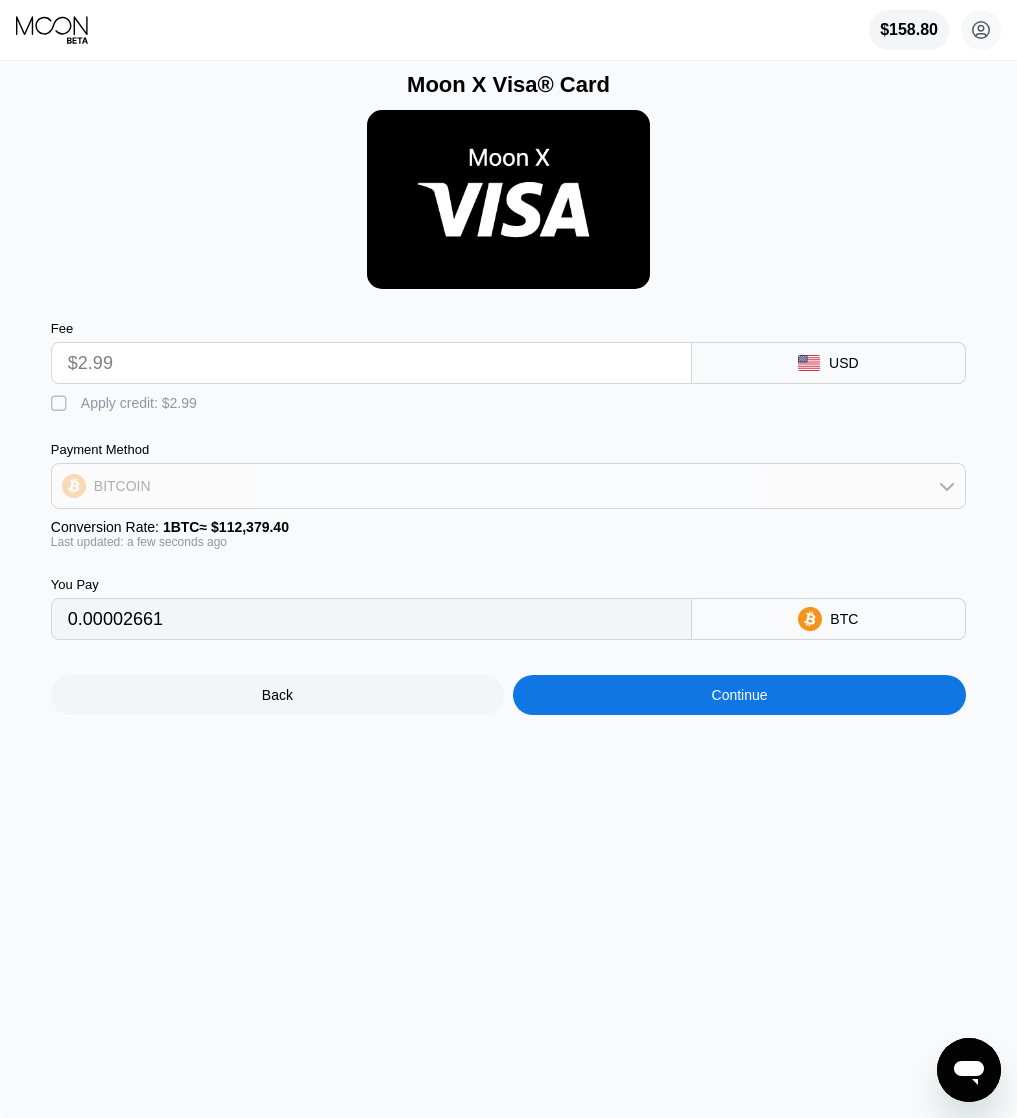 click on "BITCOIN" at bounding box center (508, 486) 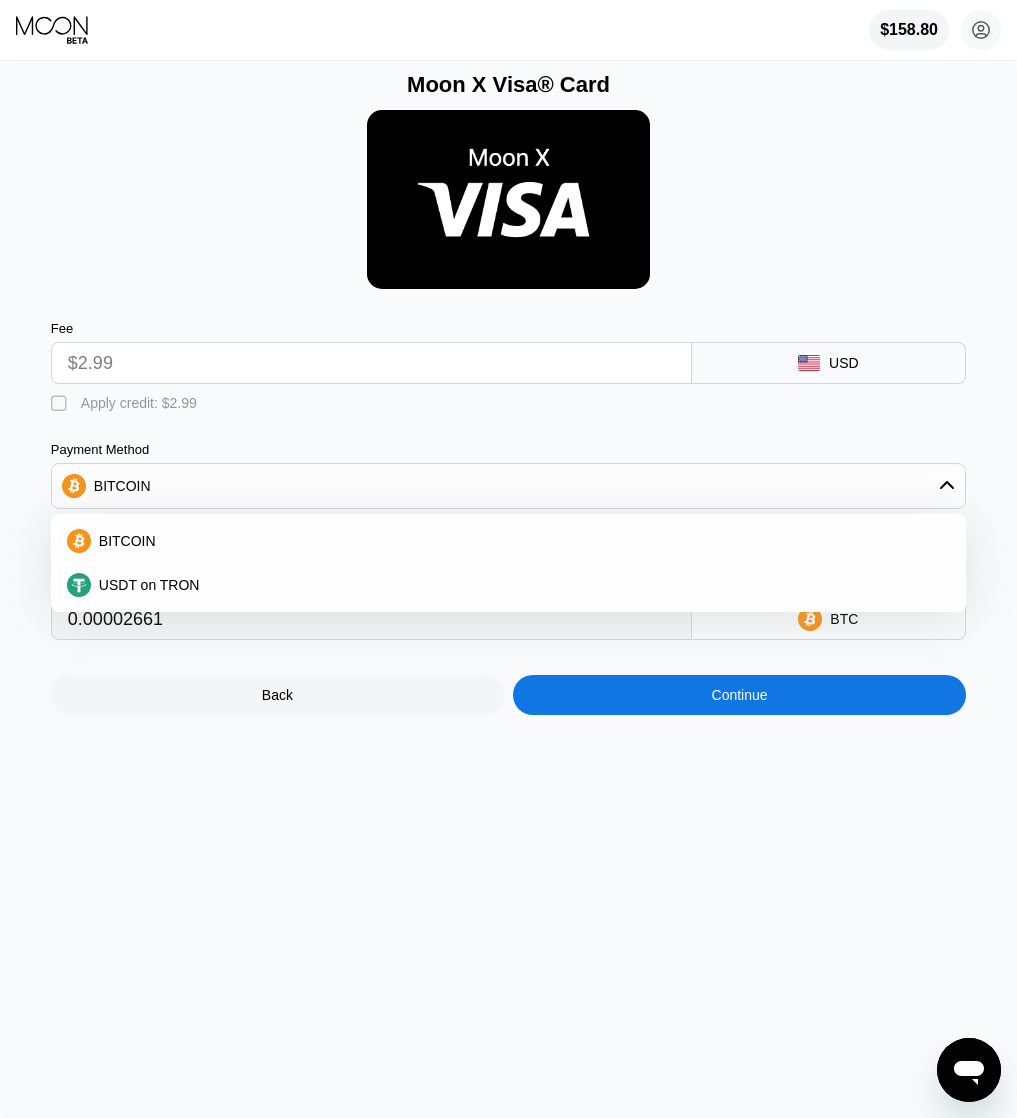 click on "USDT on TRON" at bounding box center [520, 585] 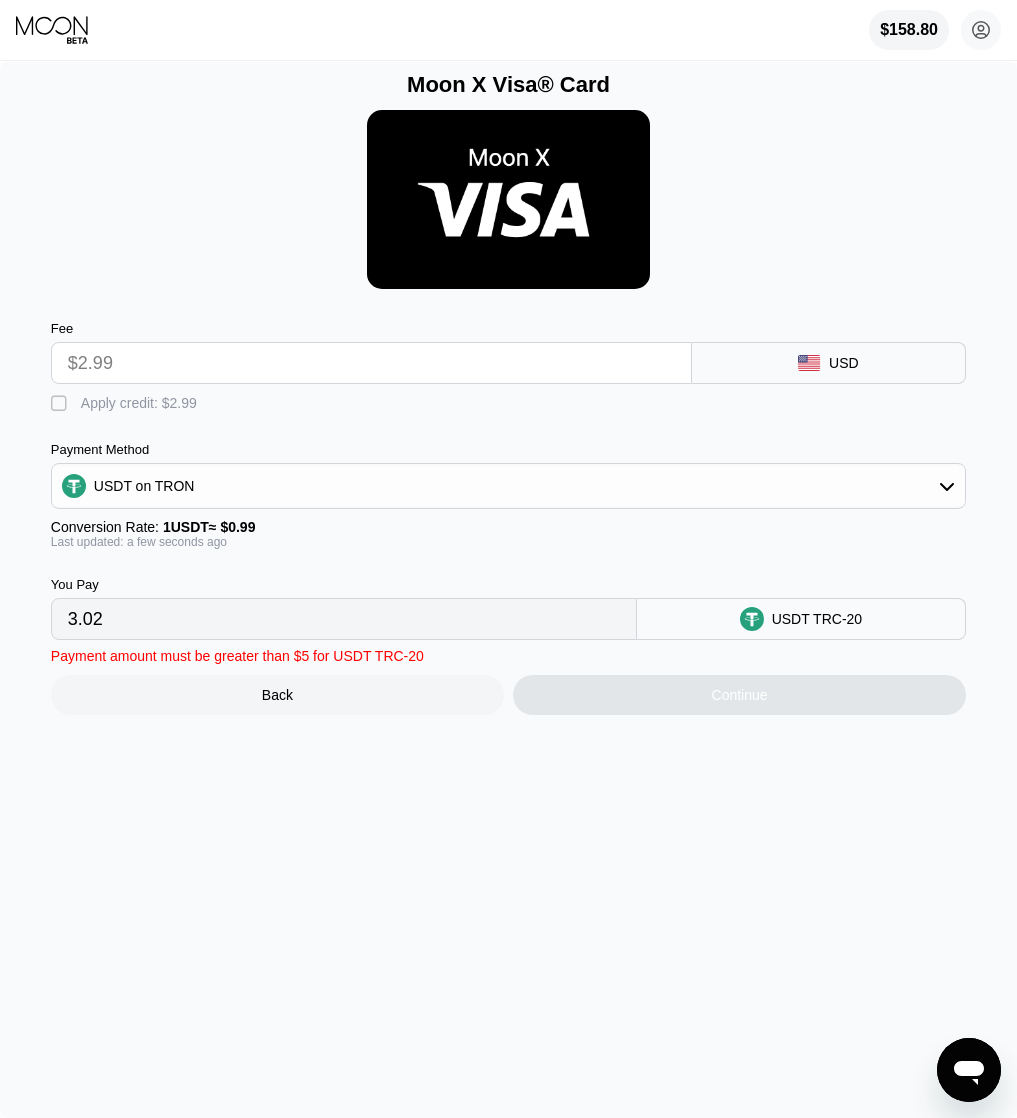 click on "Payment amount must be greater than $5 for USDT TRC-20" at bounding box center [237, 656] 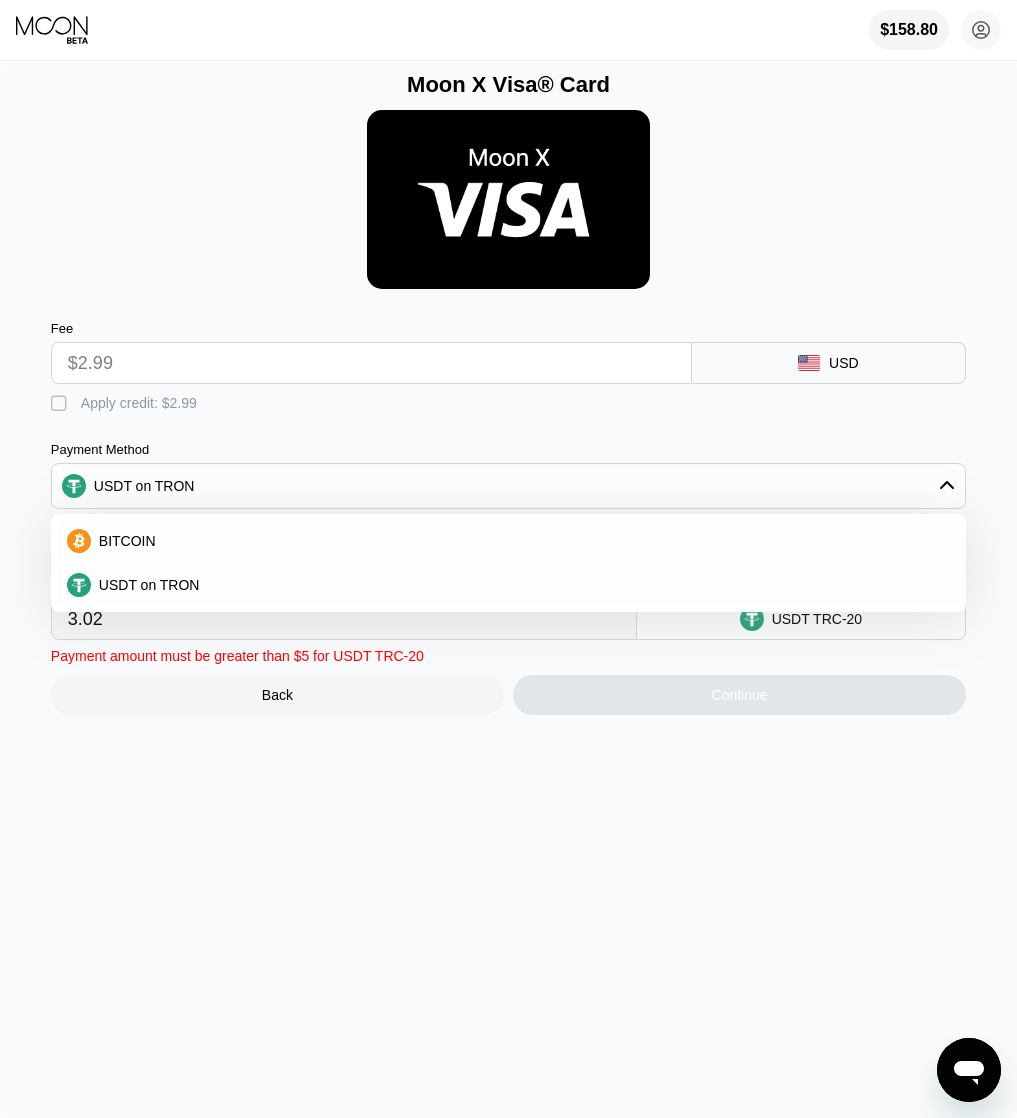 click on "BITCOIN" at bounding box center (127, 541) 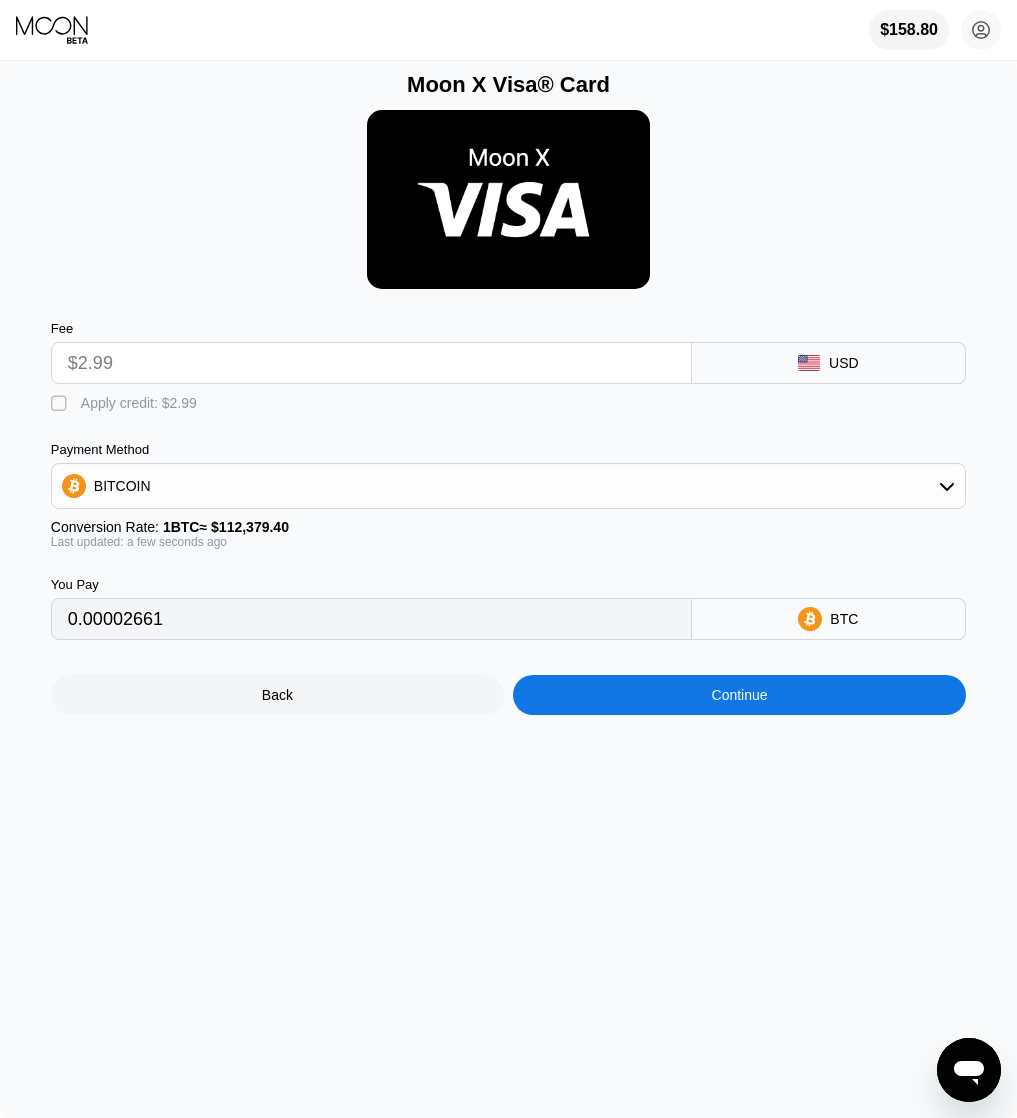 click on "" at bounding box center [61, 404] 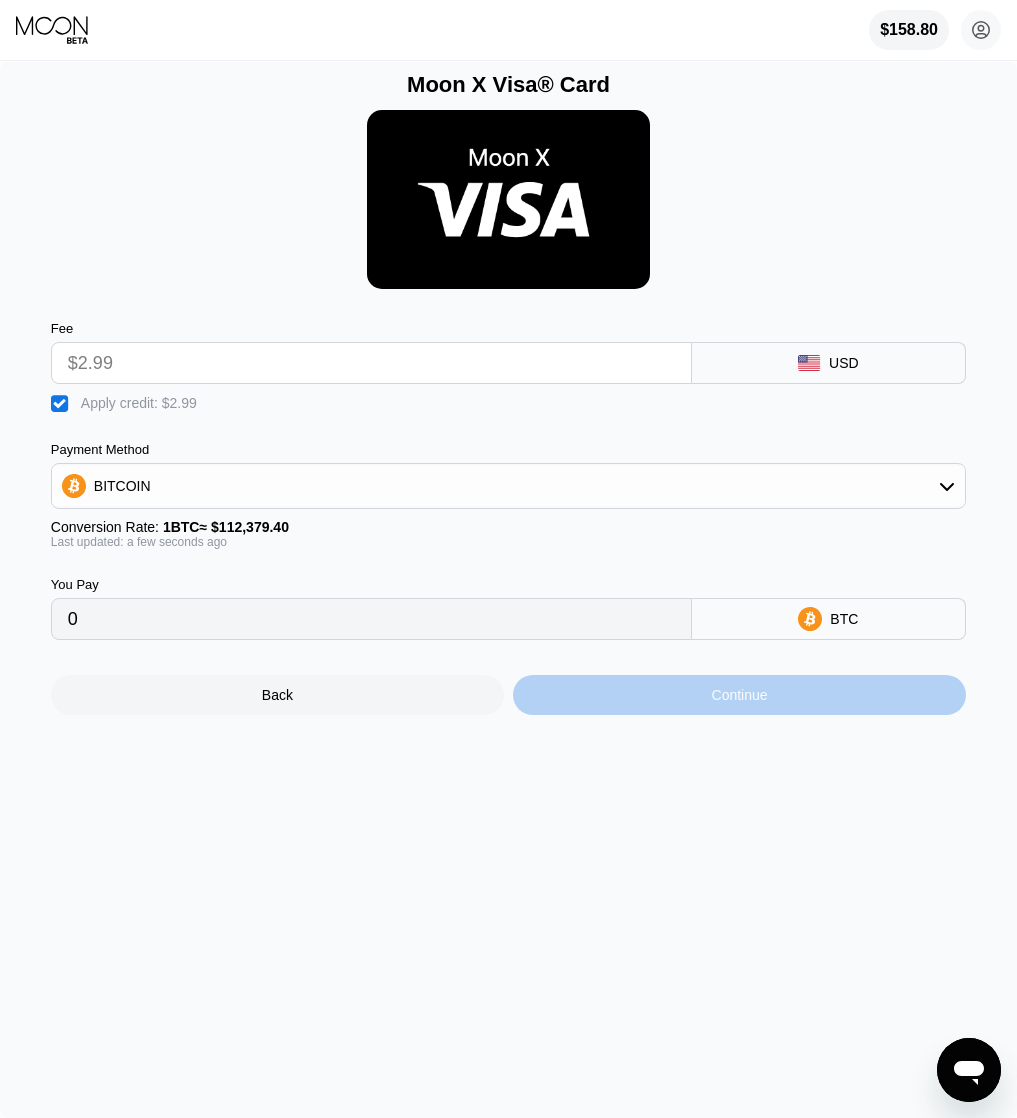 click on "Continue" at bounding box center (739, 695) 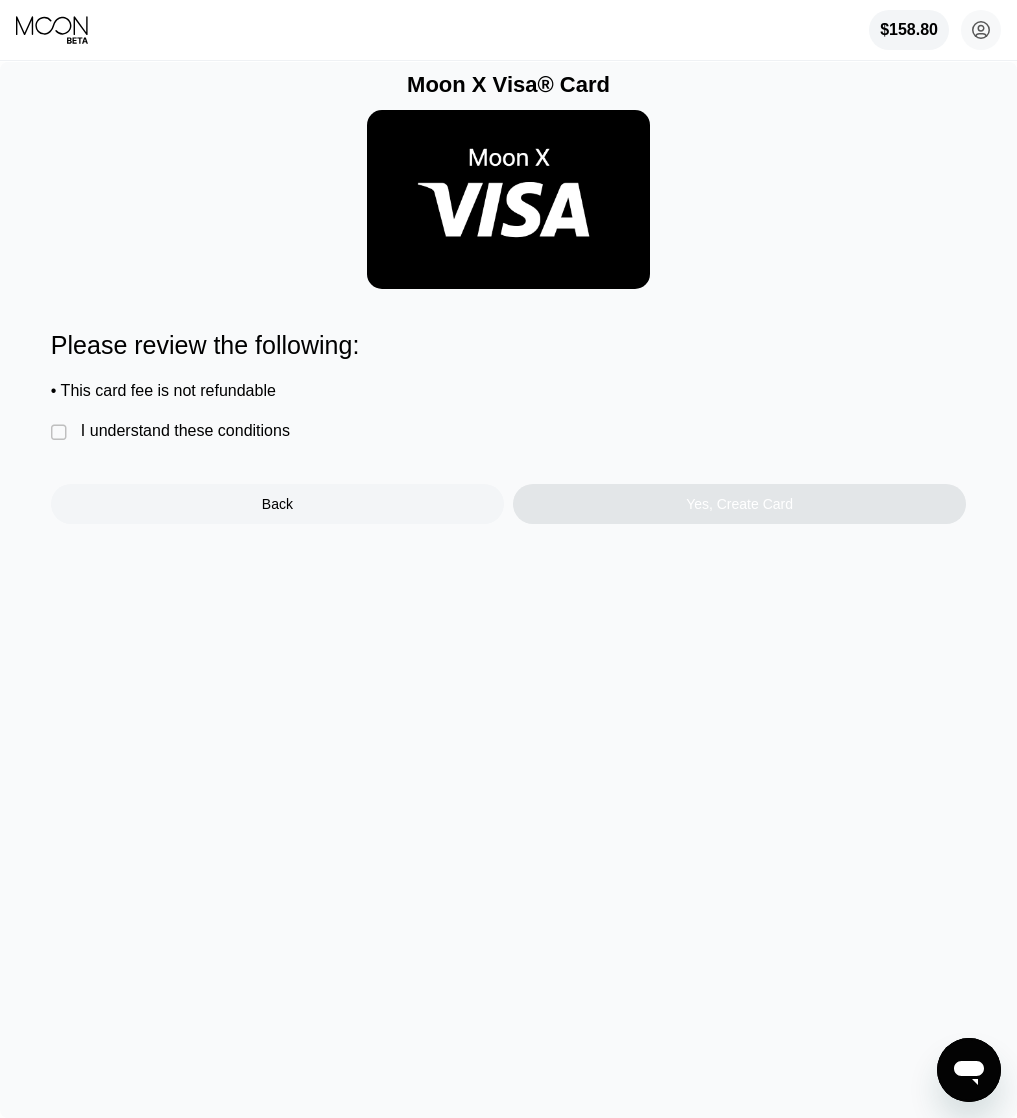 click on "Please review the following: • This card fee is not refundable  I understand these conditions Back Yes, Create Card" at bounding box center [508, 427] 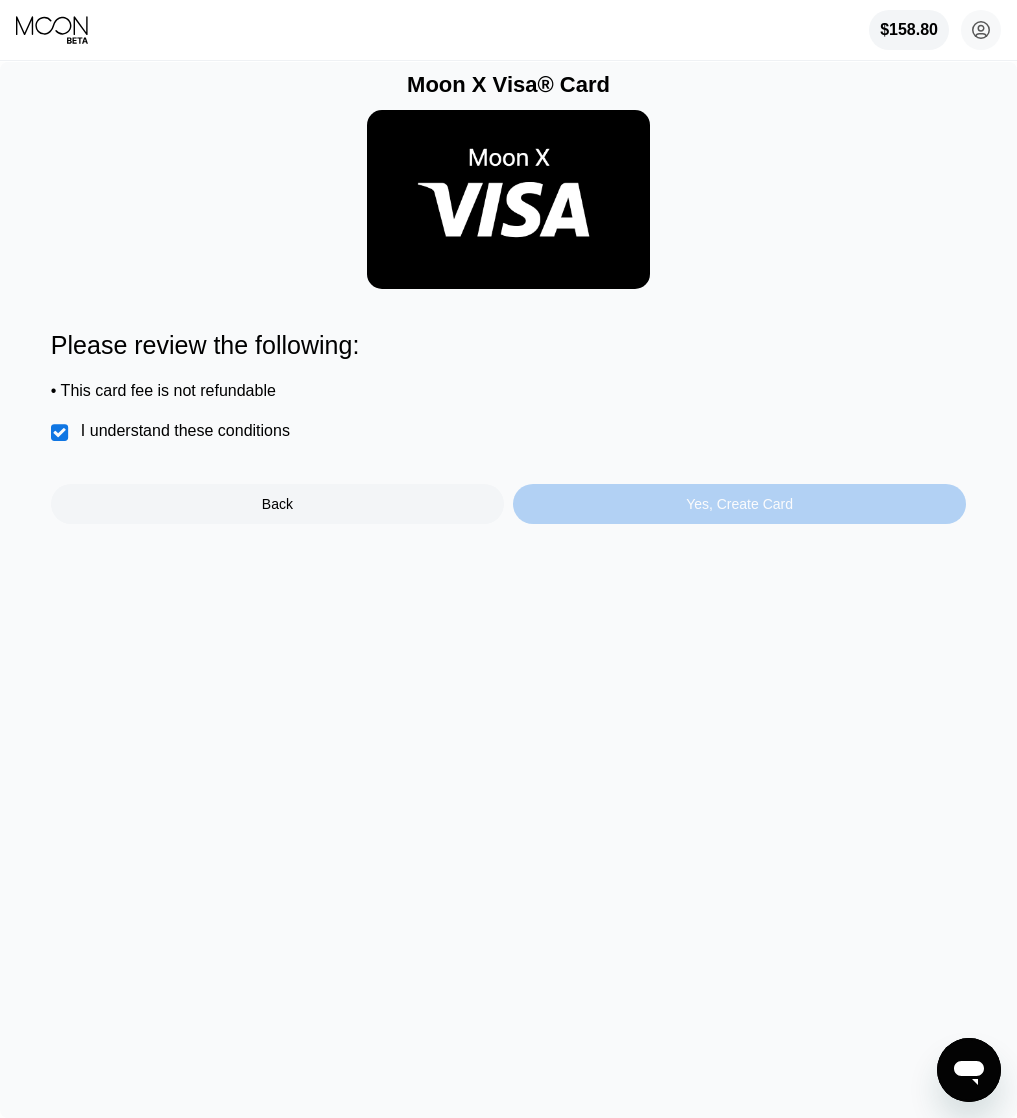 click on "Yes, Create Card" at bounding box center [739, 504] 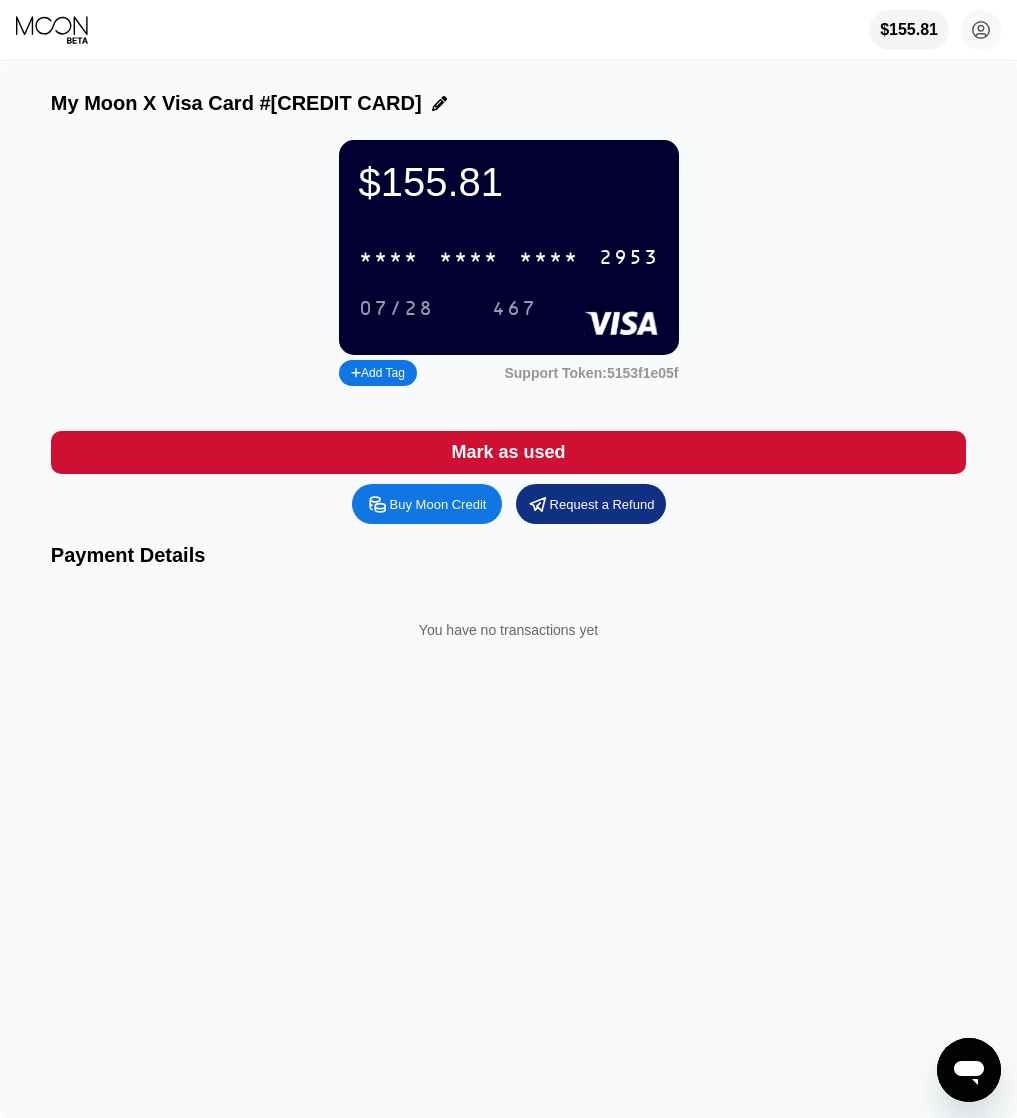 click on "* * * *" at bounding box center [469, 258] 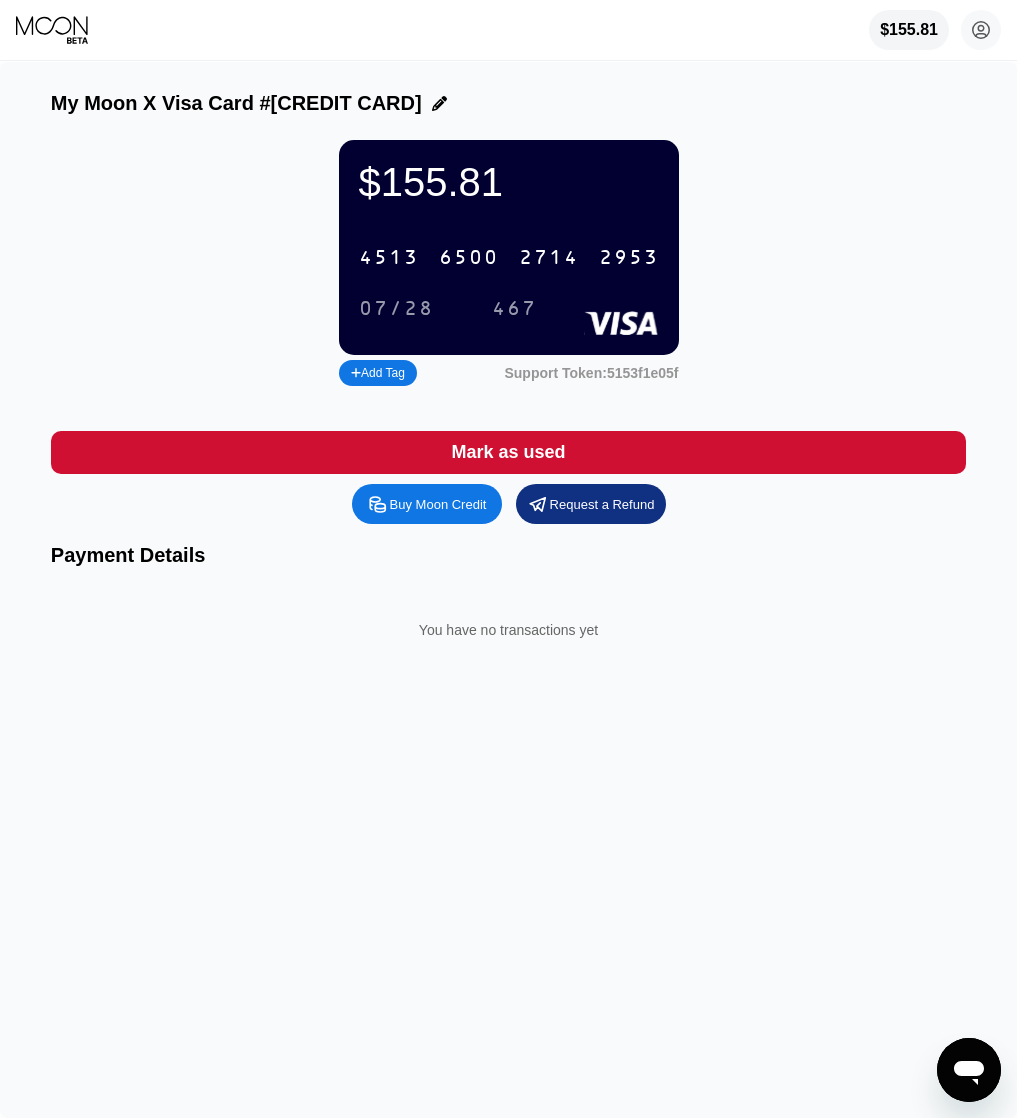 click 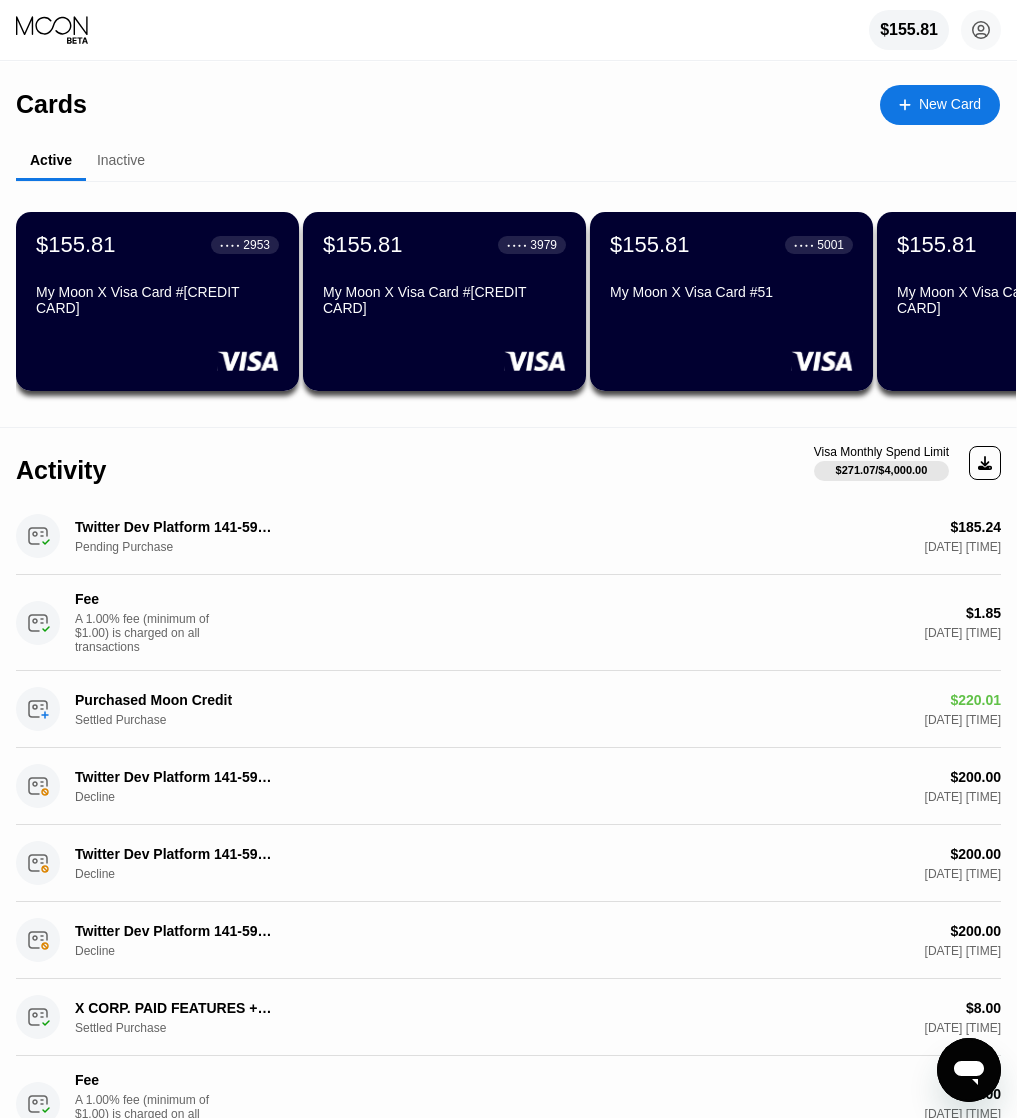 click on "New Card" at bounding box center (950, 104) 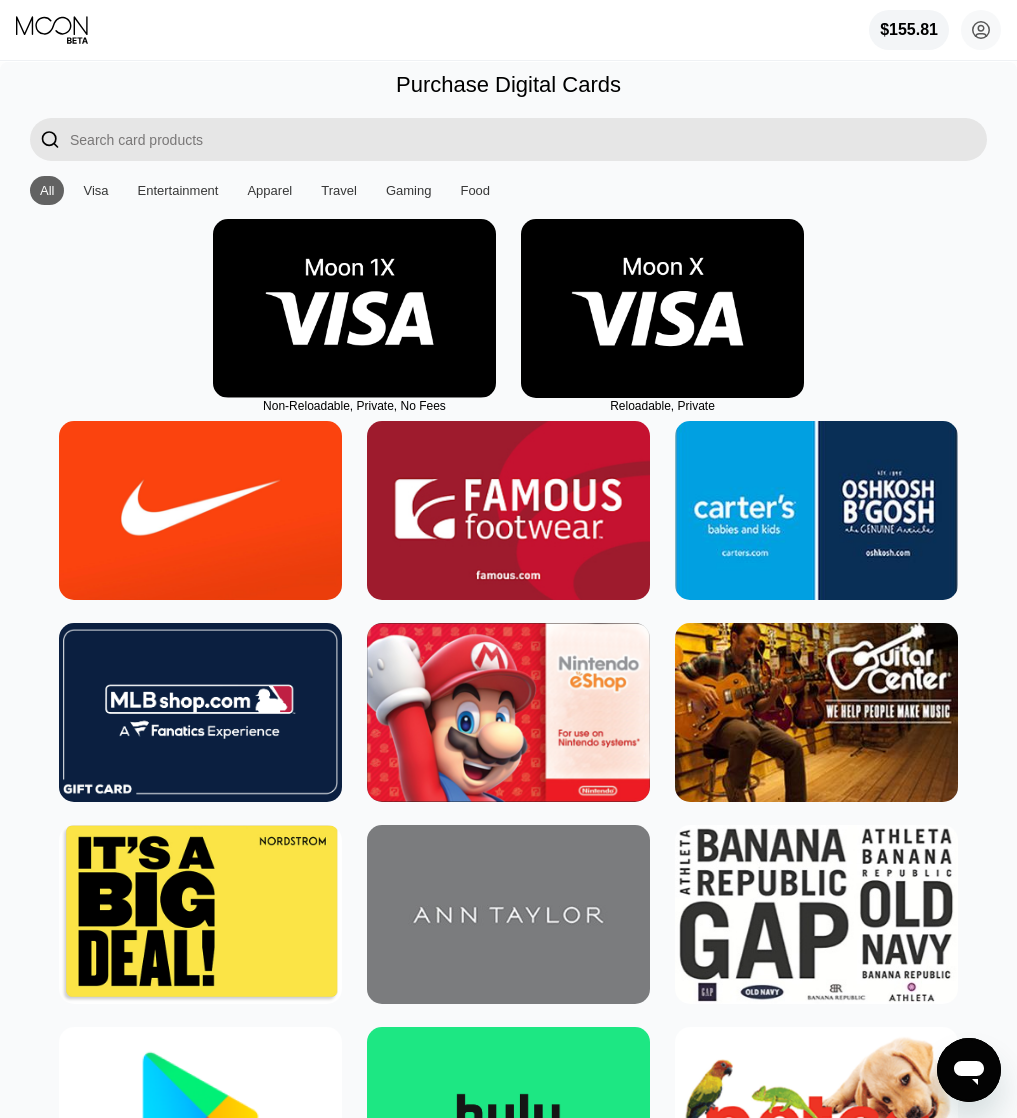 click at bounding box center [662, 308] 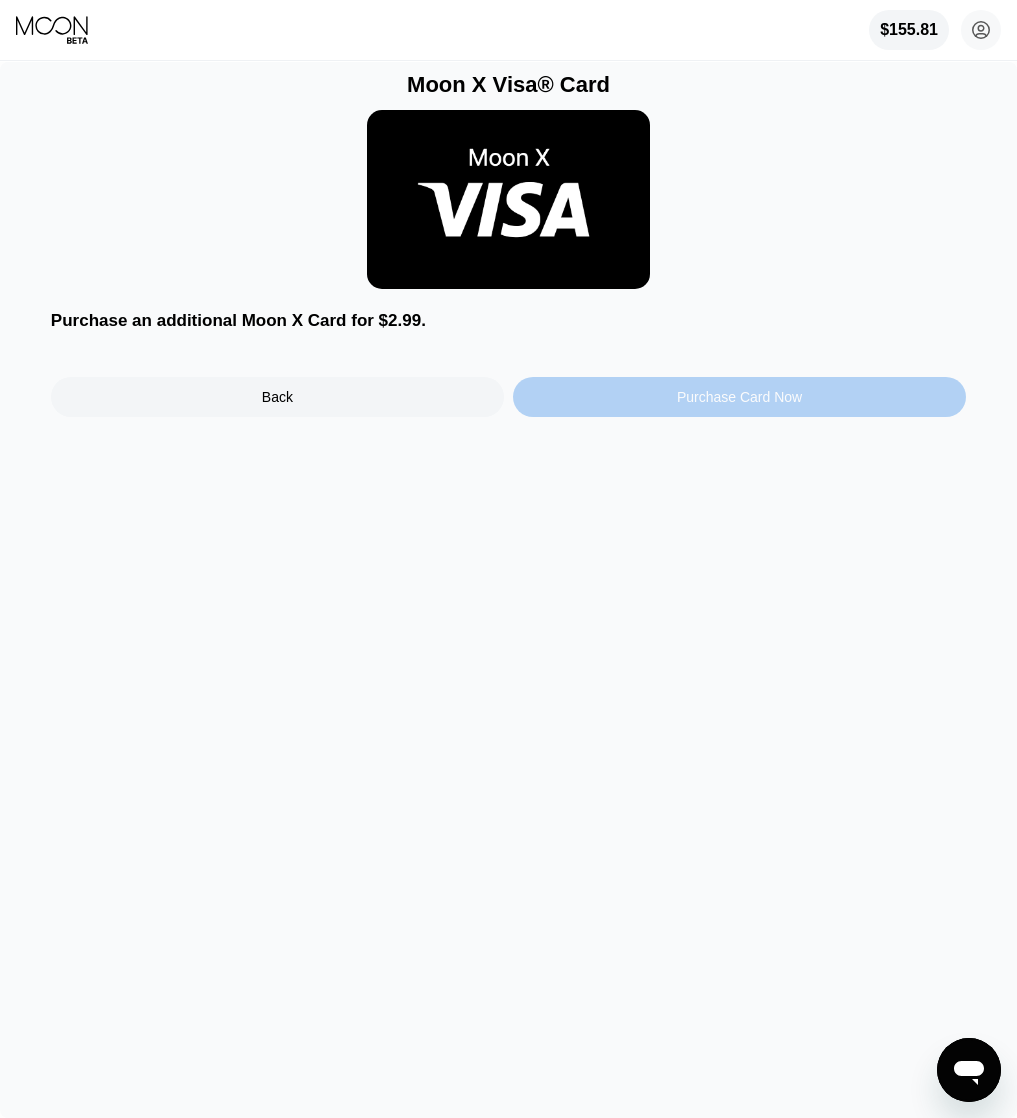 click on "Purchase Card Now" at bounding box center [739, 397] 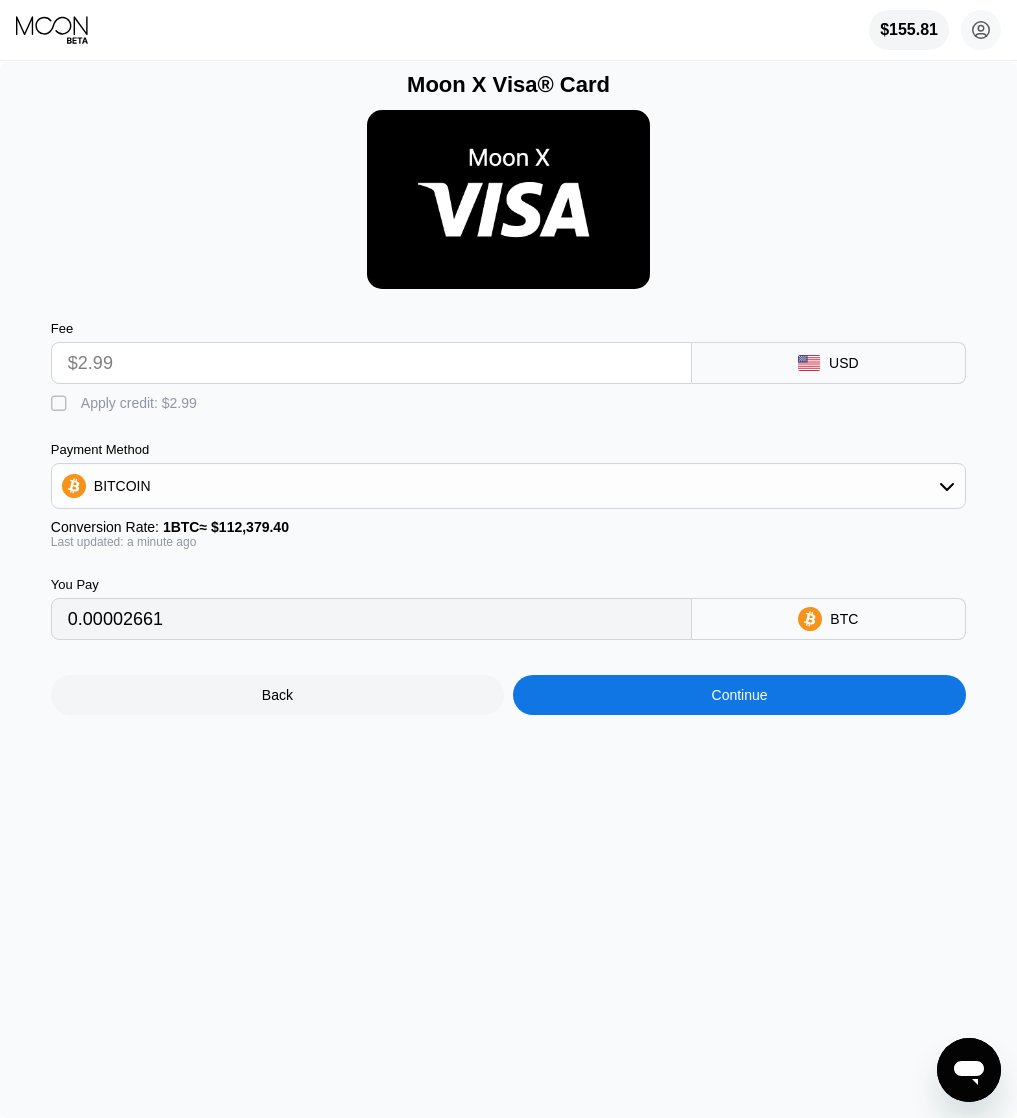 click on " Apply credit: $2.99" at bounding box center (129, 404) 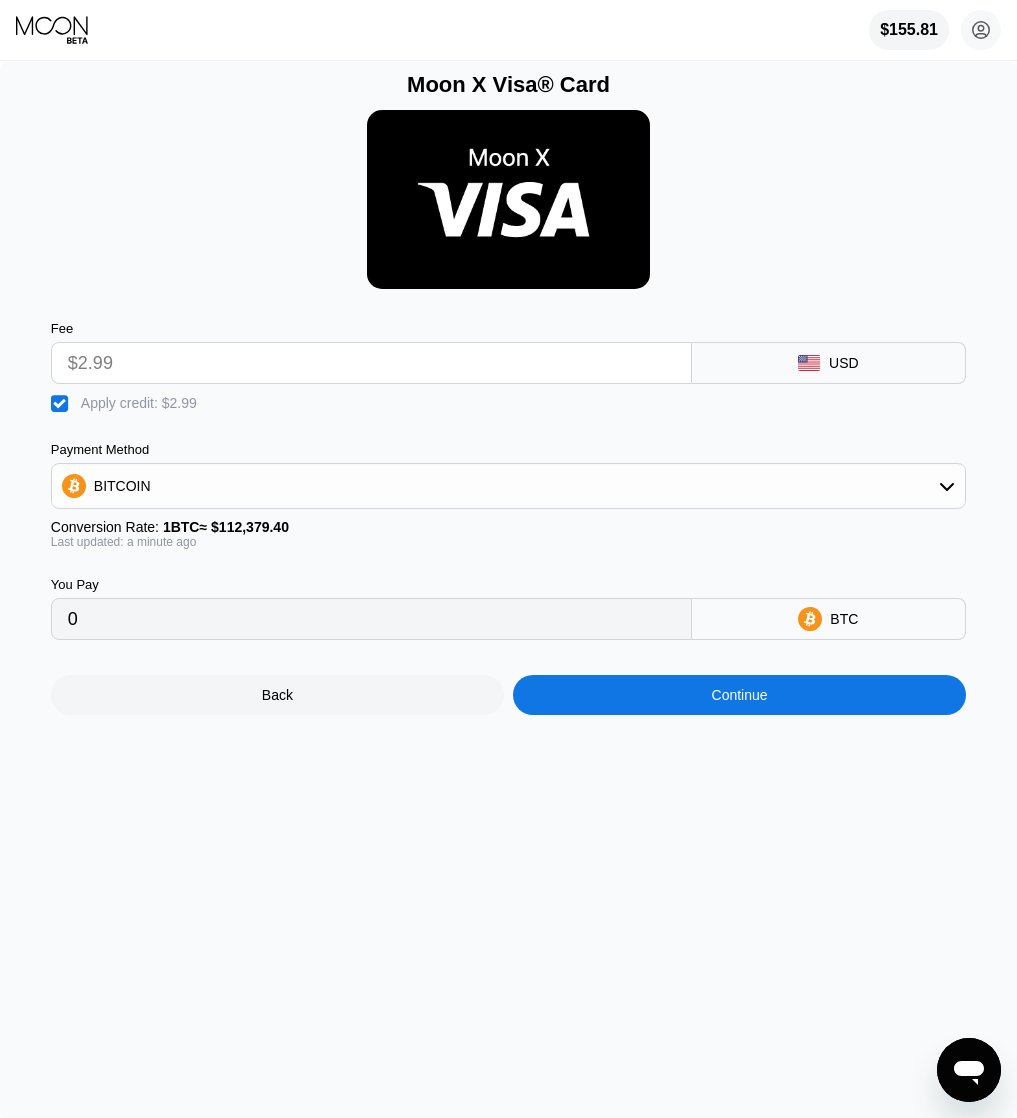 click on "Continue" at bounding box center [740, 695] 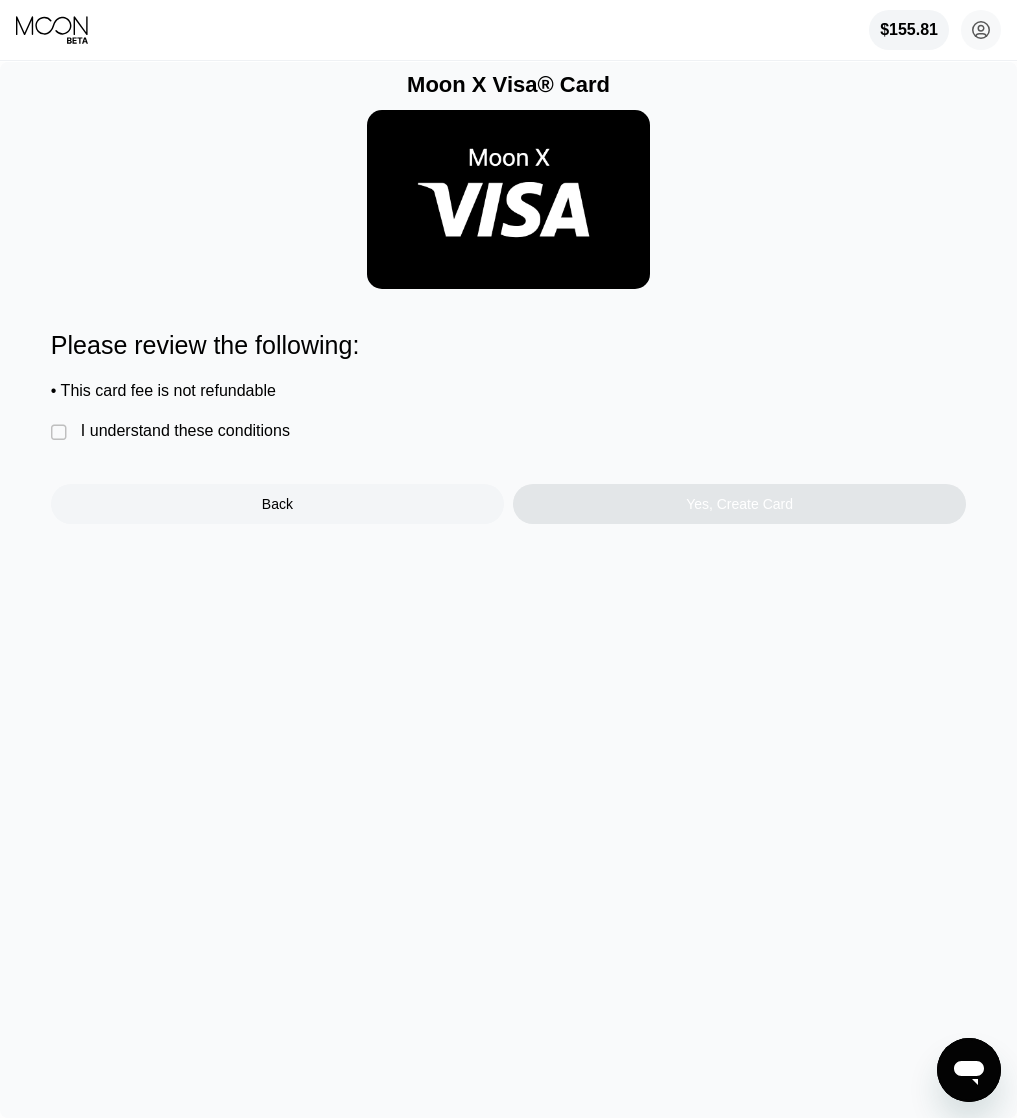 click on "Please review the following: • This card fee is not refundable  I understand these conditions Back Yes, Create Card" at bounding box center [508, 427] 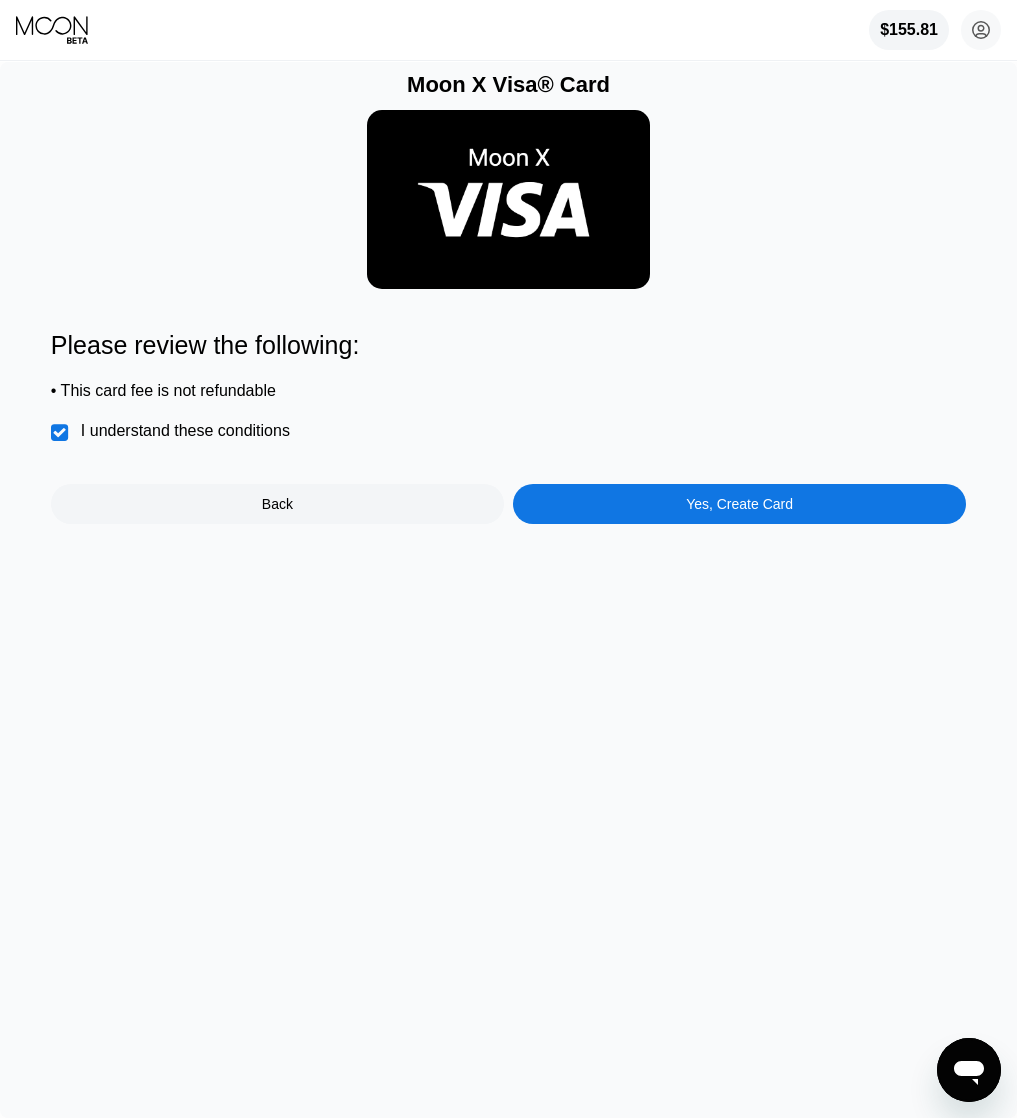 click on "Yes, Create Card" at bounding box center [739, 504] 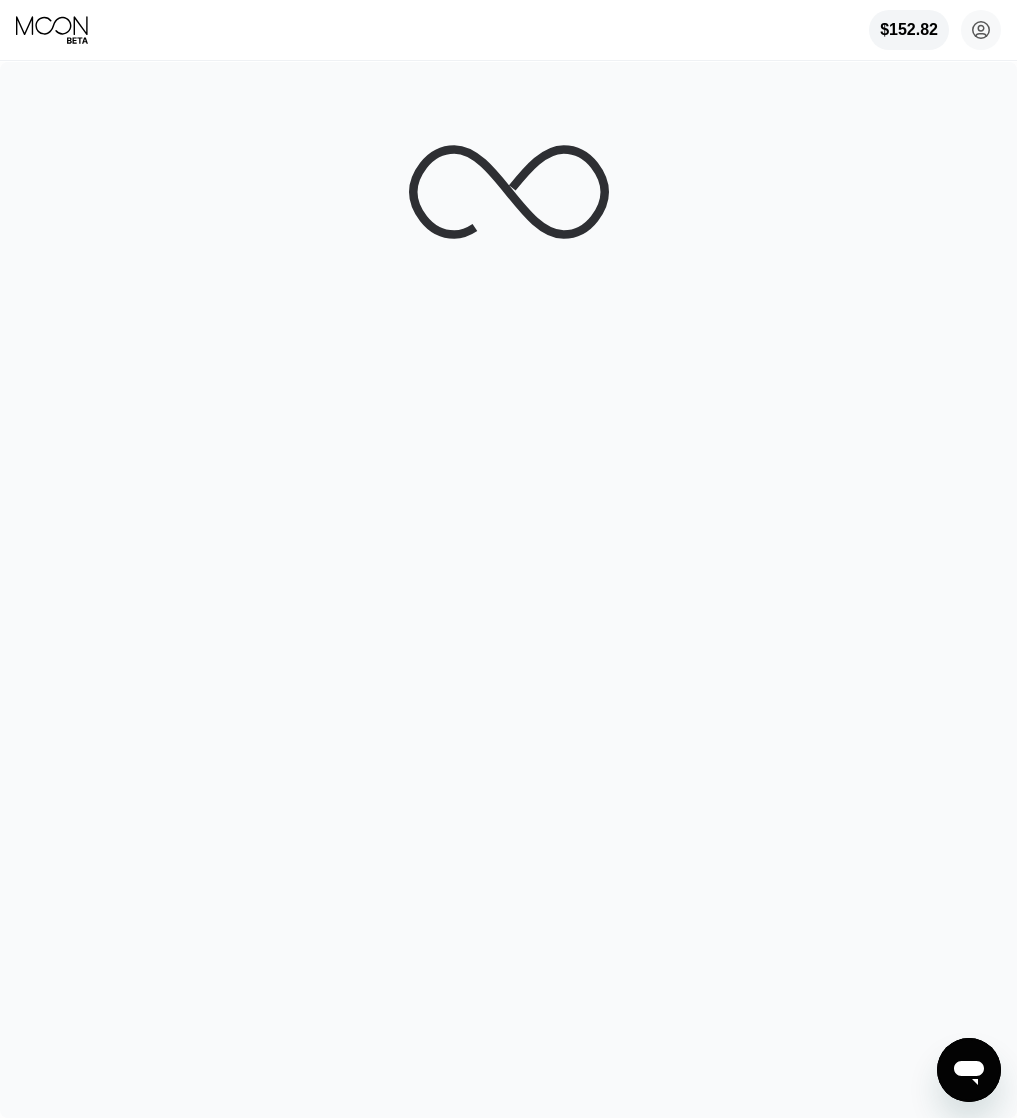 scroll, scrollTop: 0, scrollLeft: 0, axis: both 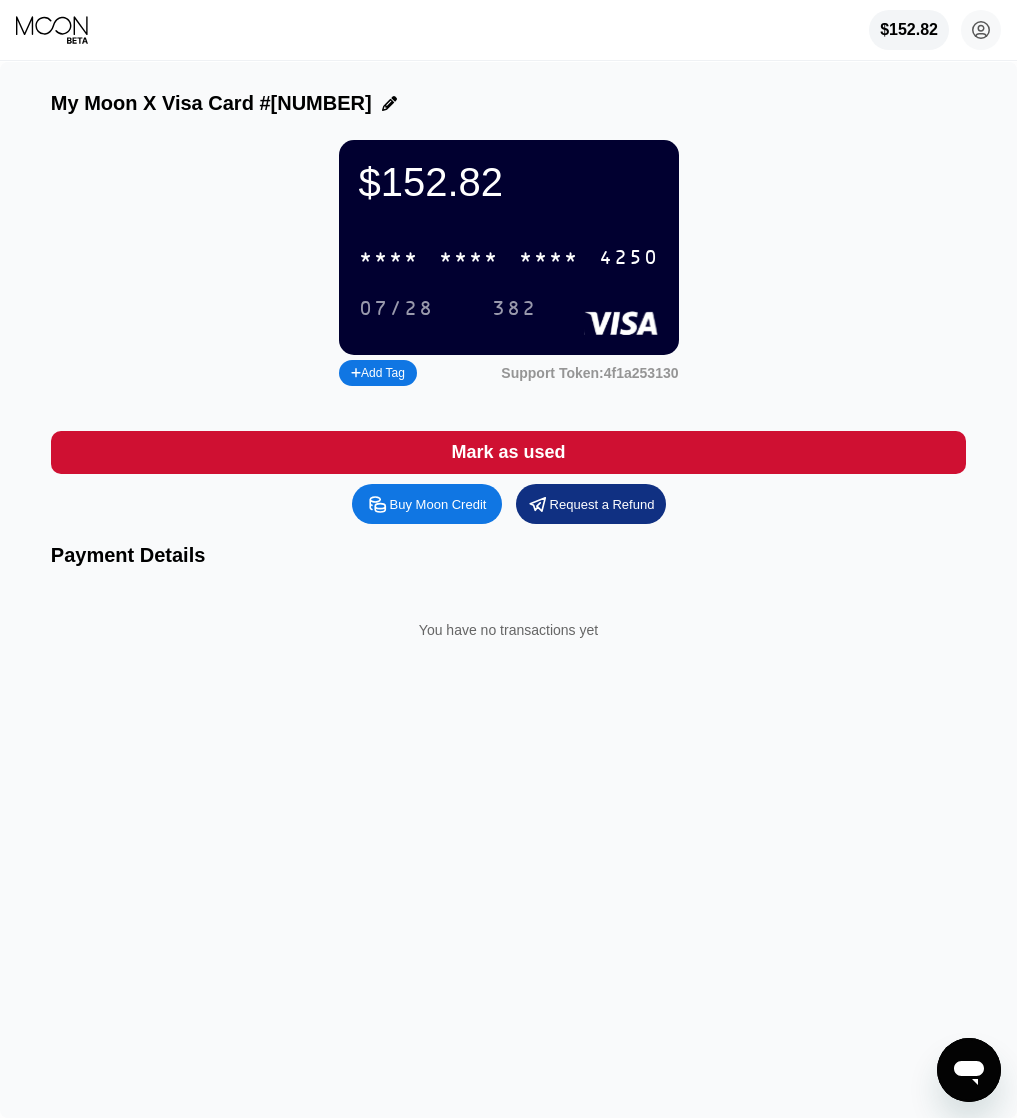 click on "* * * *" at bounding box center (469, 258) 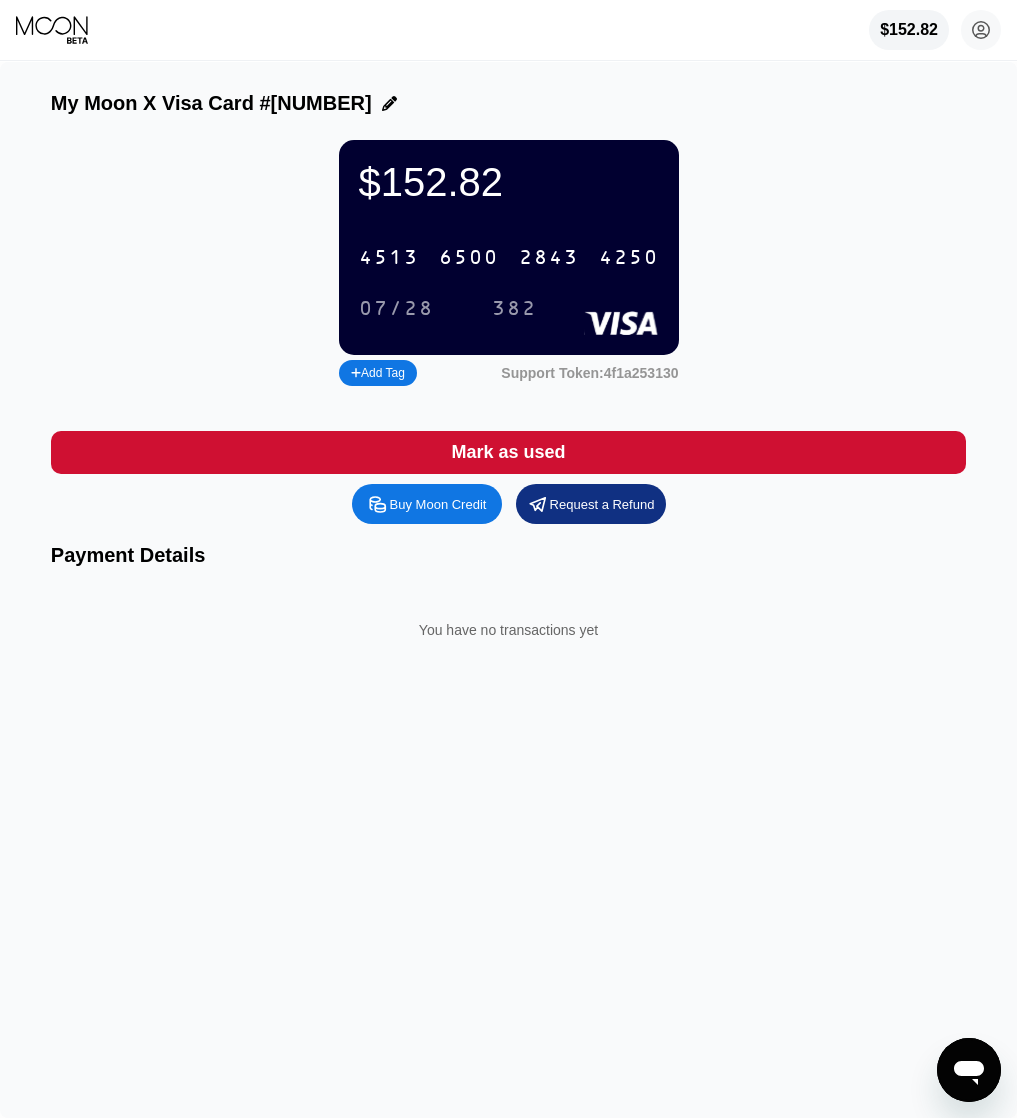 click 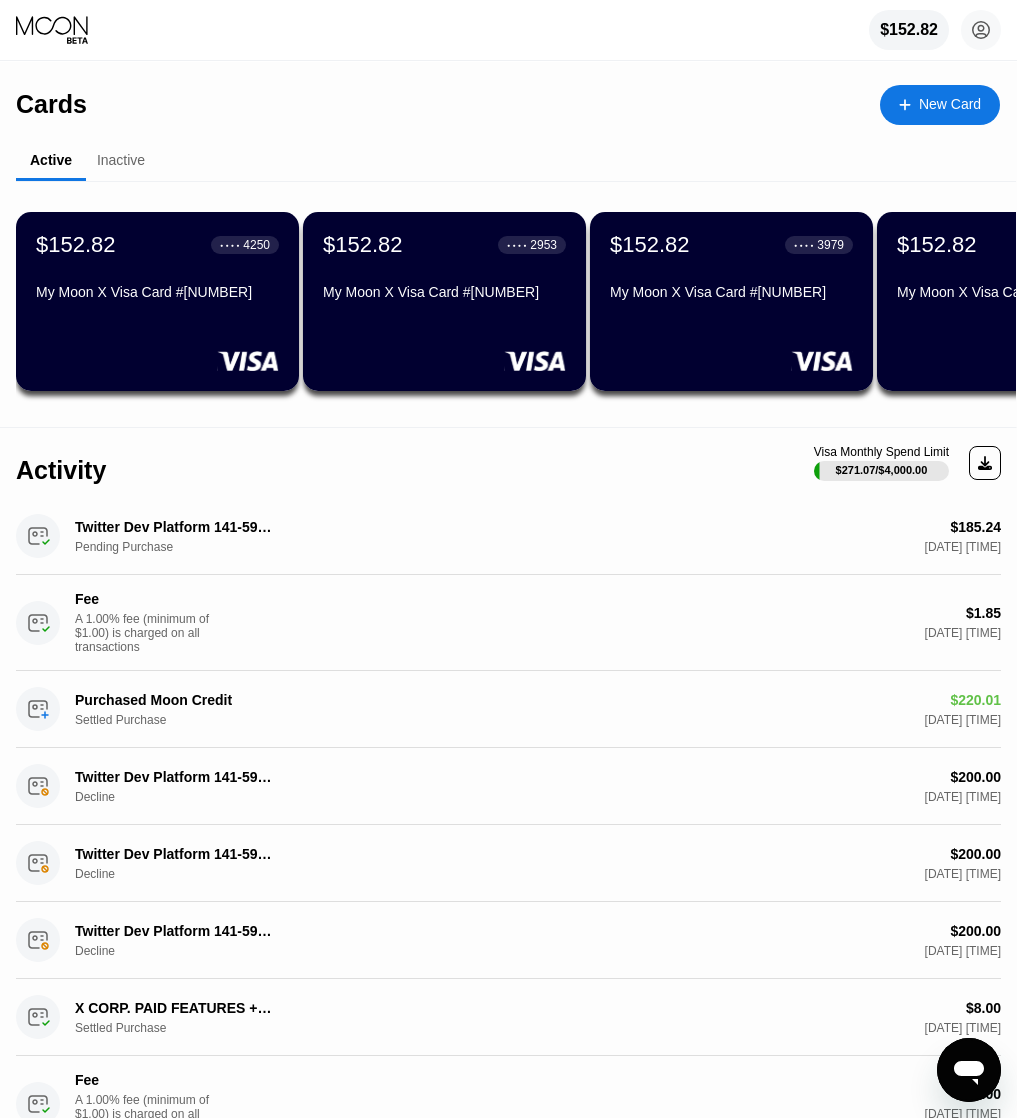 click on "Cards    New Card" at bounding box center [508, 97] 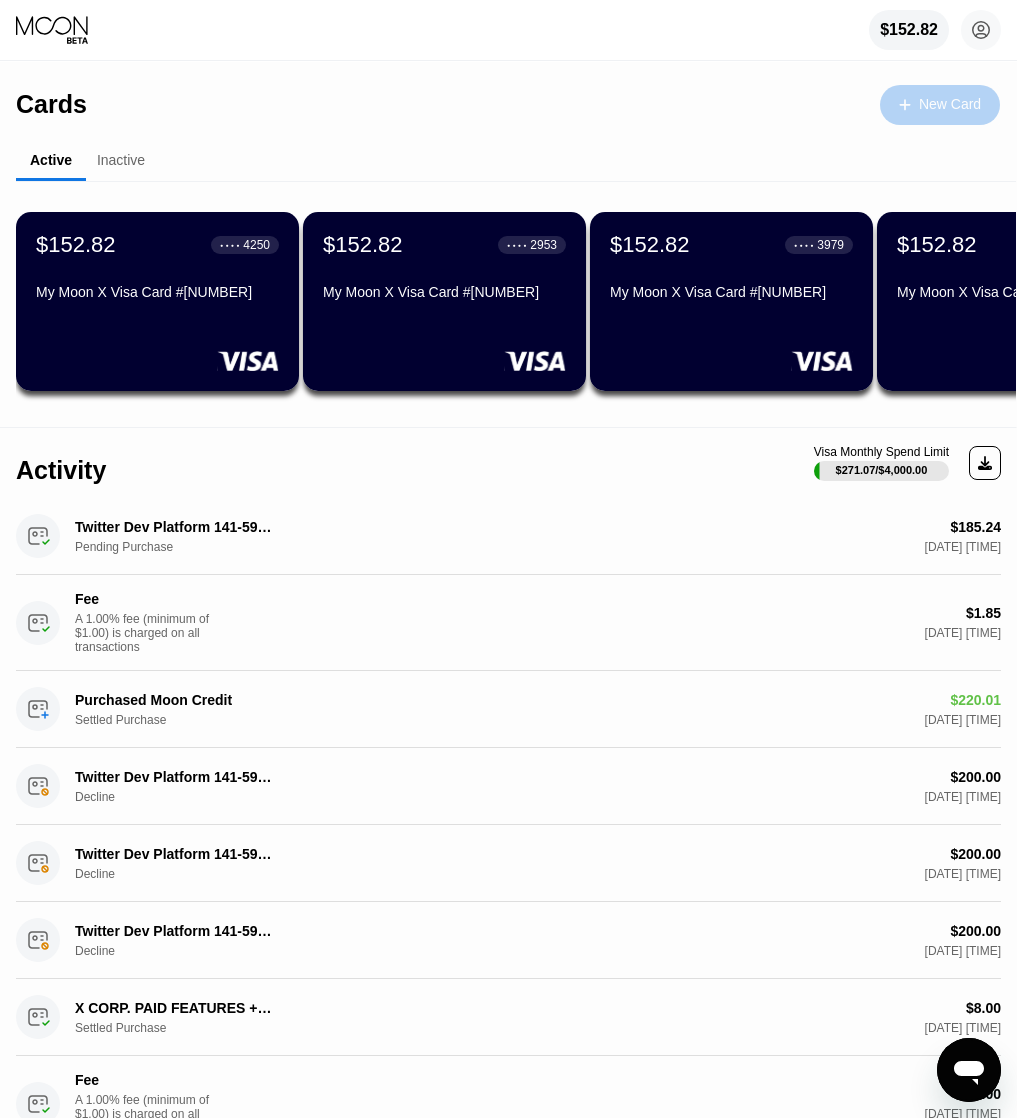 click on "New Card" at bounding box center [940, 105] 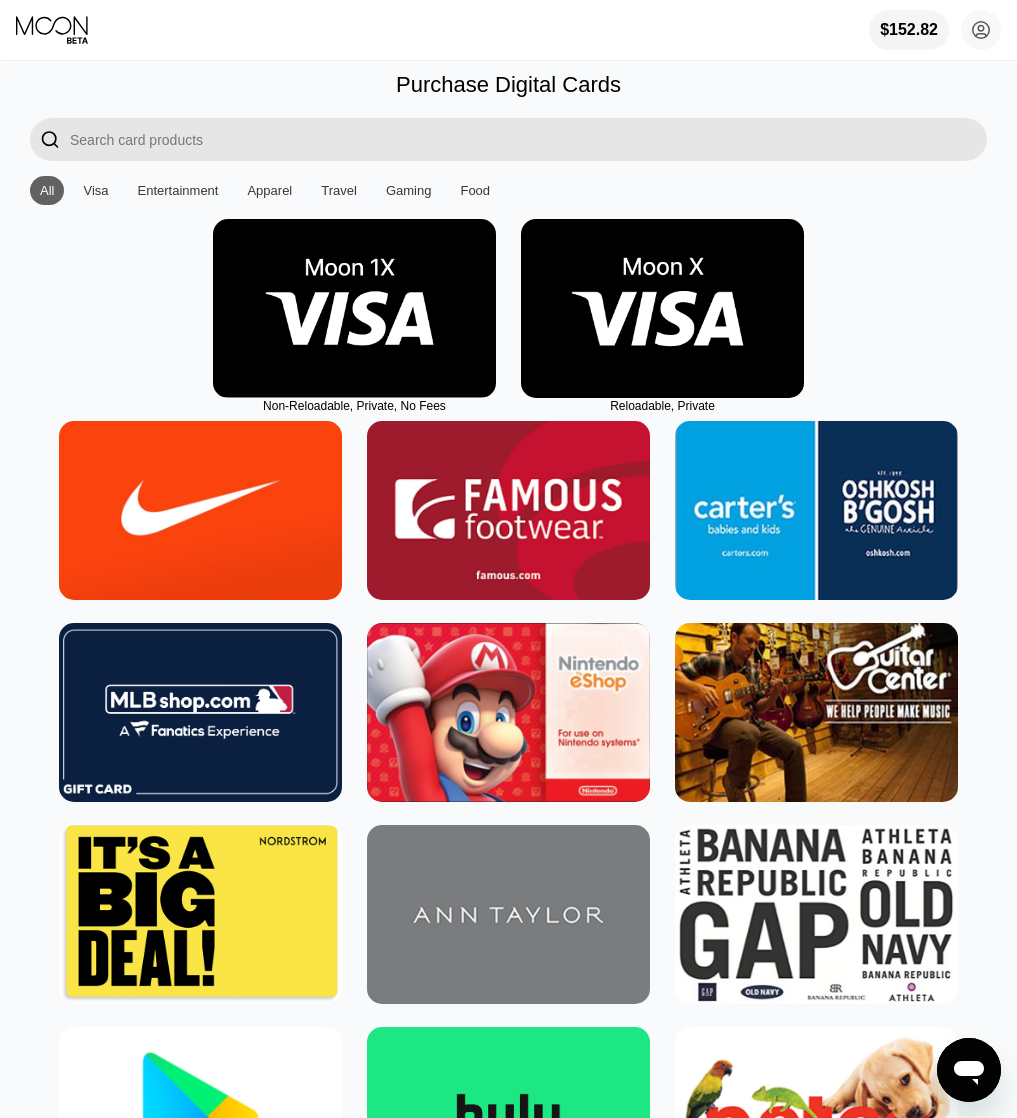 click at bounding box center [662, 308] 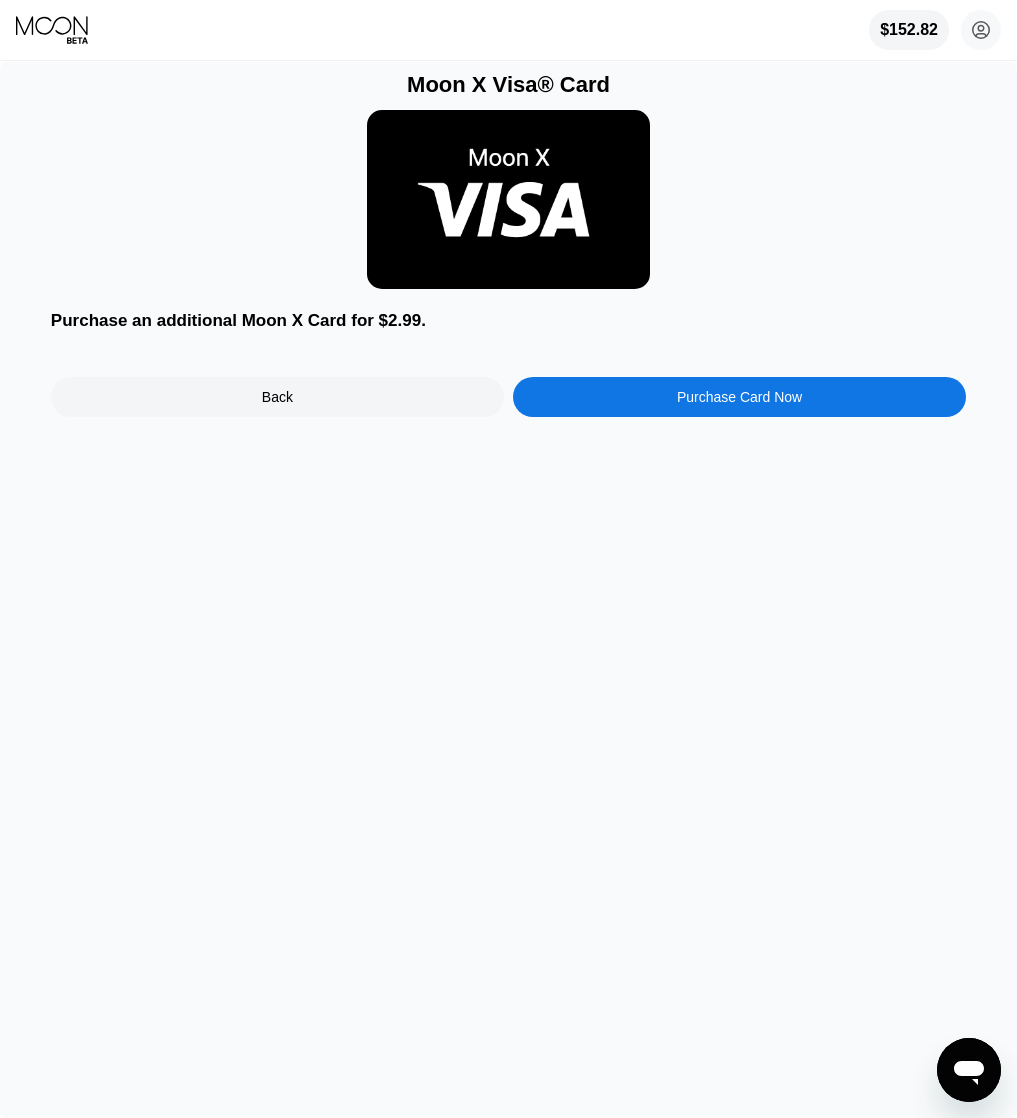 click on "Purchase Card Now" at bounding box center [739, 397] 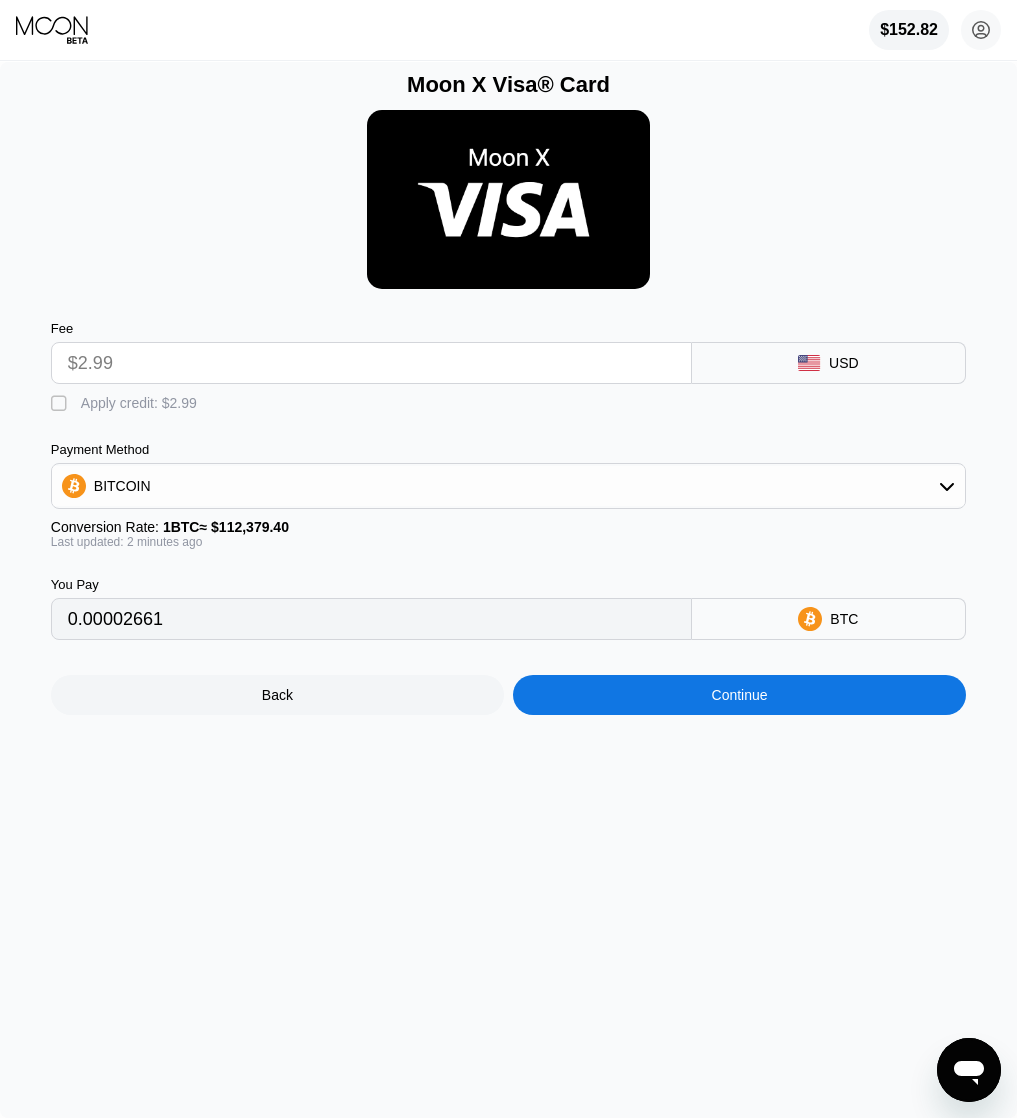 click on "BITCOIN" at bounding box center (508, 486) 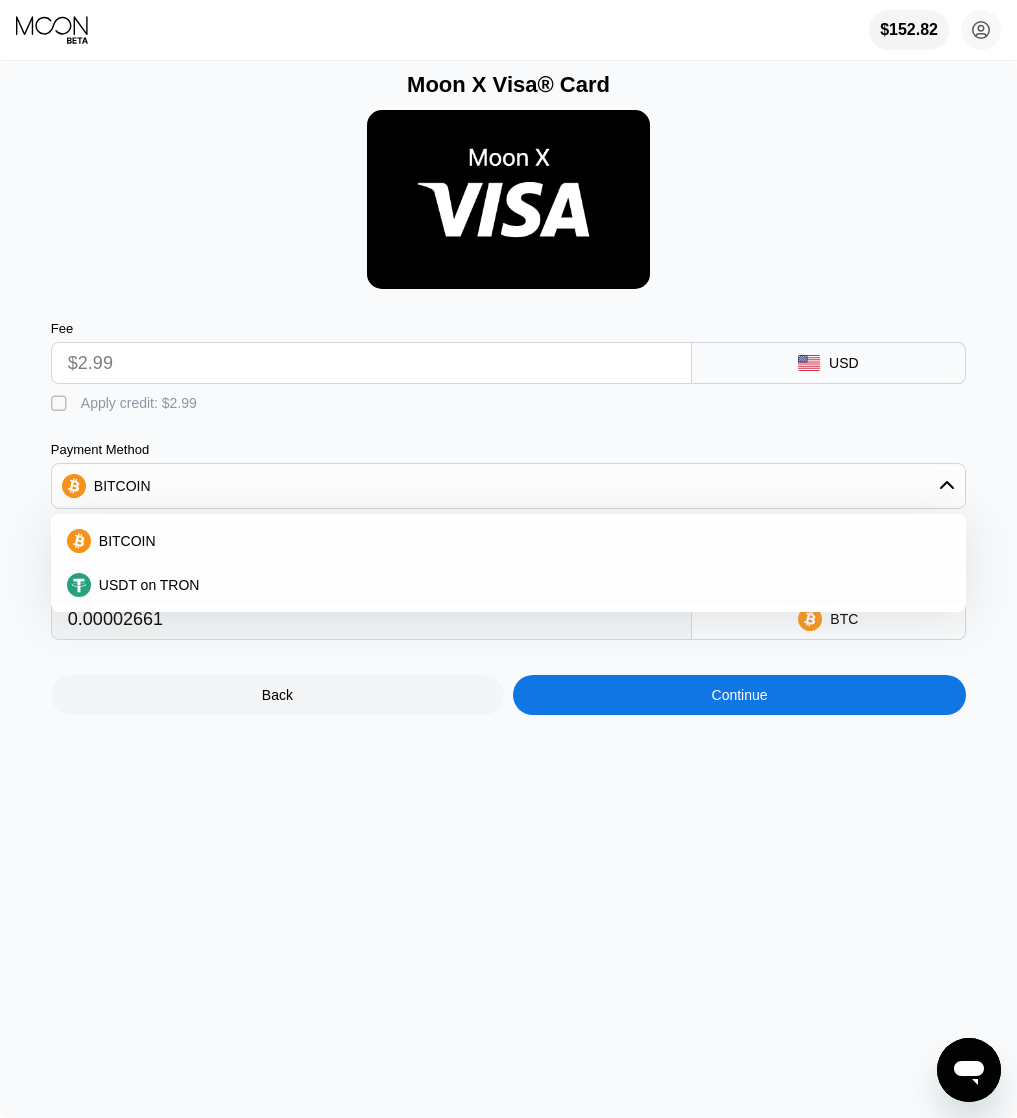 click on "BITCOIN" at bounding box center (122, 486) 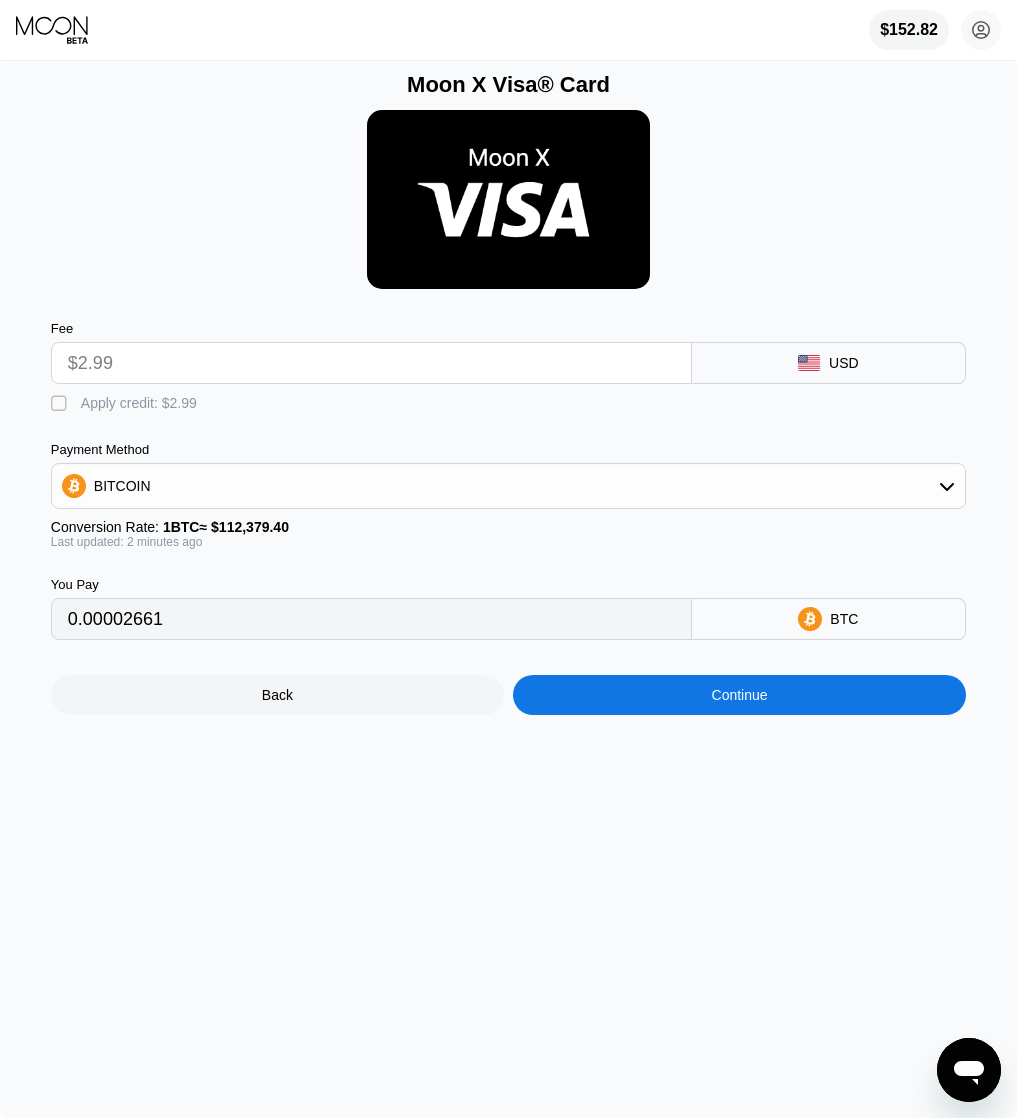 click on "" at bounding box center (61, 404) 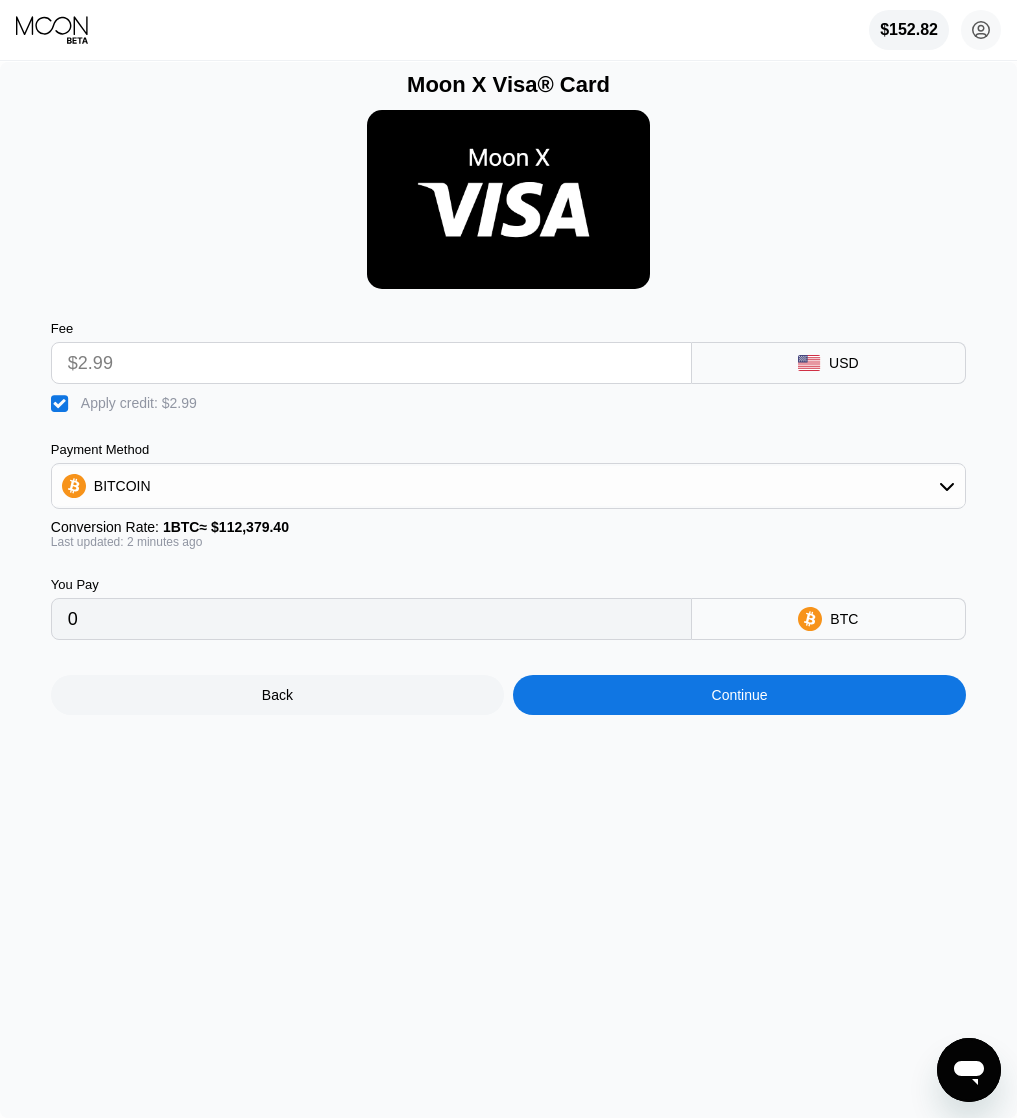 click on "Continue" at bounding box center (739, 695) 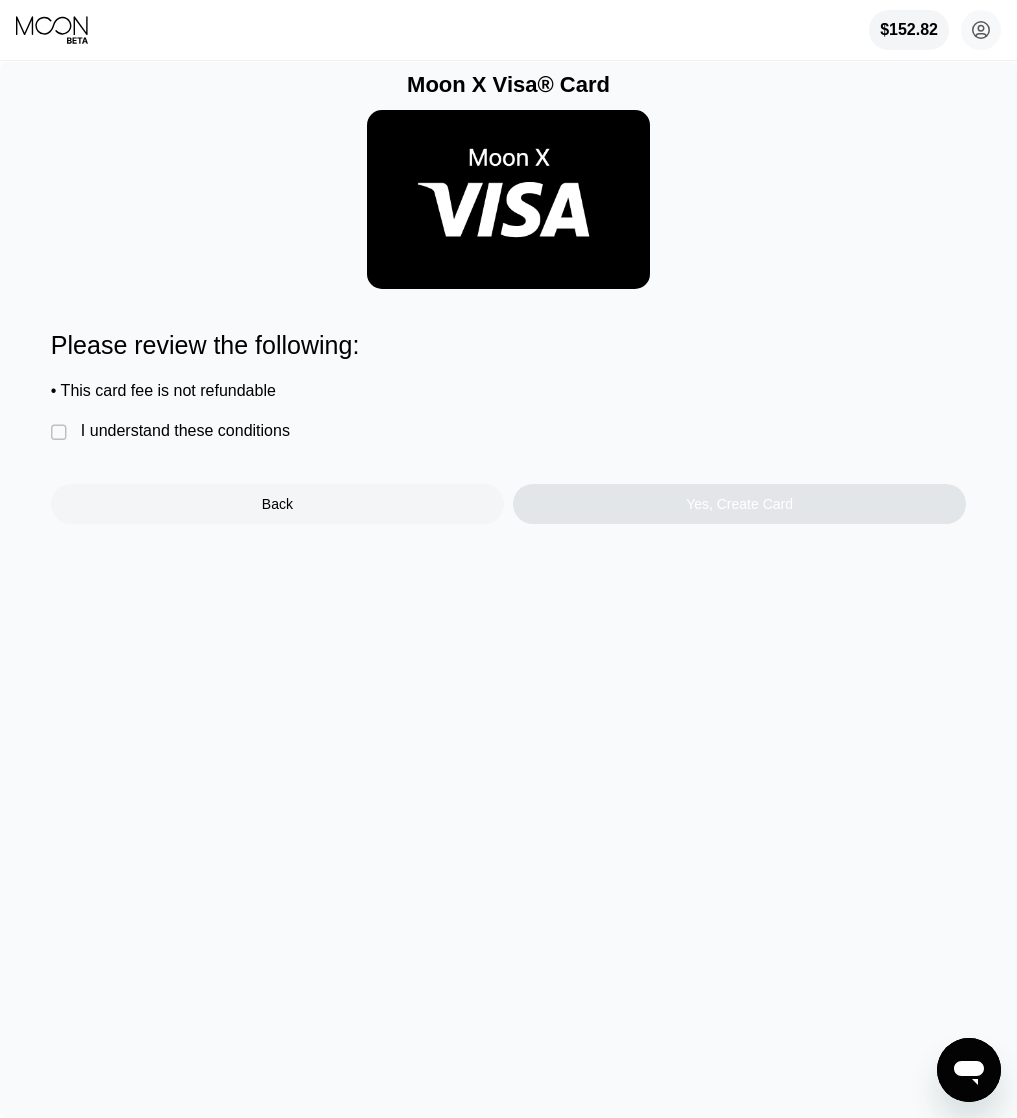 click on "I understand these conditions" at bounding box center (185, 431) 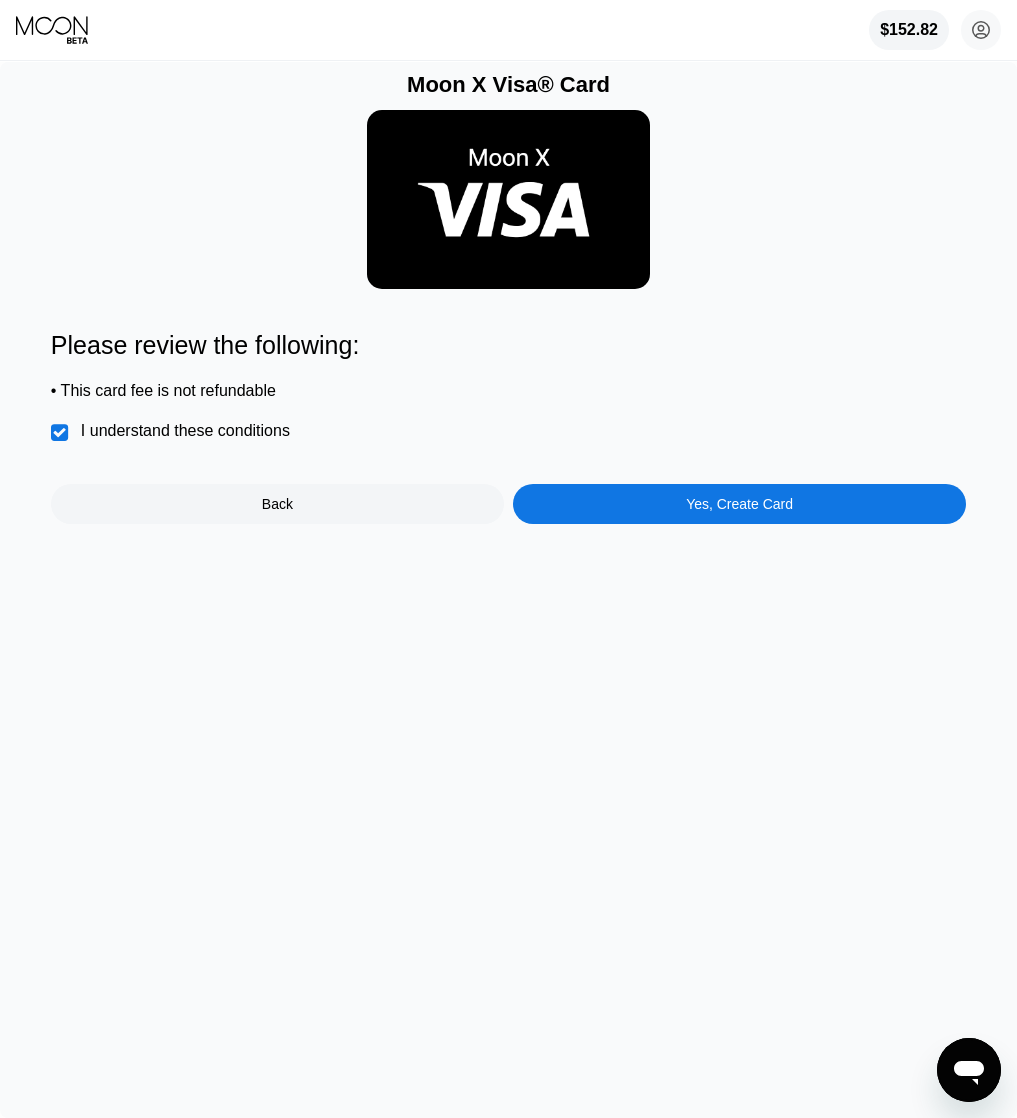 click on "Yes, Create Card" at bounding box center (739, 504) 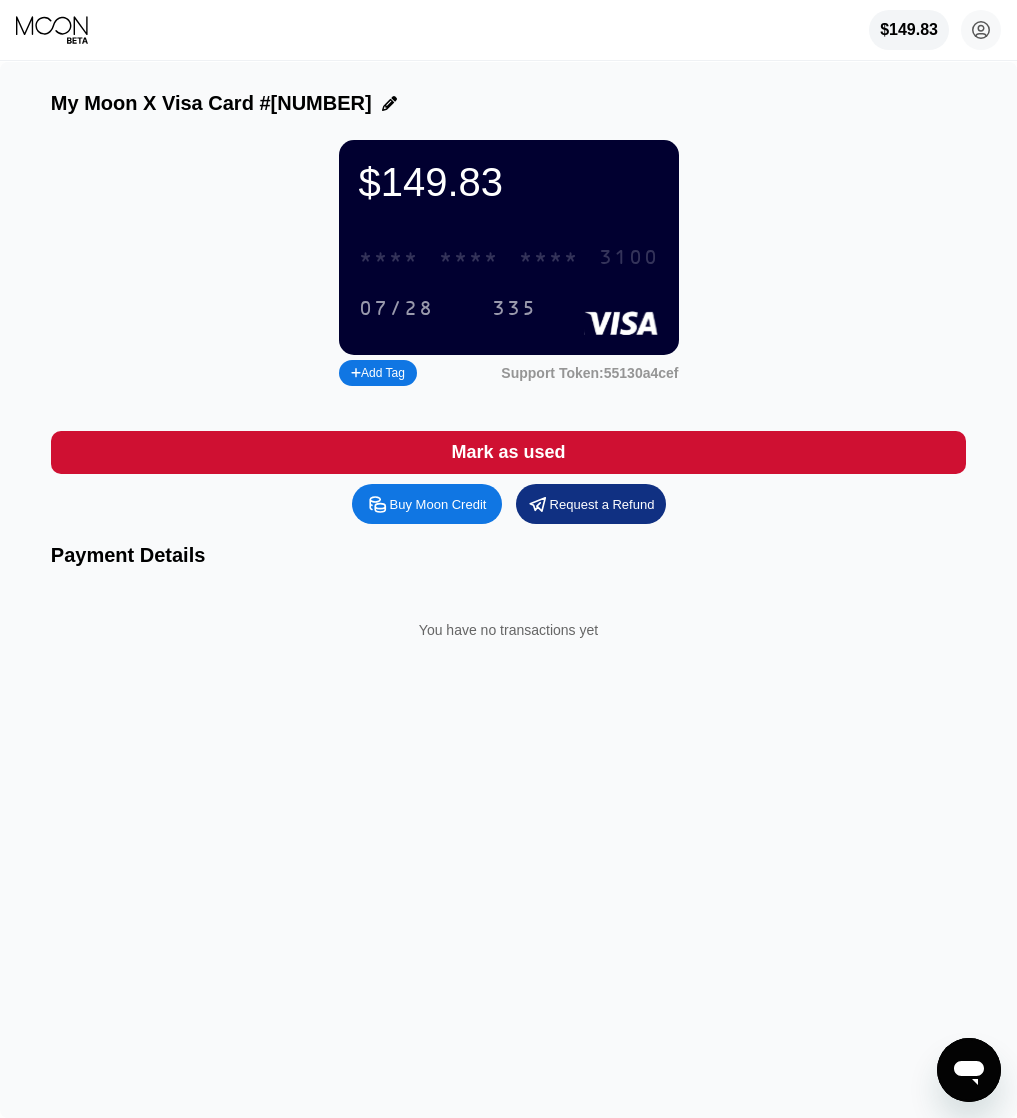 click on "* * * *" at bounding box center (469, 258) 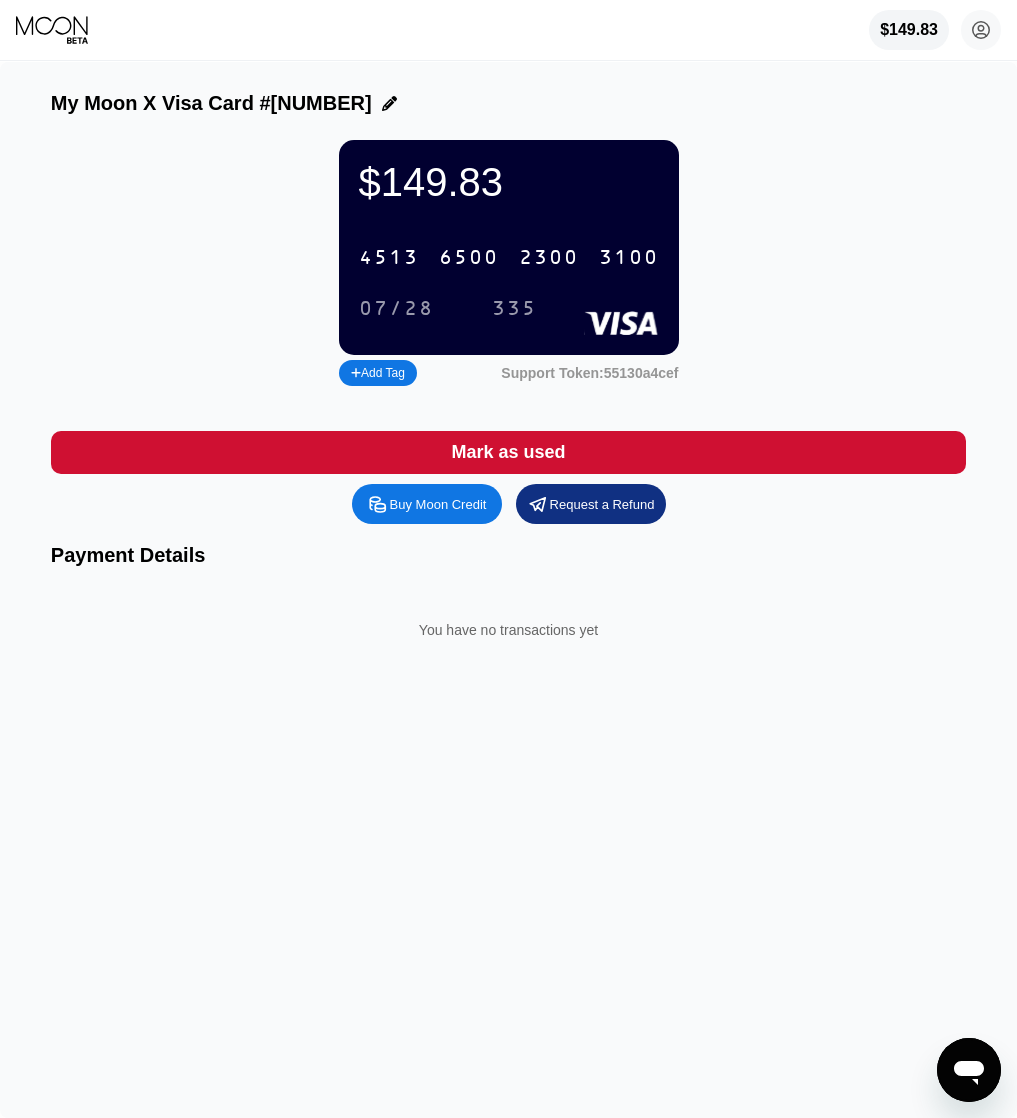 click 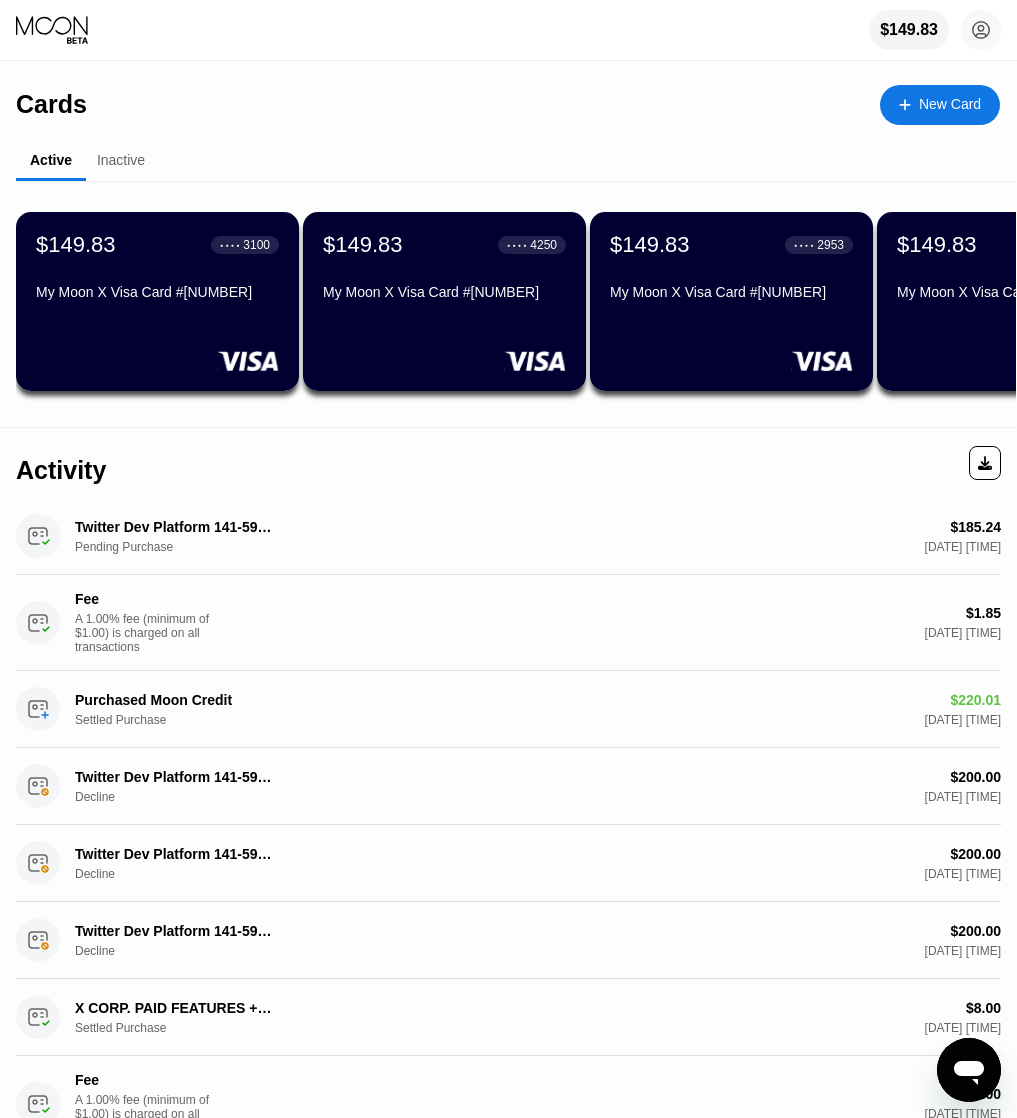 click on "New Card" at bounding box center [950, 104] 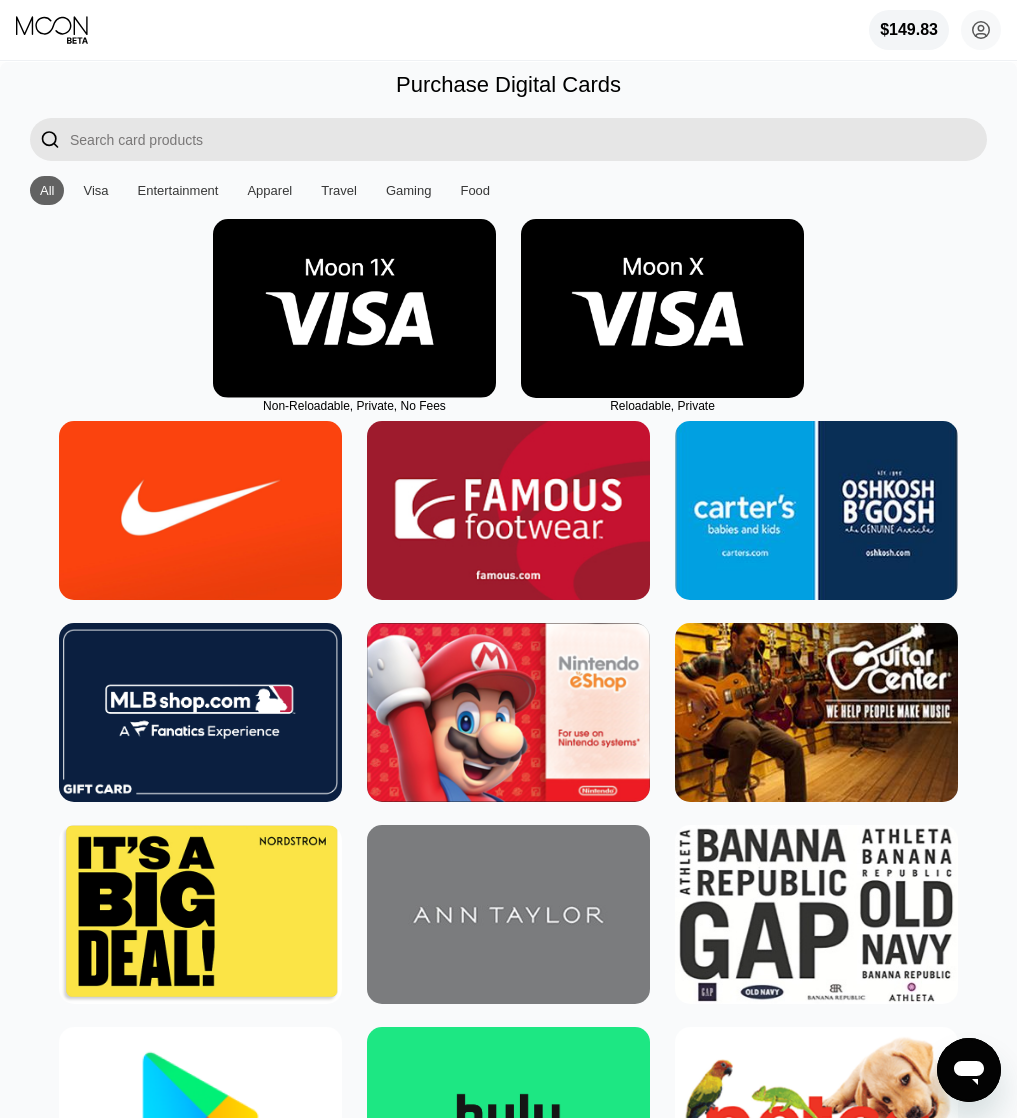 click at bounding box center [662, 308] 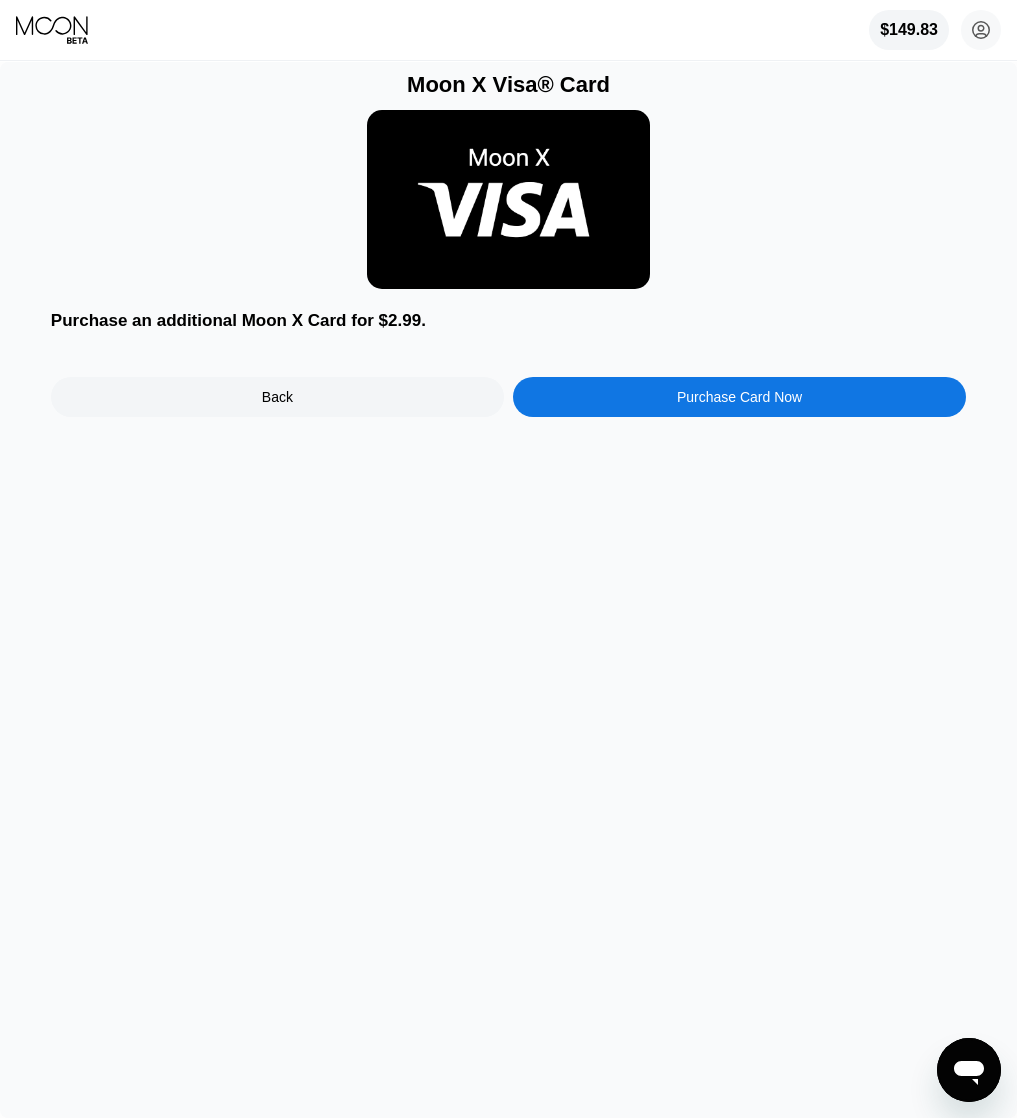 click on "Purchase Card Now" at bounding box center [739, 397] 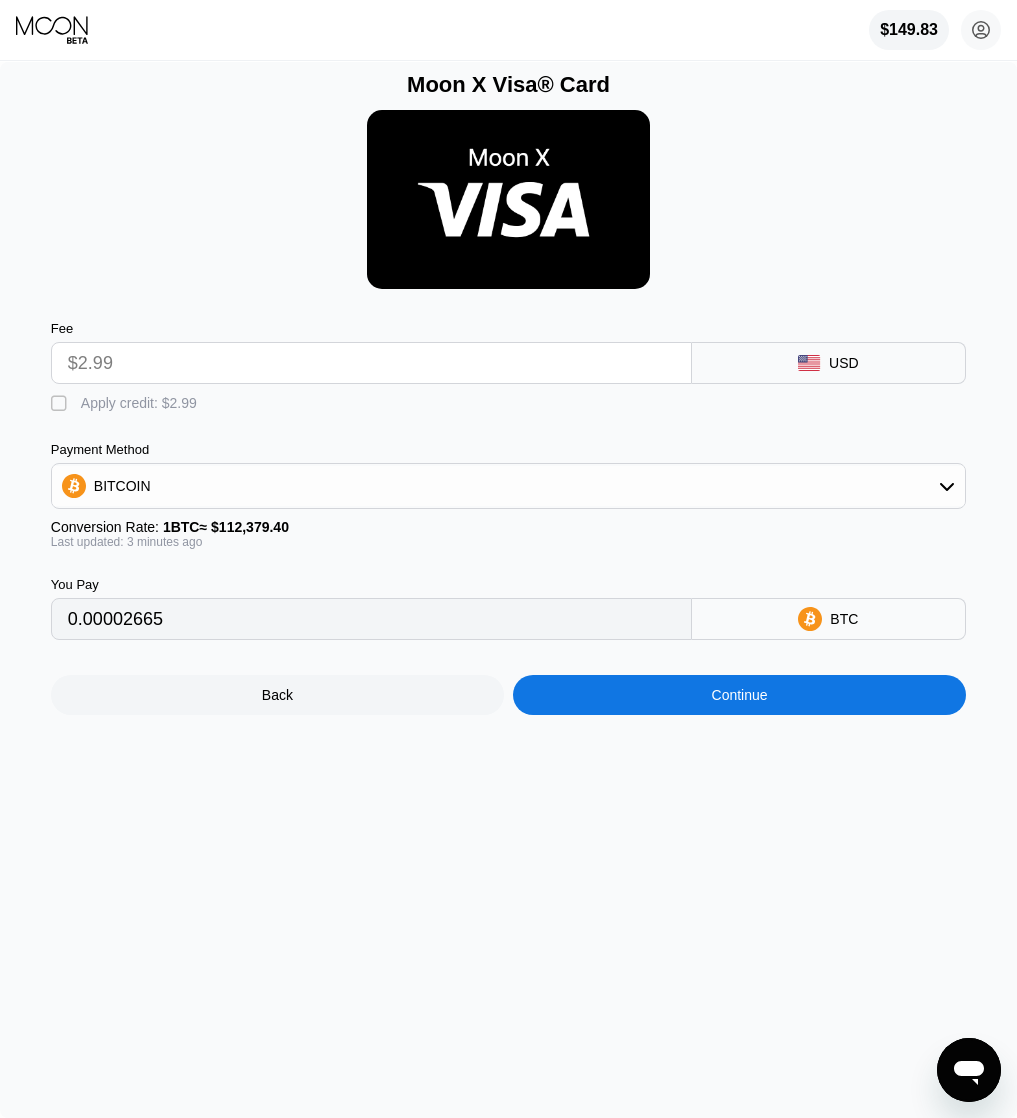 click on "" at bounding box center (61, 404) 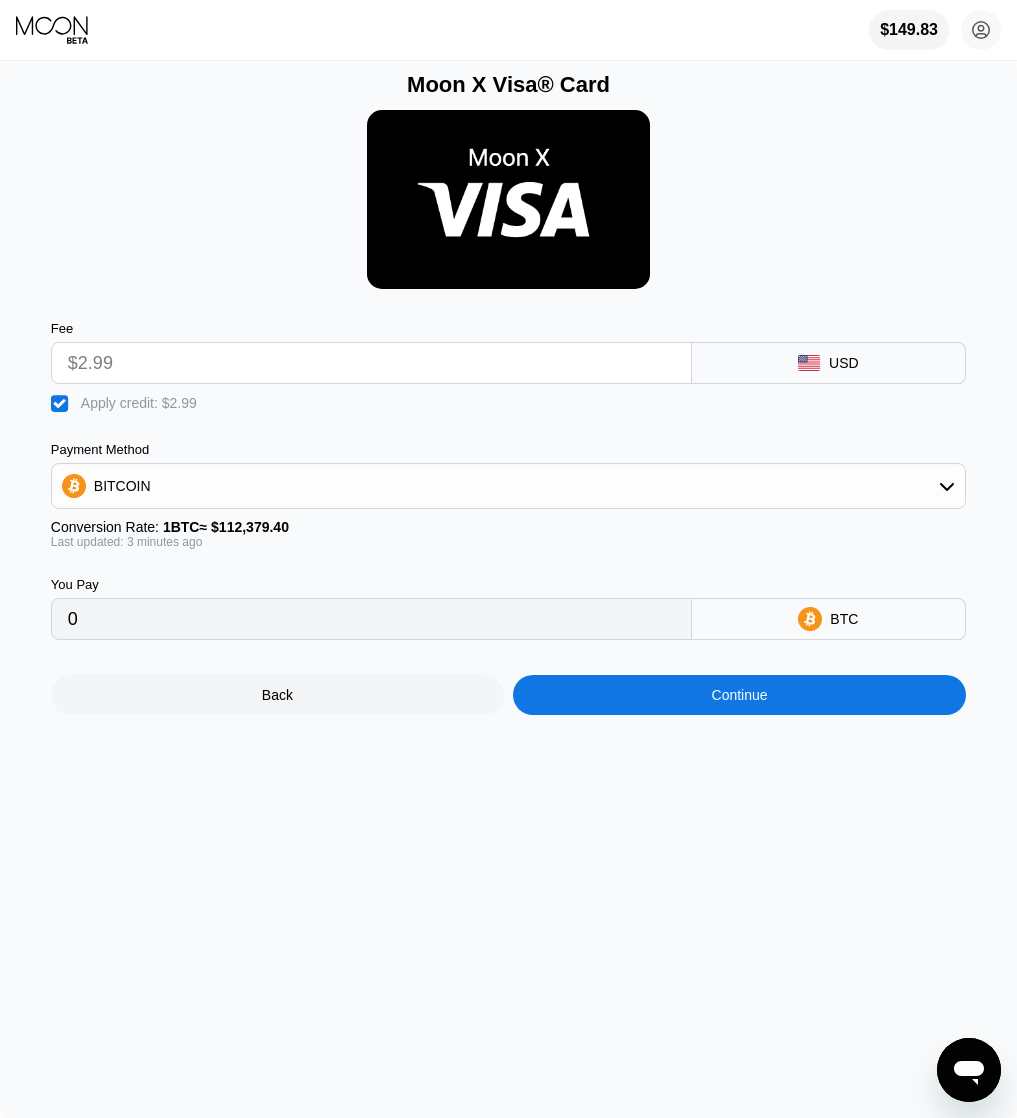 click on "Continue" at bounding box center [739, 695] 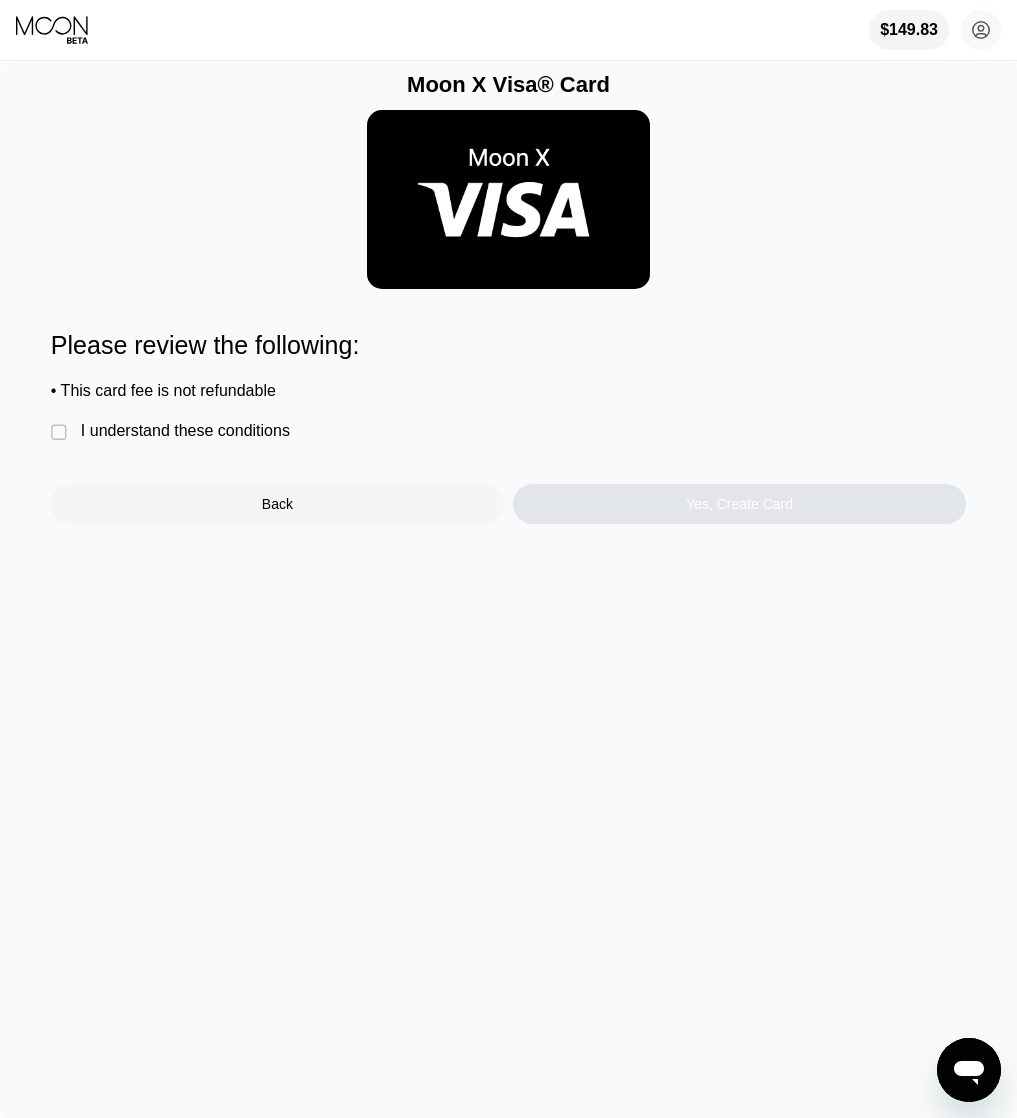 click on "I understand these conditions" at bounding box center [185, 431] 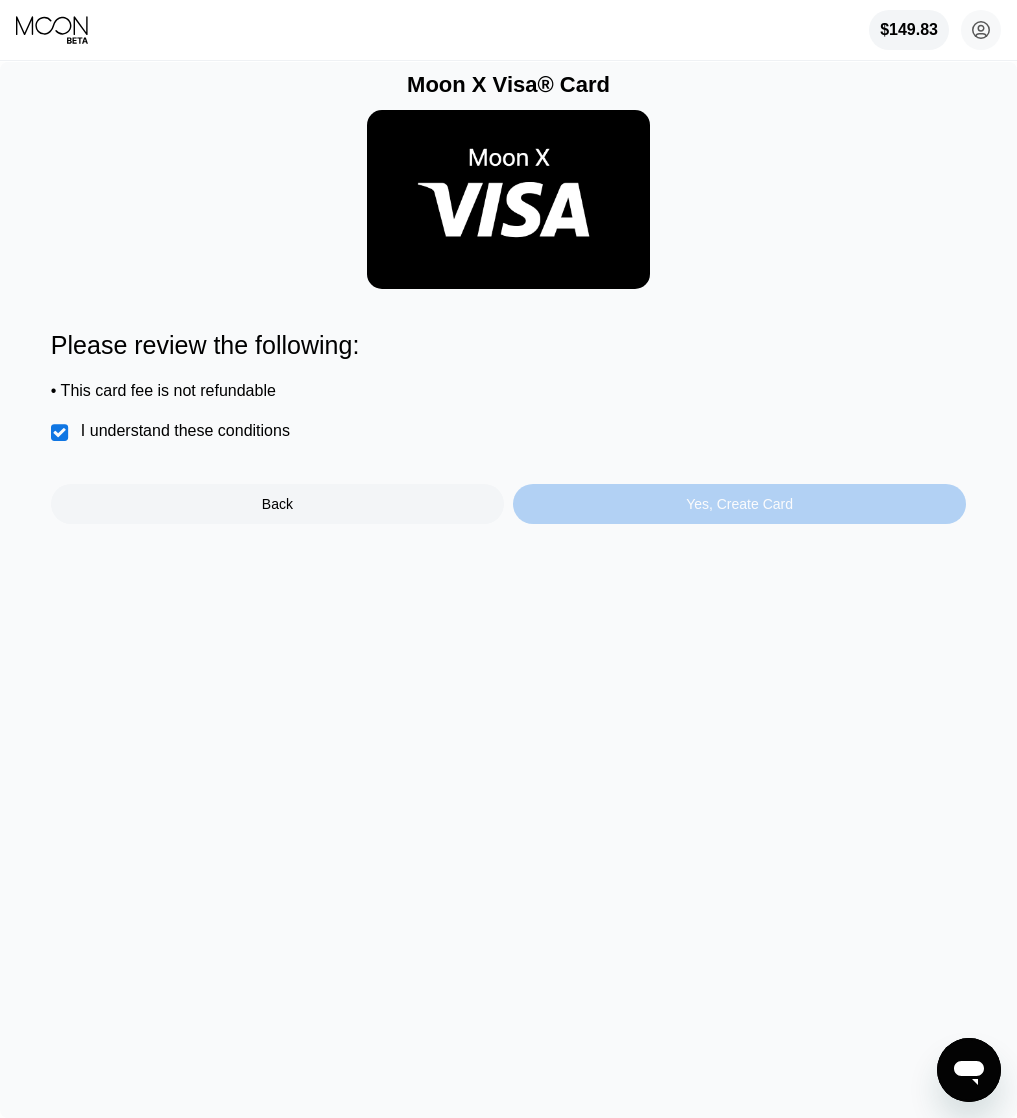 click on "Yes, Create Card" at bounding box center [739, 504] 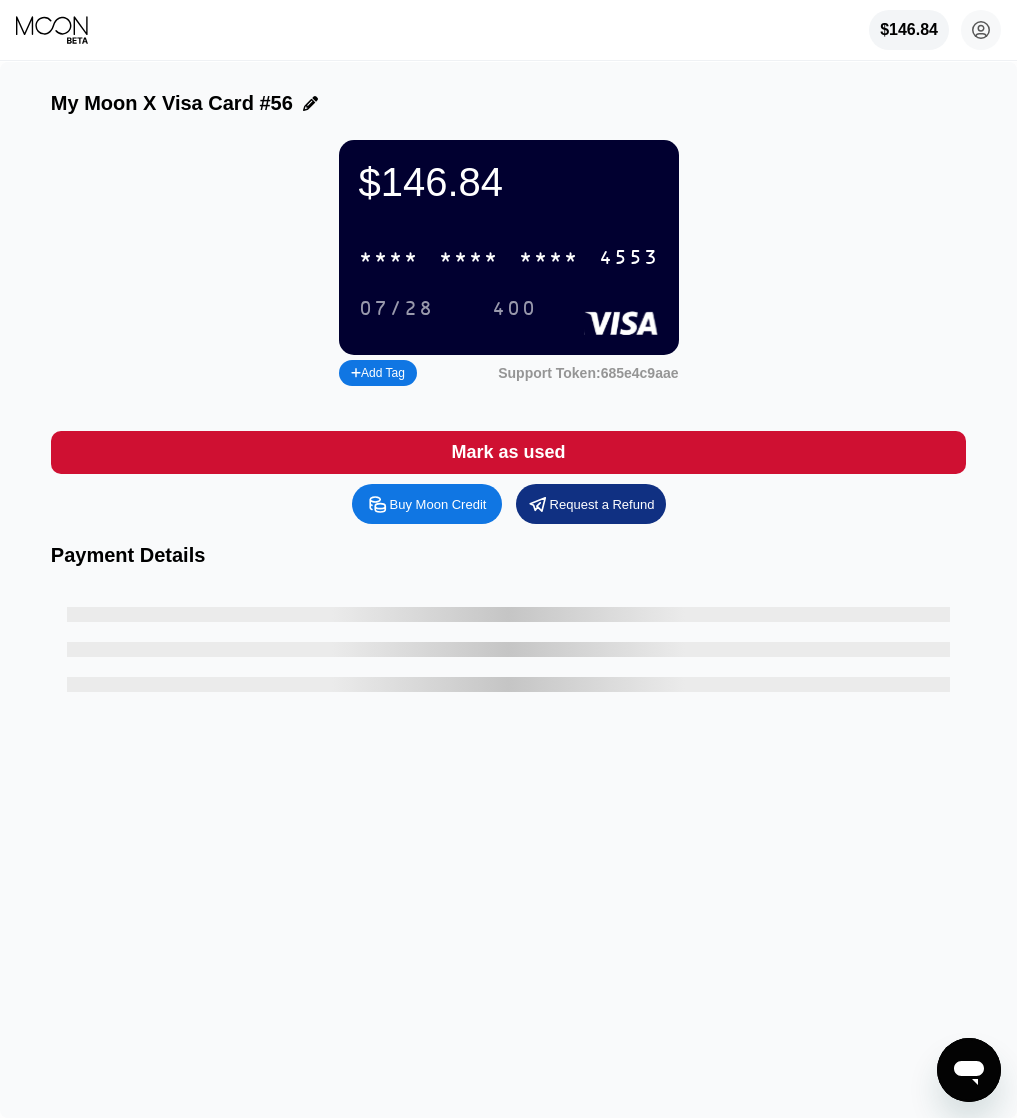 click on "* * * *" at bounding box center (469, 258) 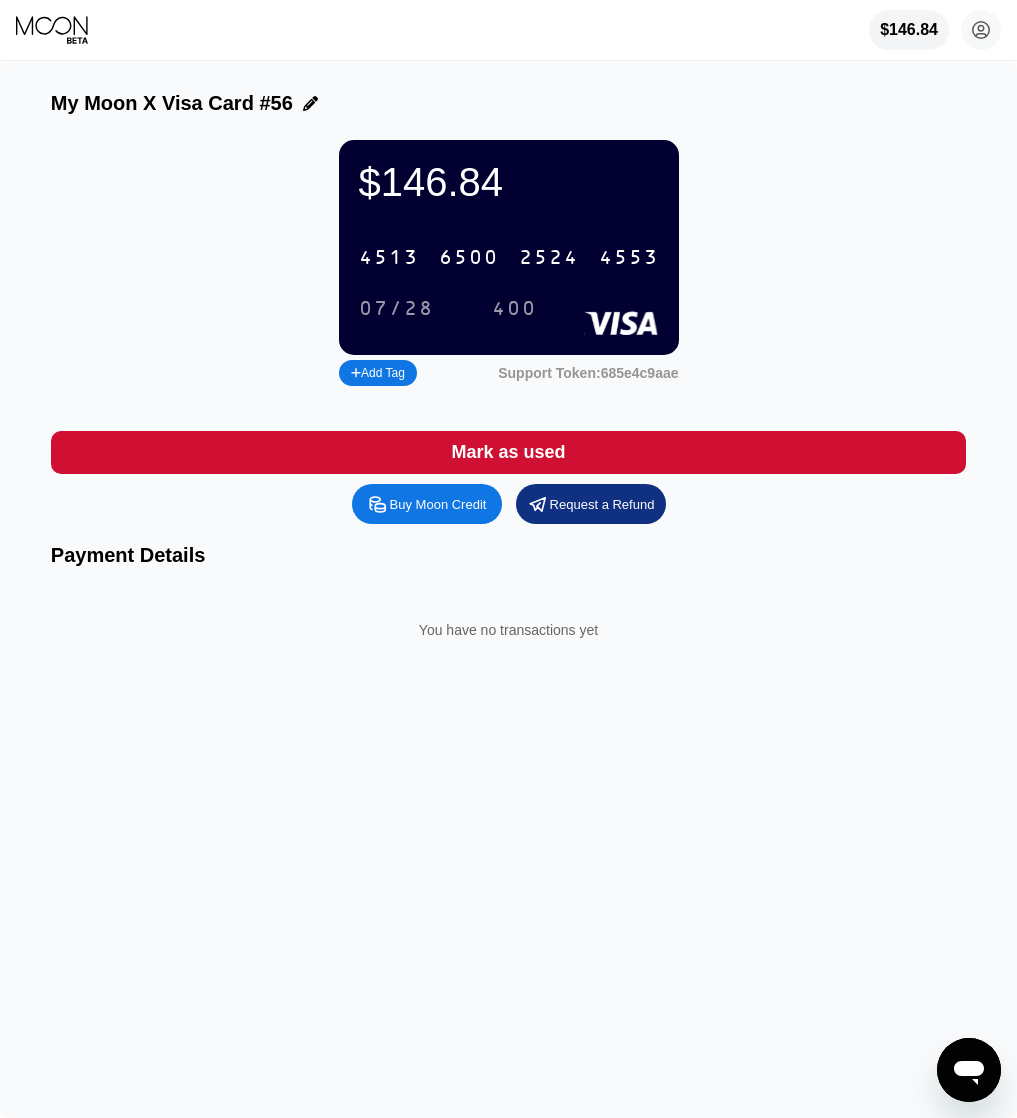 scroll, scrollTop: 0, scrollLeft: 0, axis: both 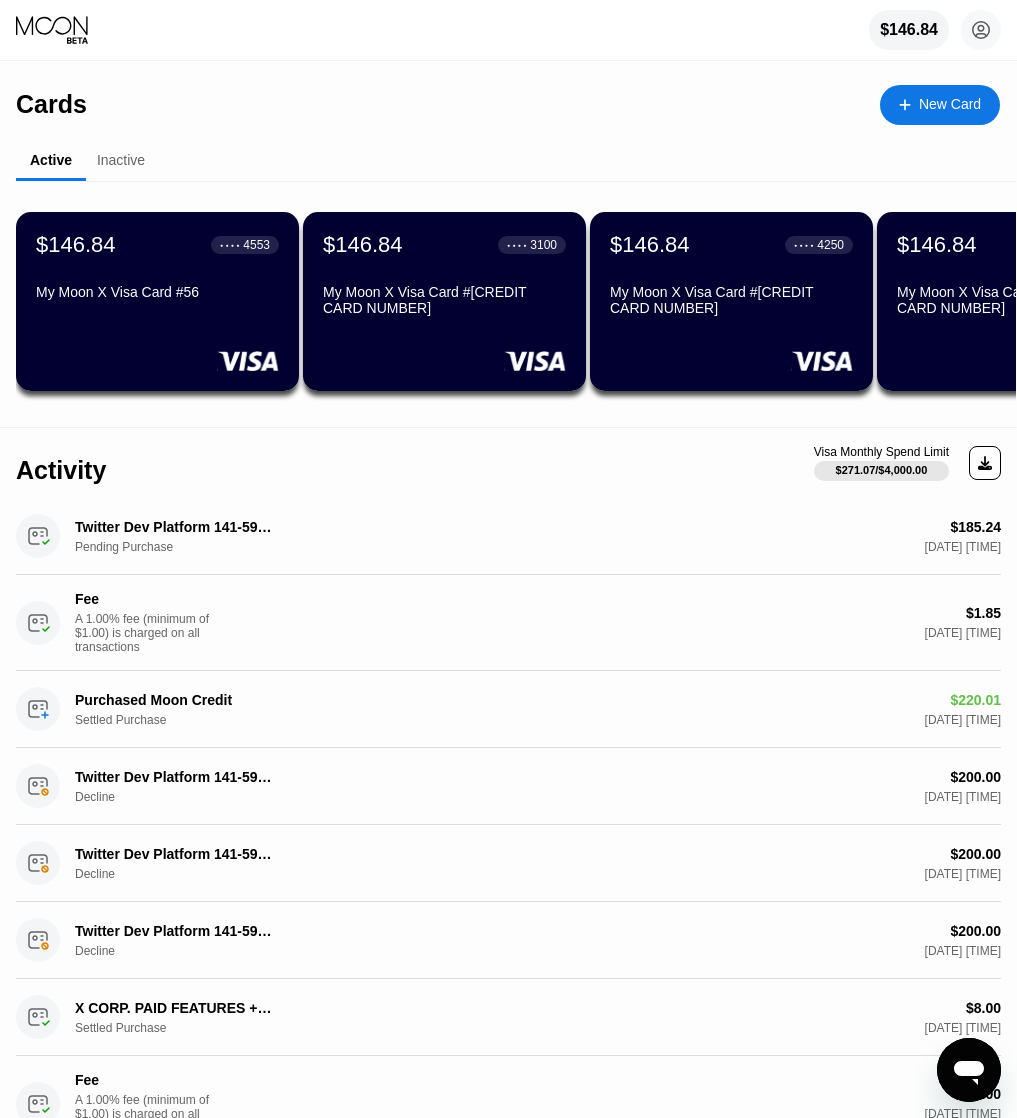 click on "New Card" at bounding box center (940, 105) 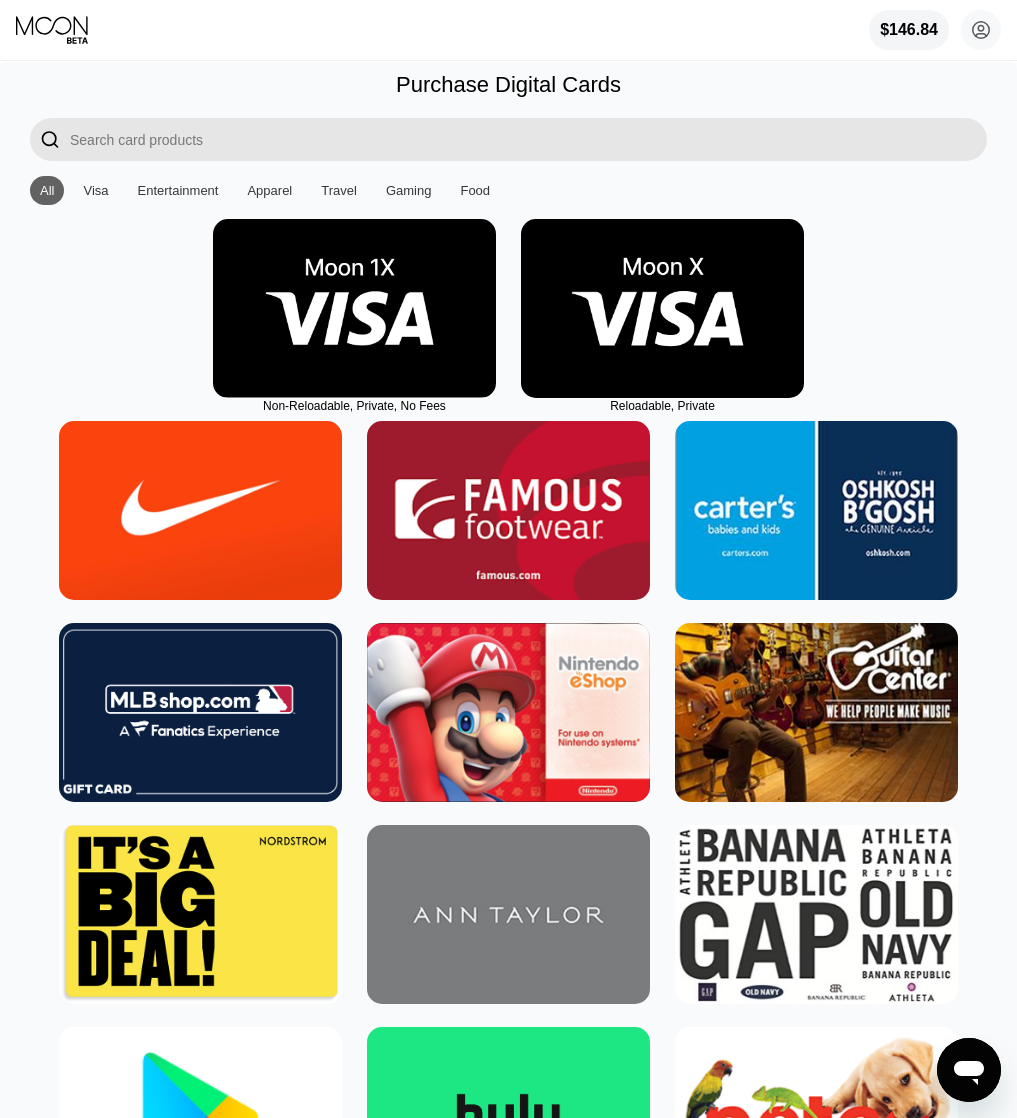 click at bounding box center (662, 308) 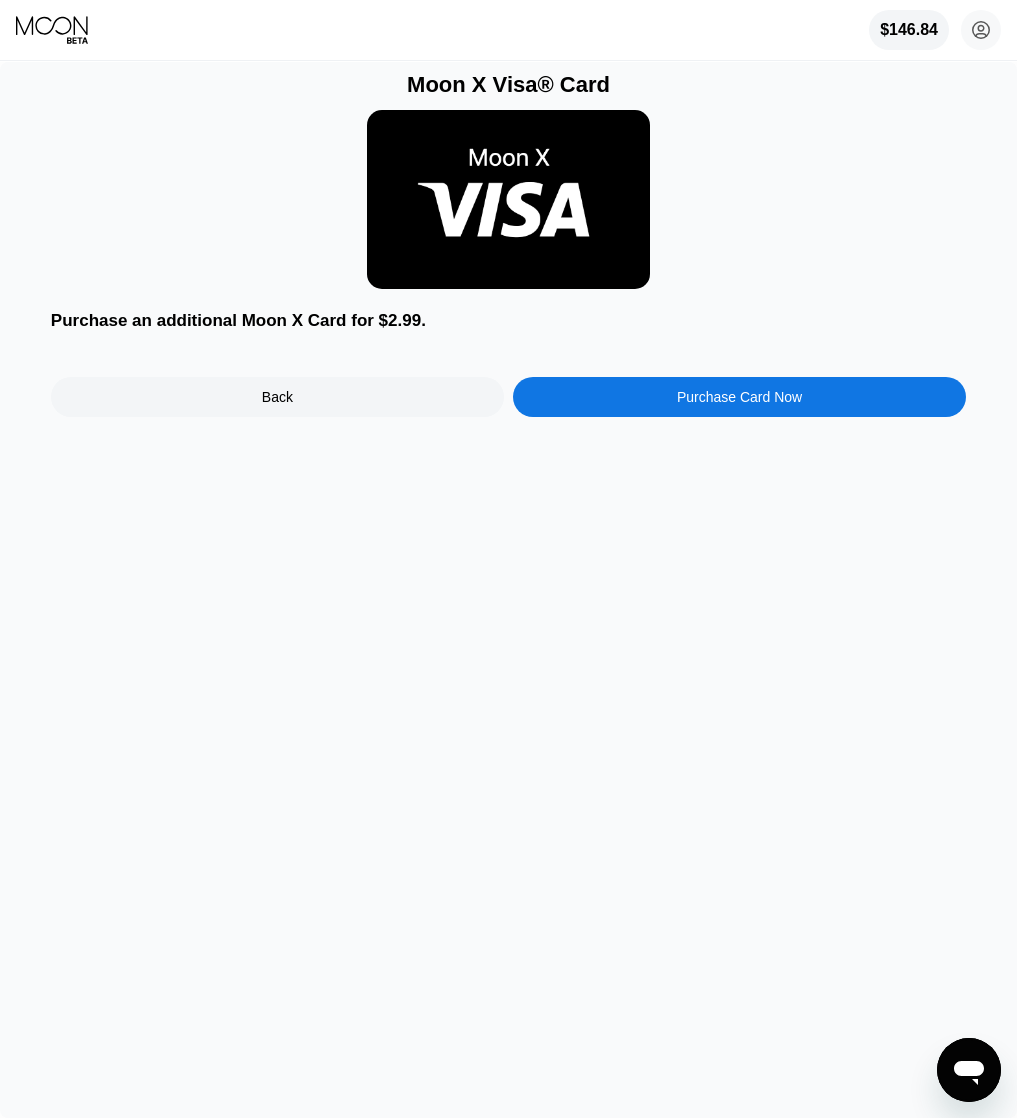 click on "Purchase an additional Moon X Card for $2.99. Back Purchase Card Now" at bounding box center (508, 359) 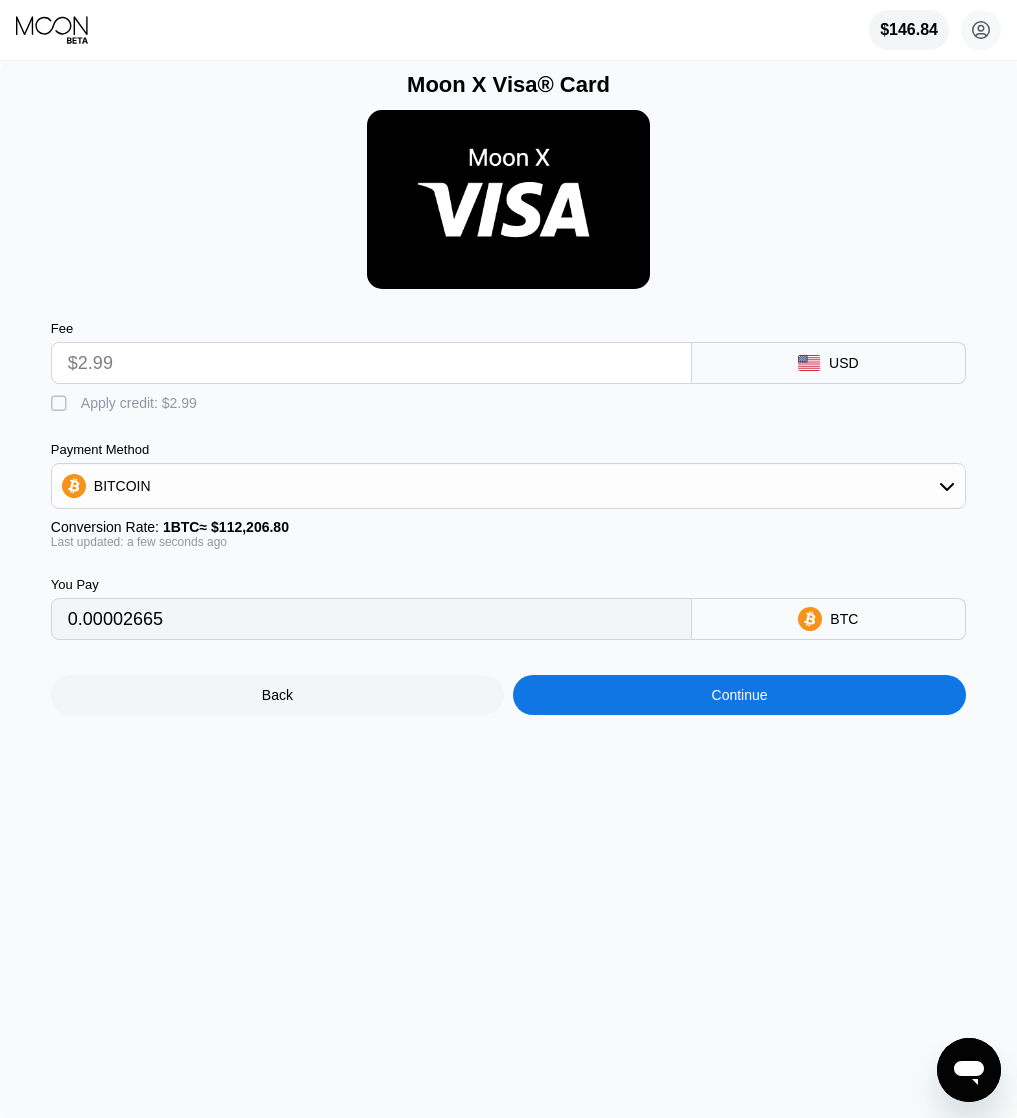 click on "Apply credit: $2.99" at bounding box center (139, 403) 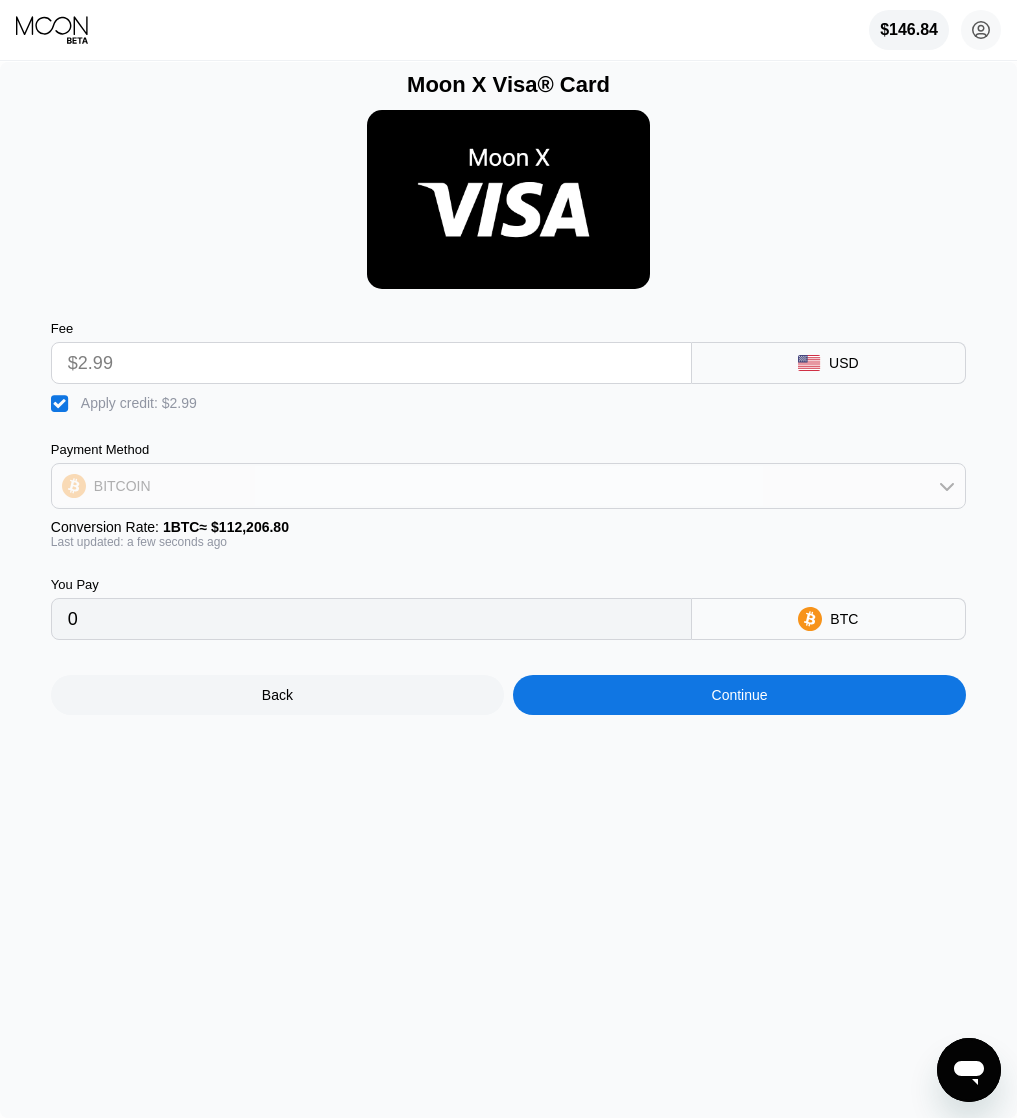 click on "BITCOIN" at bounding box center [508, 486] 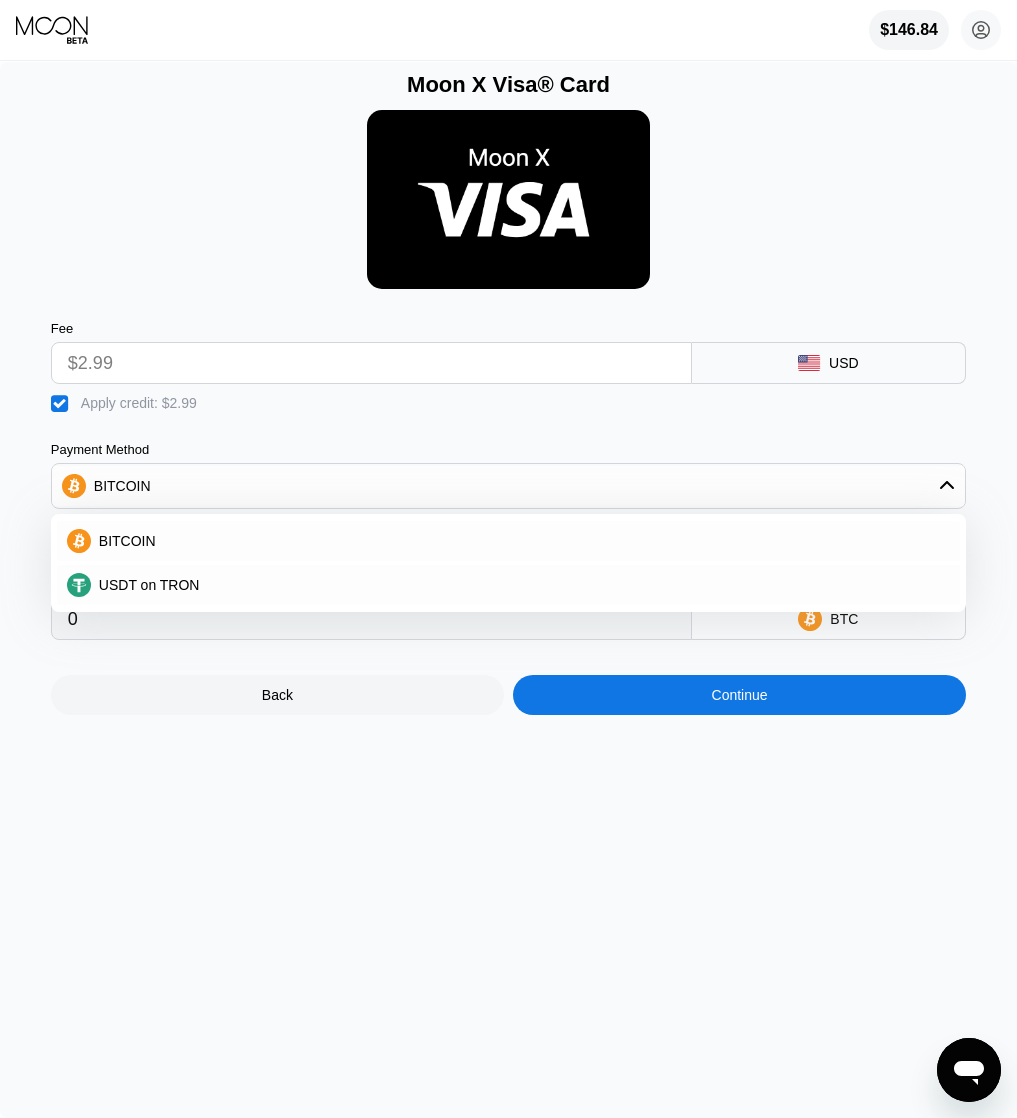 click on "Fee $2.99 USD  Apply credit: $2.99 Payment Method BITCOIN BITCOIN USDT on TRON Conversion Rate:   1  BTC  ≈   $112,206.80 Last updated:   a few seconds ago You Pay 0 BTC" at bounding box center (508, 470) 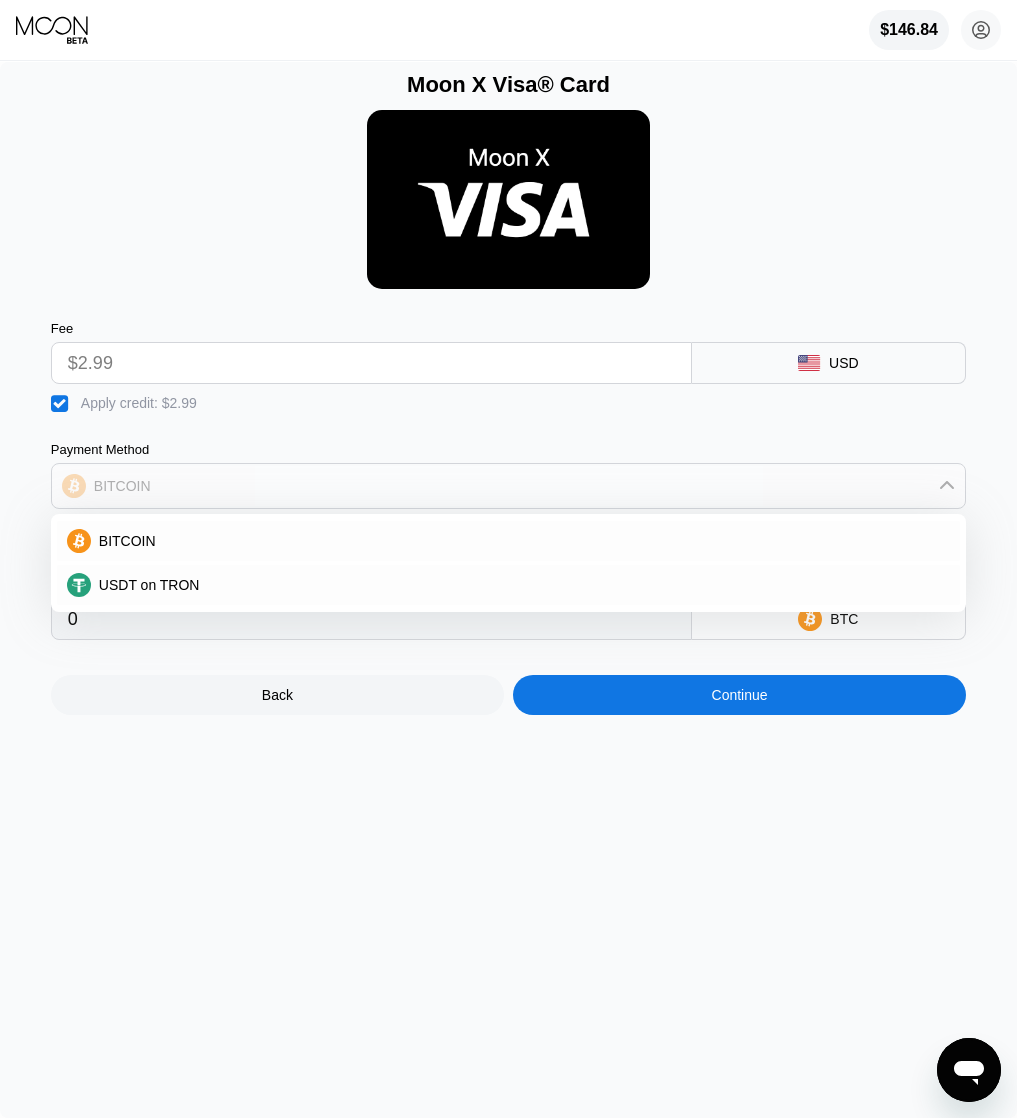 click on "BITCOIN" at bounding box center [508, 486] 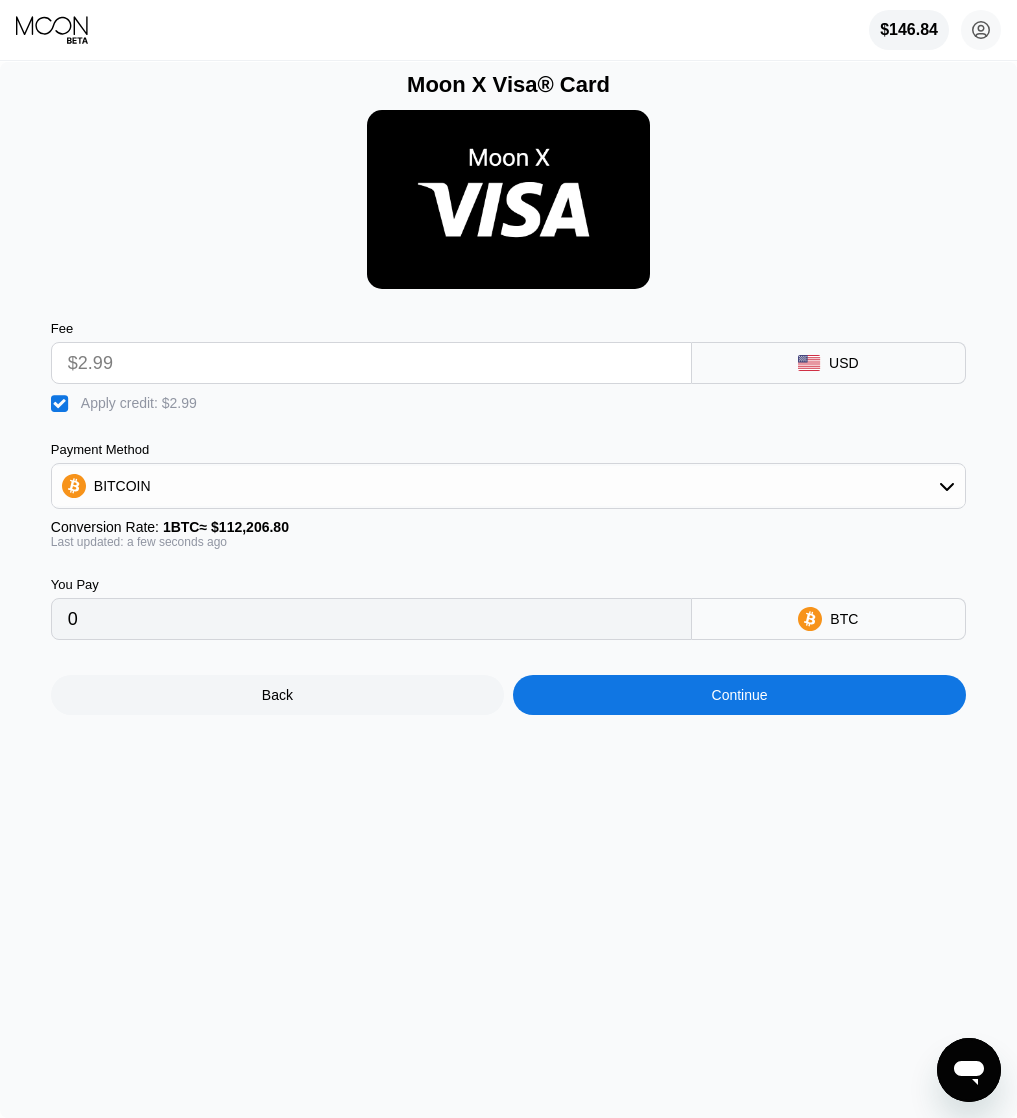 click on "Back Continue" at bounding box center [508, 677] 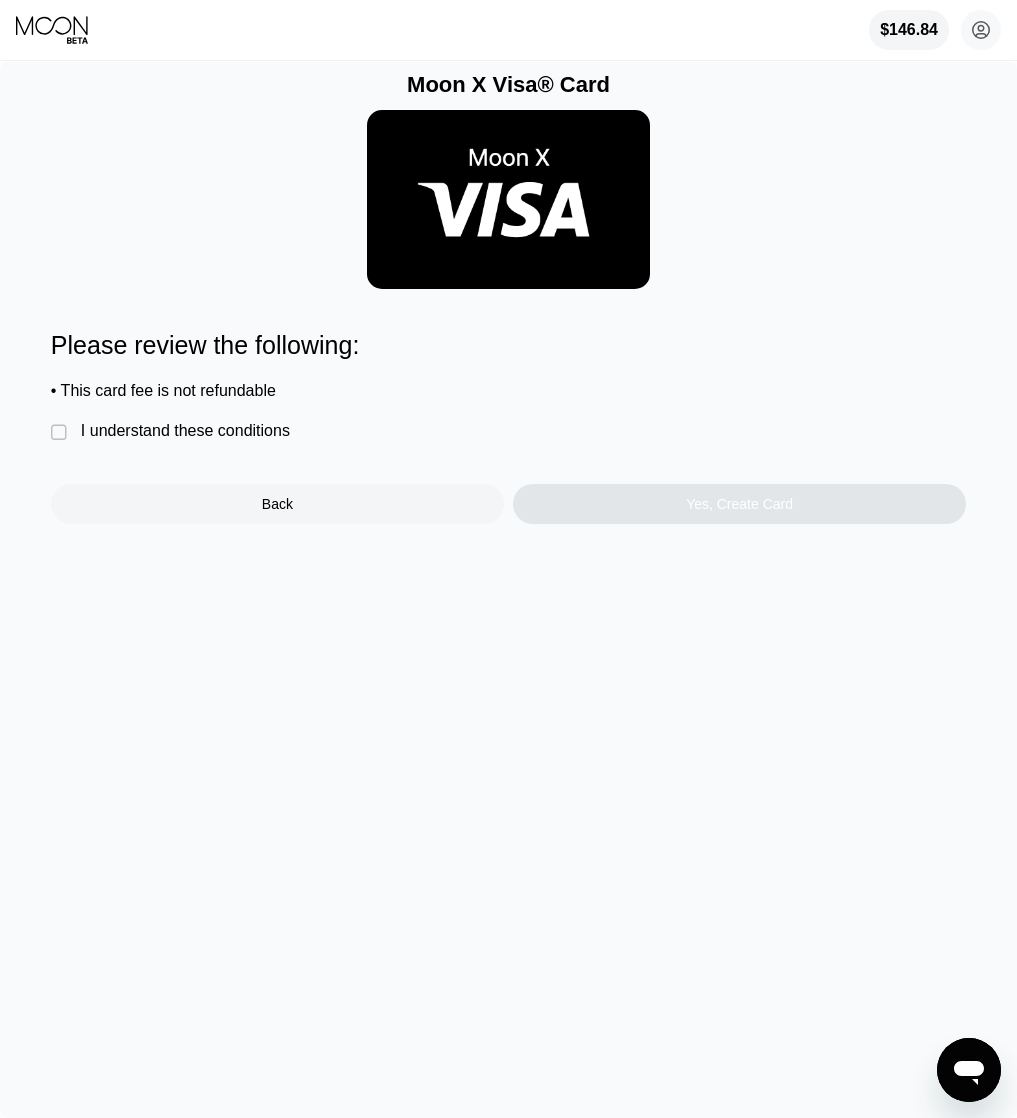 click on " I understand these conditions" at bounding box center (175, 432) 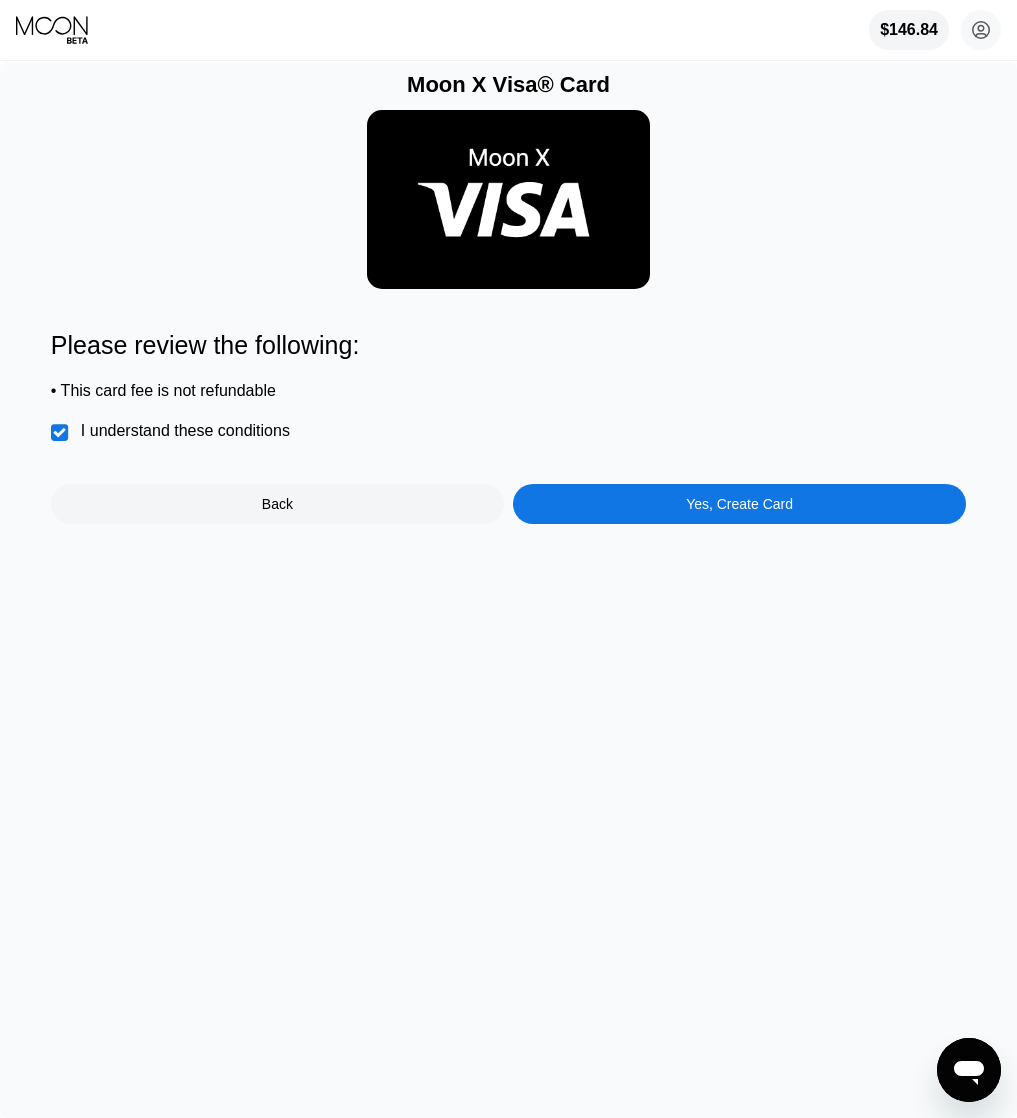 click on "Please review the following: • This card fee is not refundable  I understand these conditions Back Yes, Create Card" at bounding box center [508, 427] 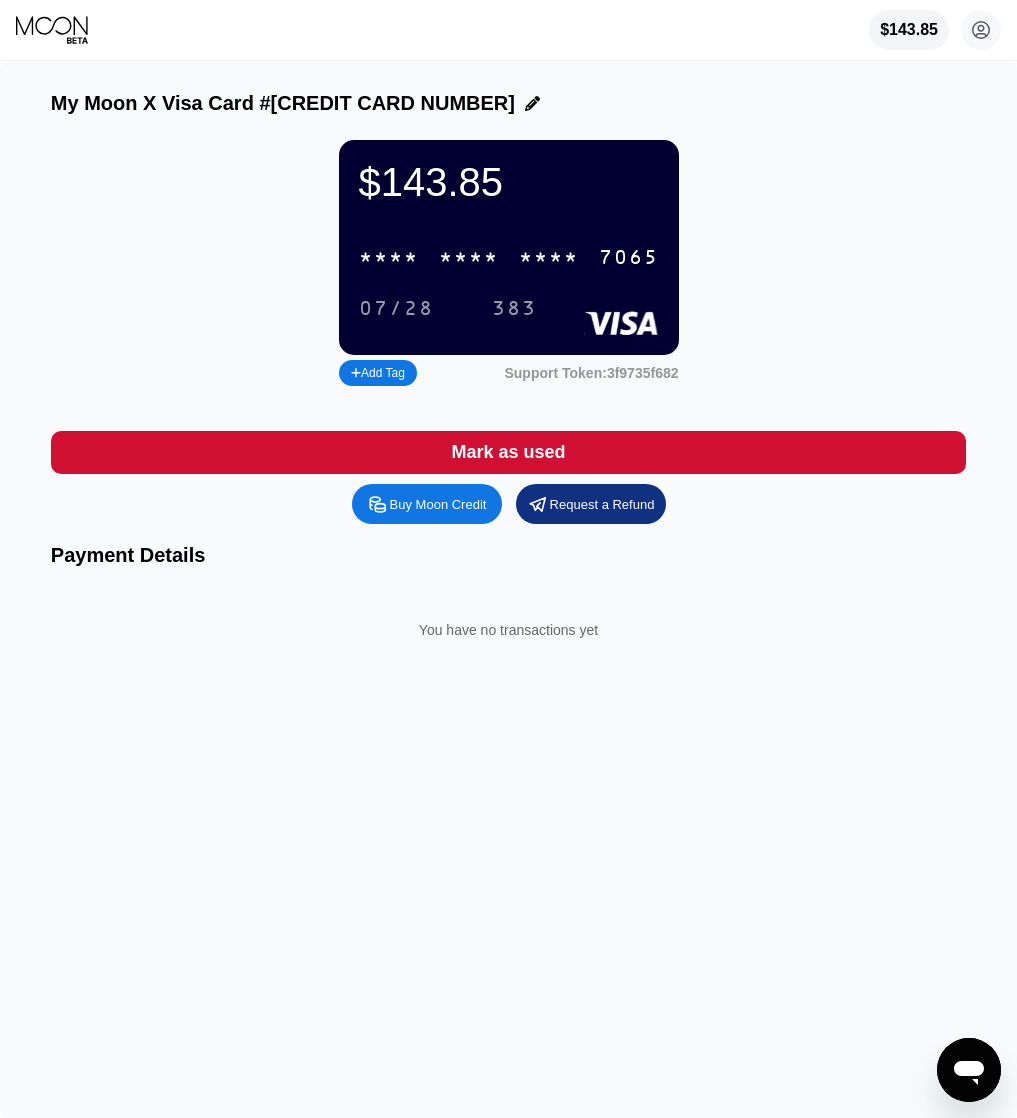 click on "* * * * * * * * * * * * 7065" at bounding box center (509, 257) 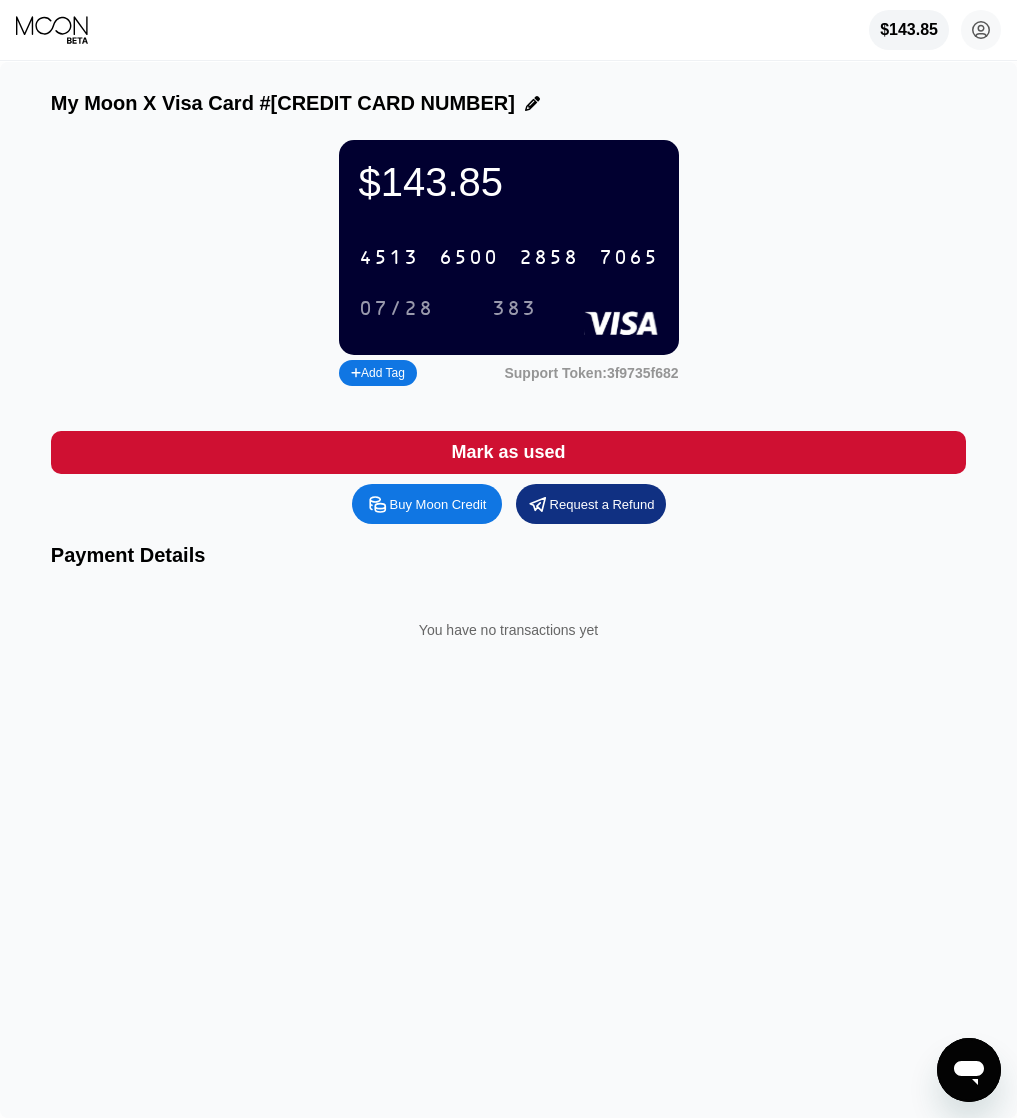 click 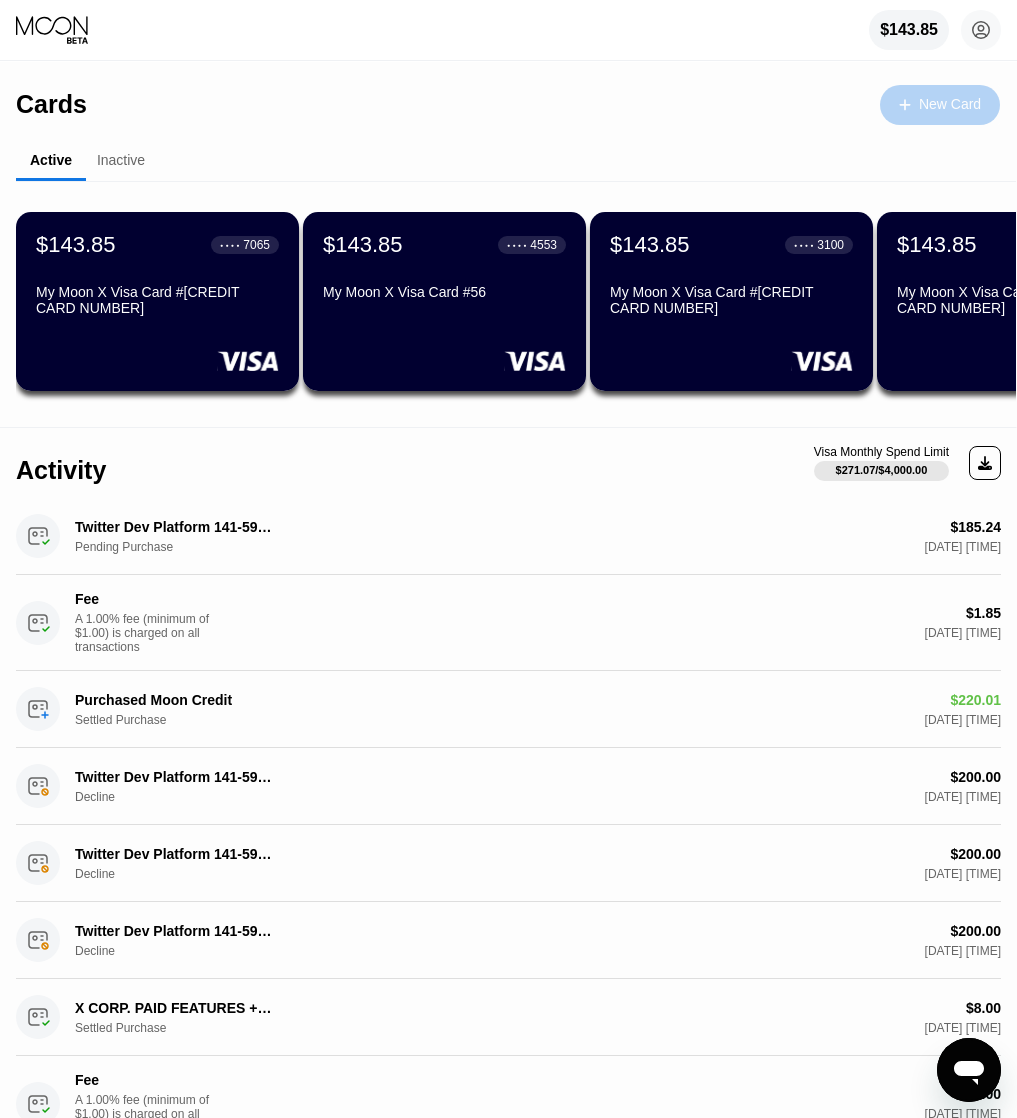 click on "New Card" at bounding box center (950, 104) 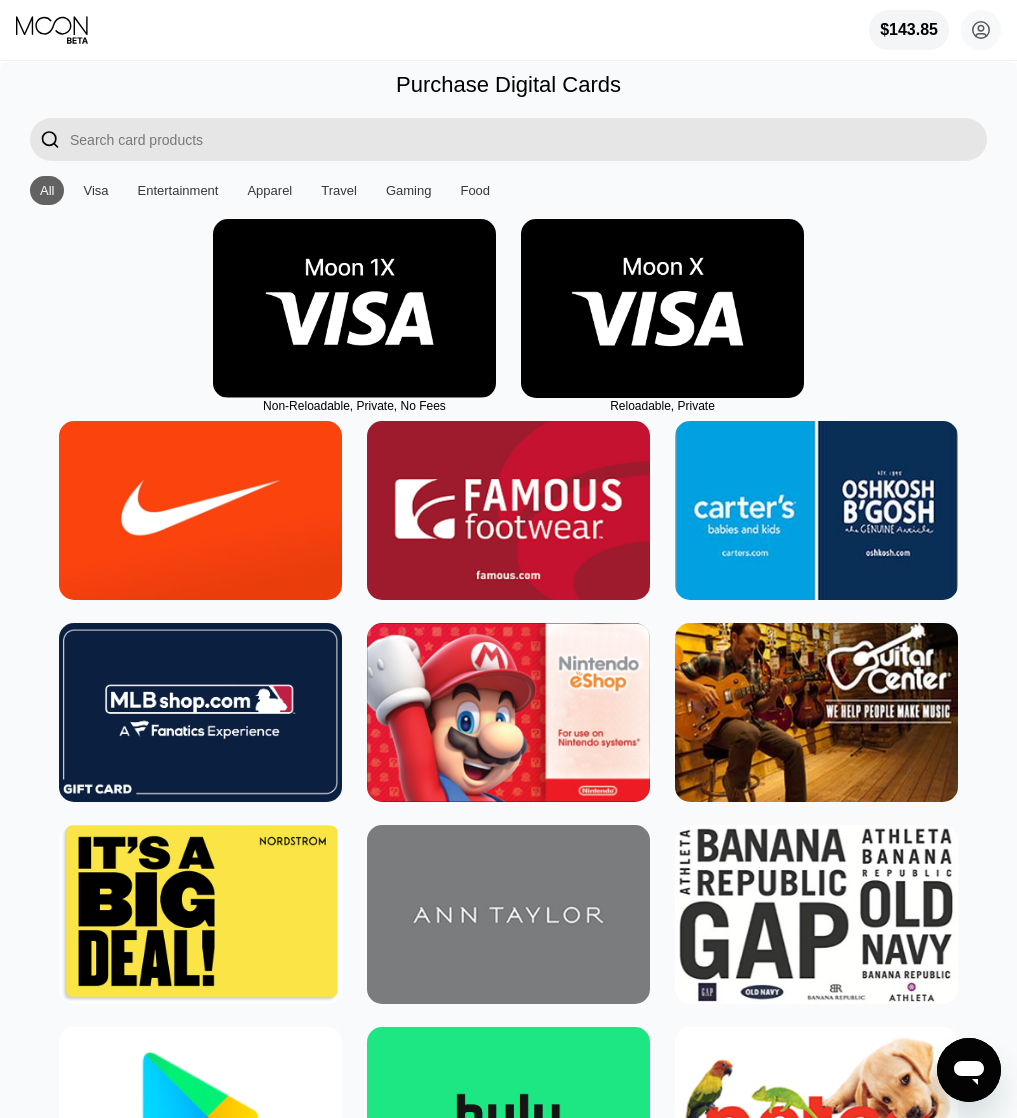 click at bounding box center [662, 308] 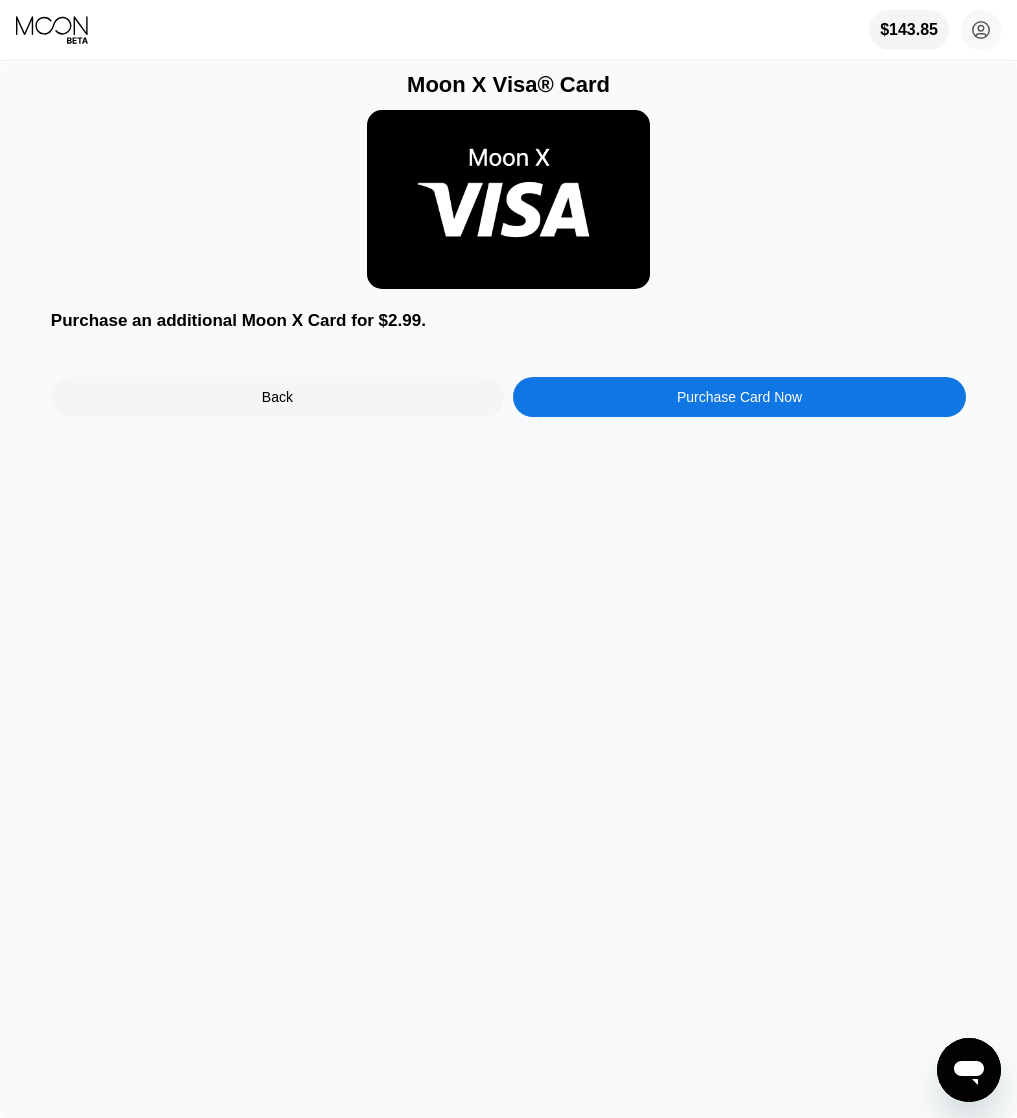 click on "Purchase Card Now" at bounding box center (739, 397) 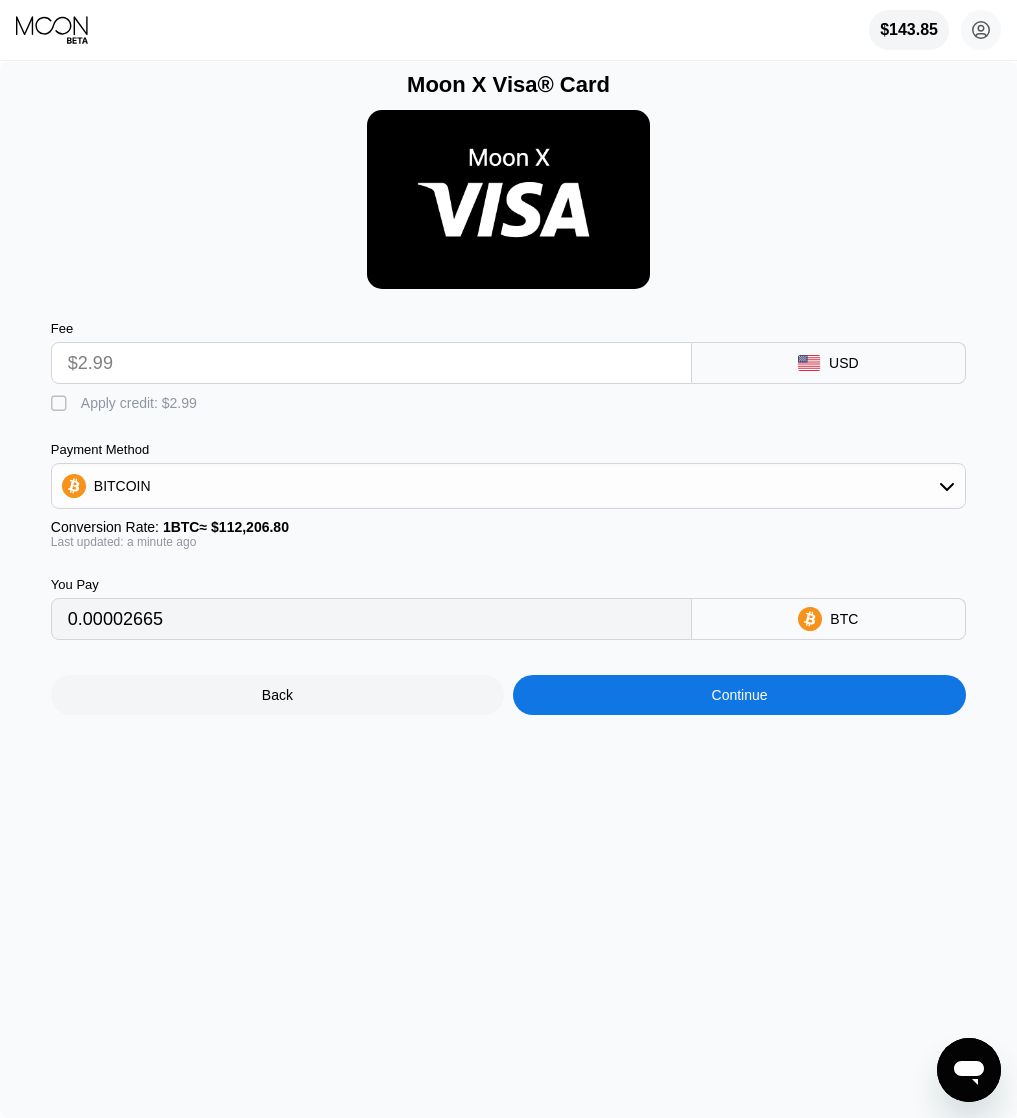 click on "Apply credit: $2.99" at bounding box center [139, 403] 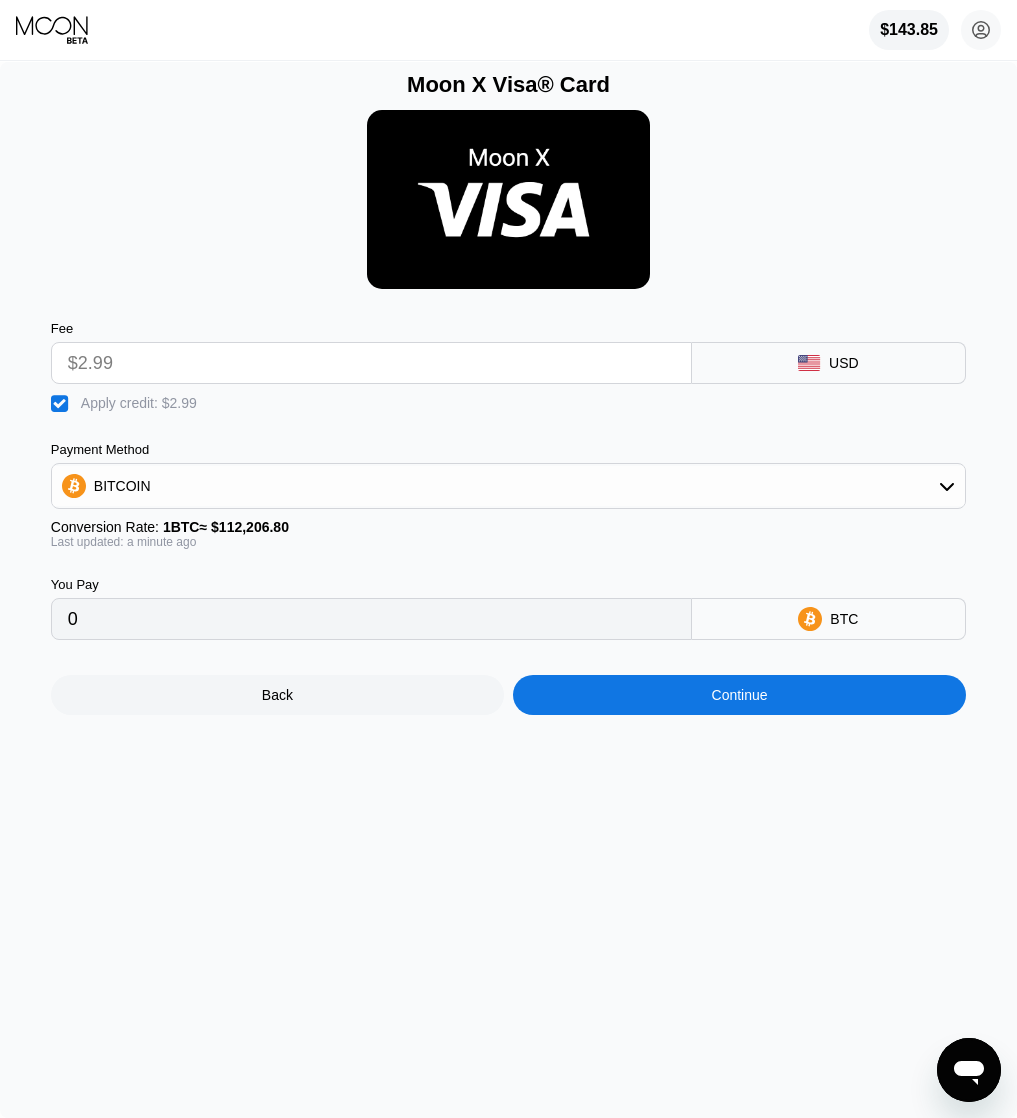click on "Continue" at bounding box center (740, 695) 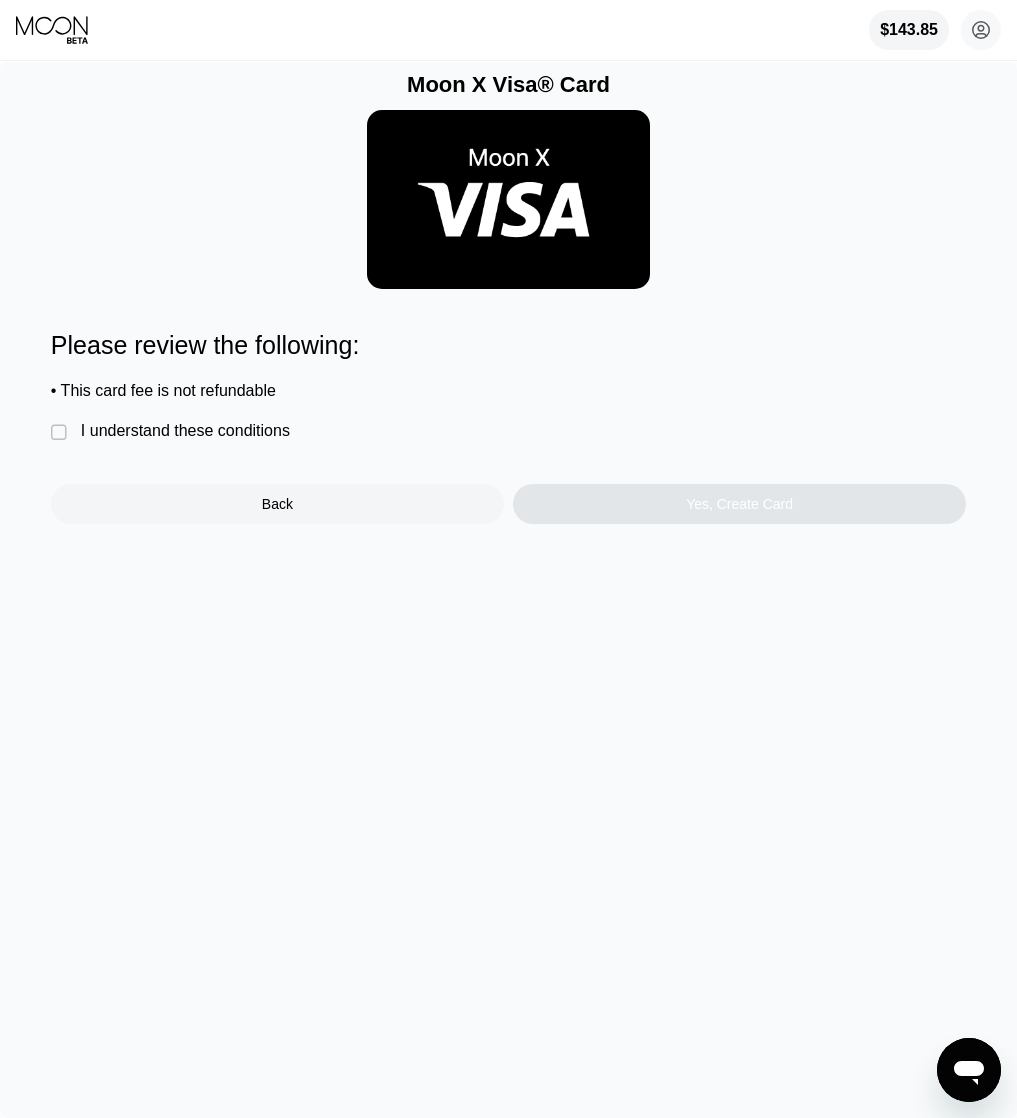 click on "Please review the following: • This card fee is not refundable  I understand these conditions Back Yes, Create Card" at bounding box center [508, 427] 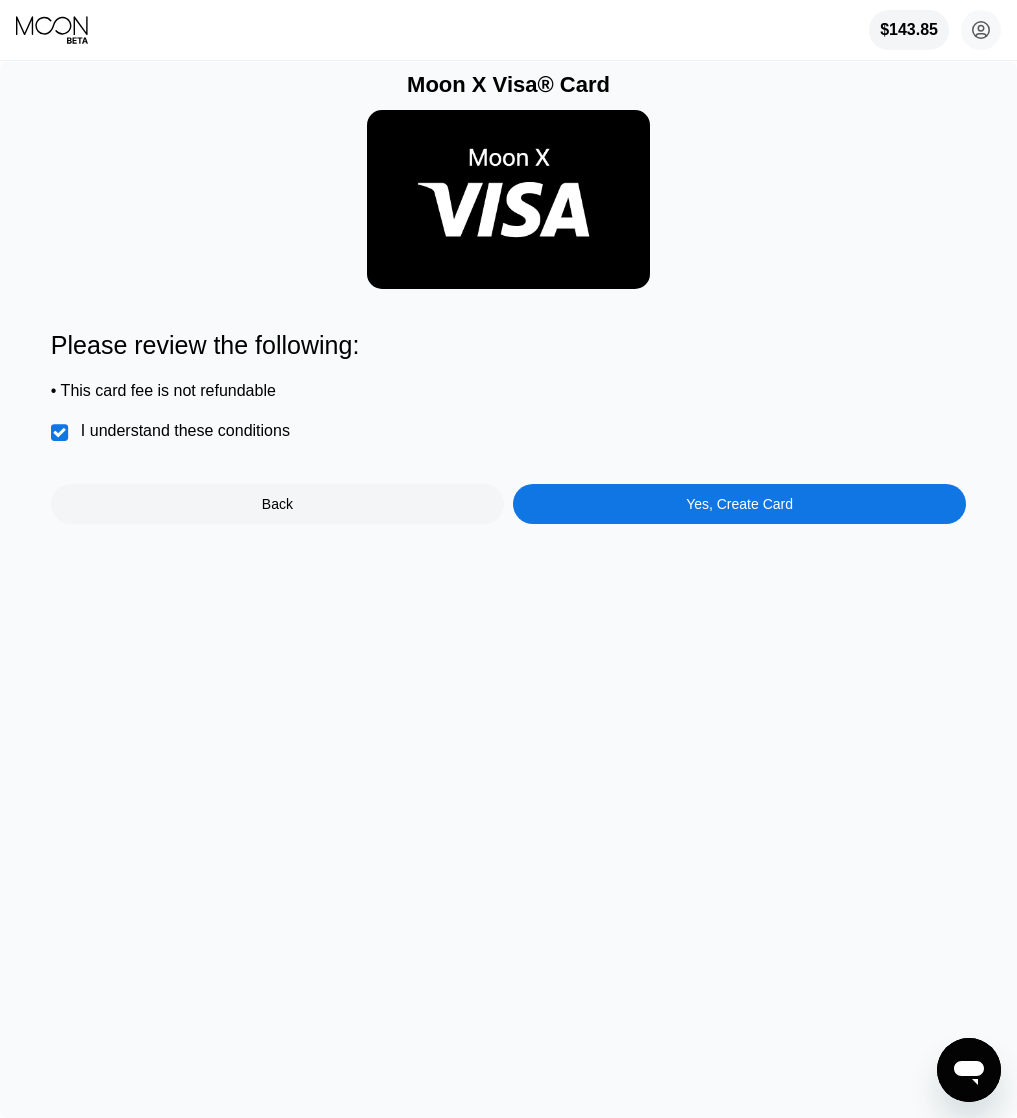 click on "Yes, Create Card" at bounding box center [739, 504] 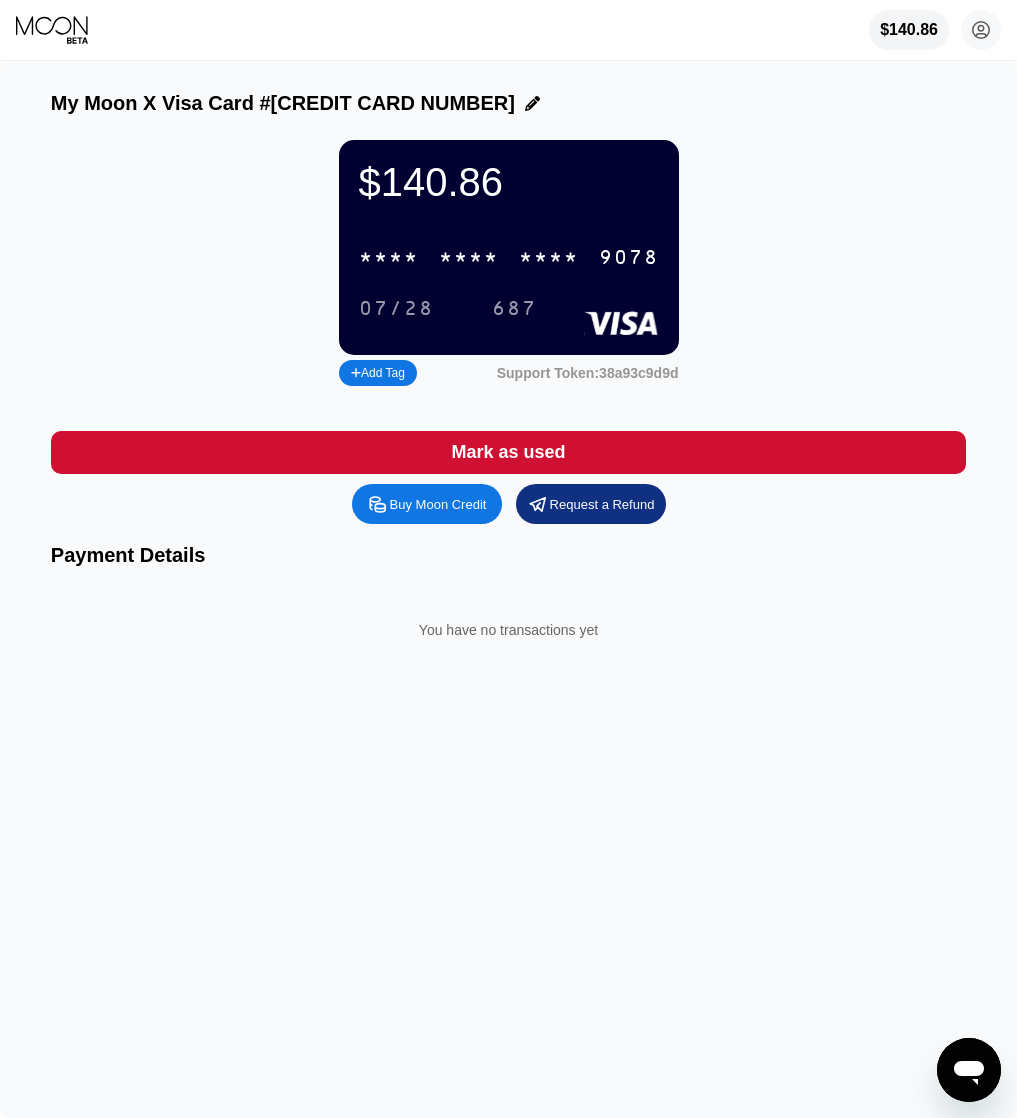 click on "* * * *" at bounding box center [469, 258] 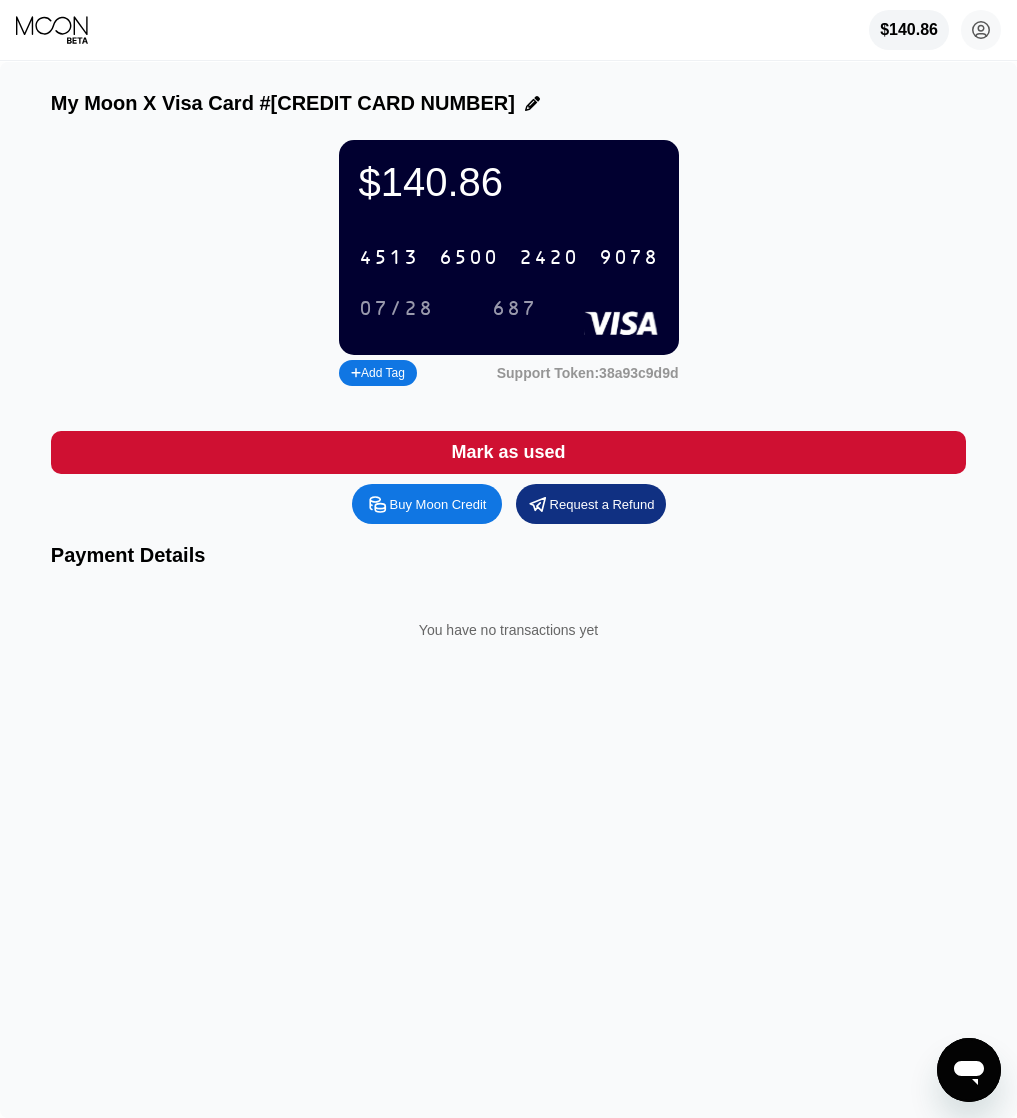 click on "$140.86 Bilal Kamoon bilal.kamoon@gmail.com  Home Settings Support Careers About Us Log out Privacy policy Terms" at bounding box center [508, 30] 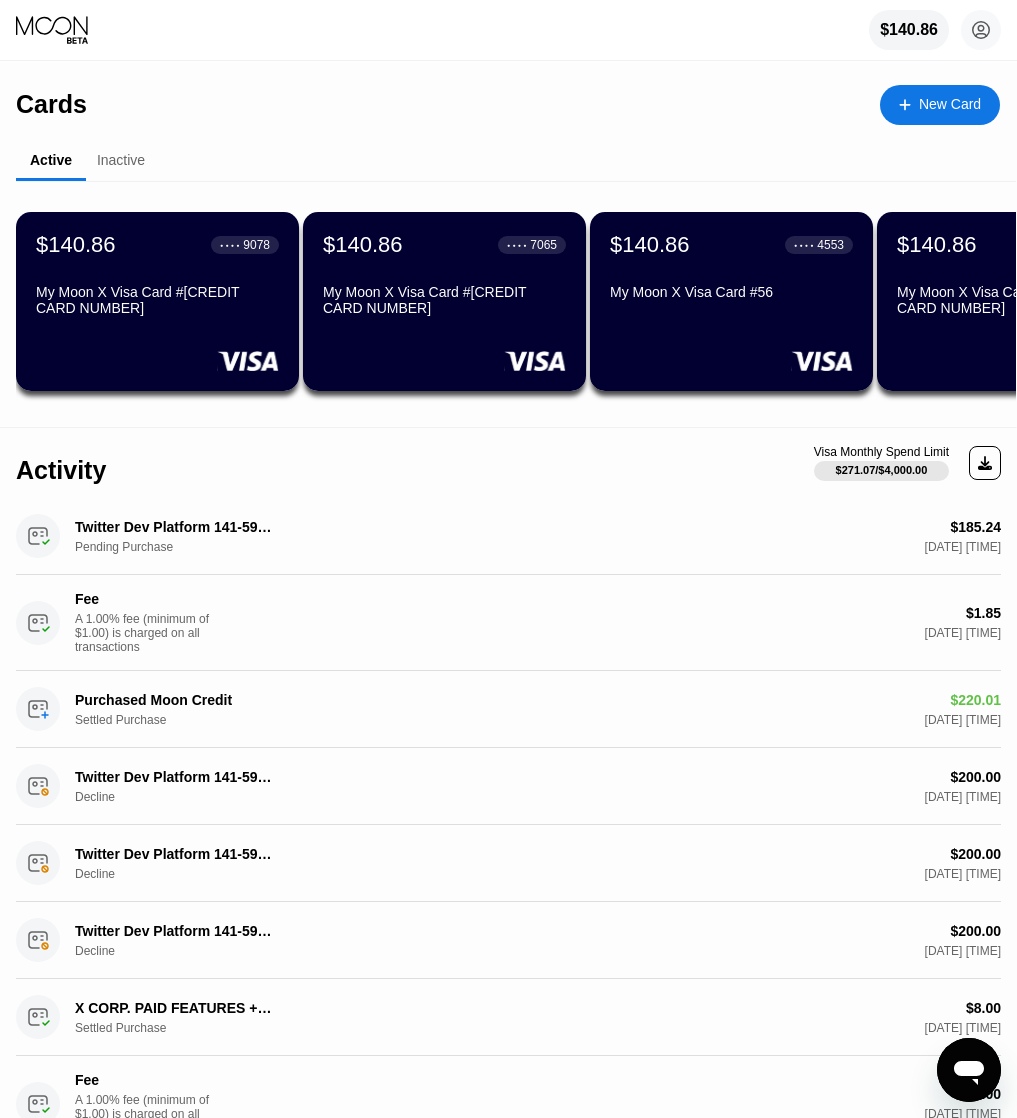 click on "New Card" at bounding box center [950, 104] 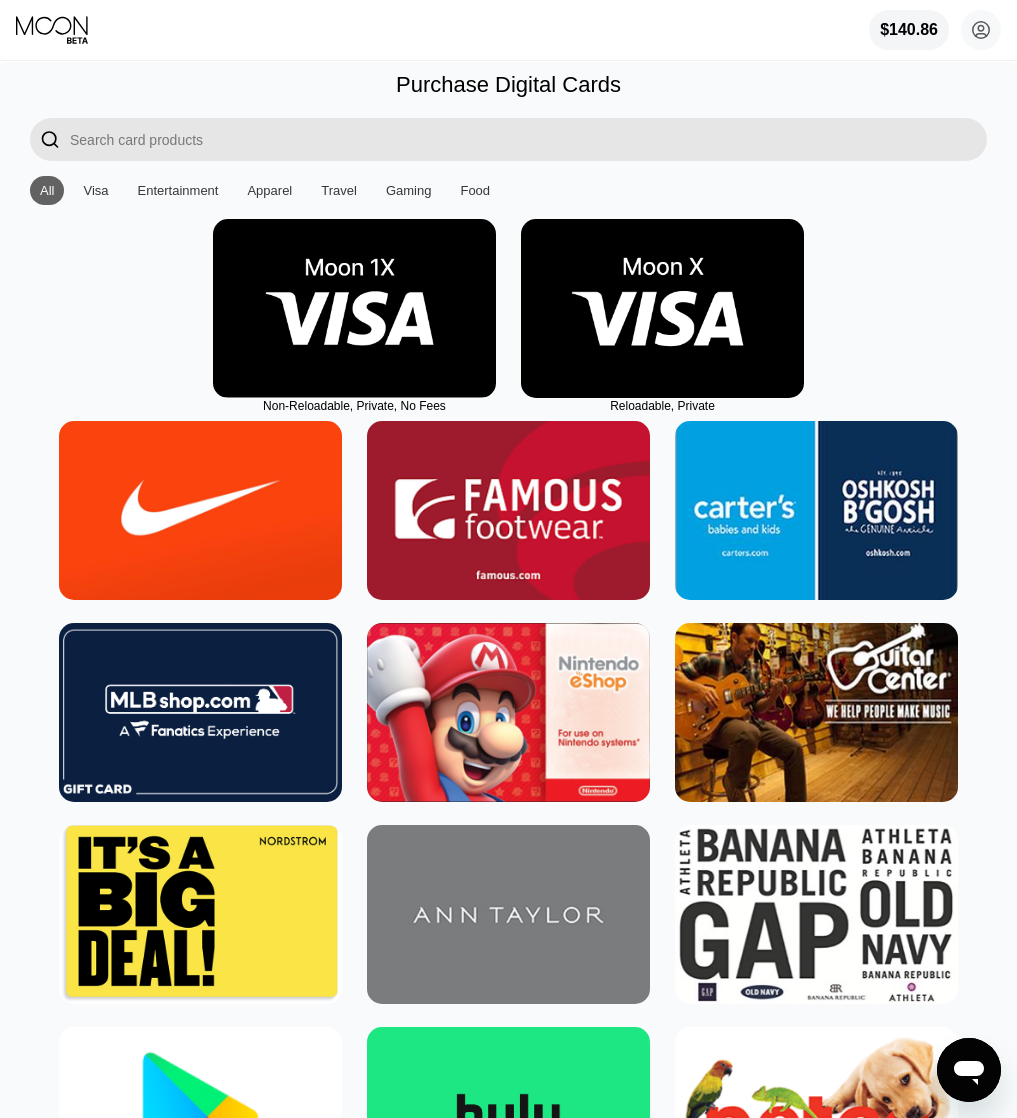 click at bounding box center [662, 308] 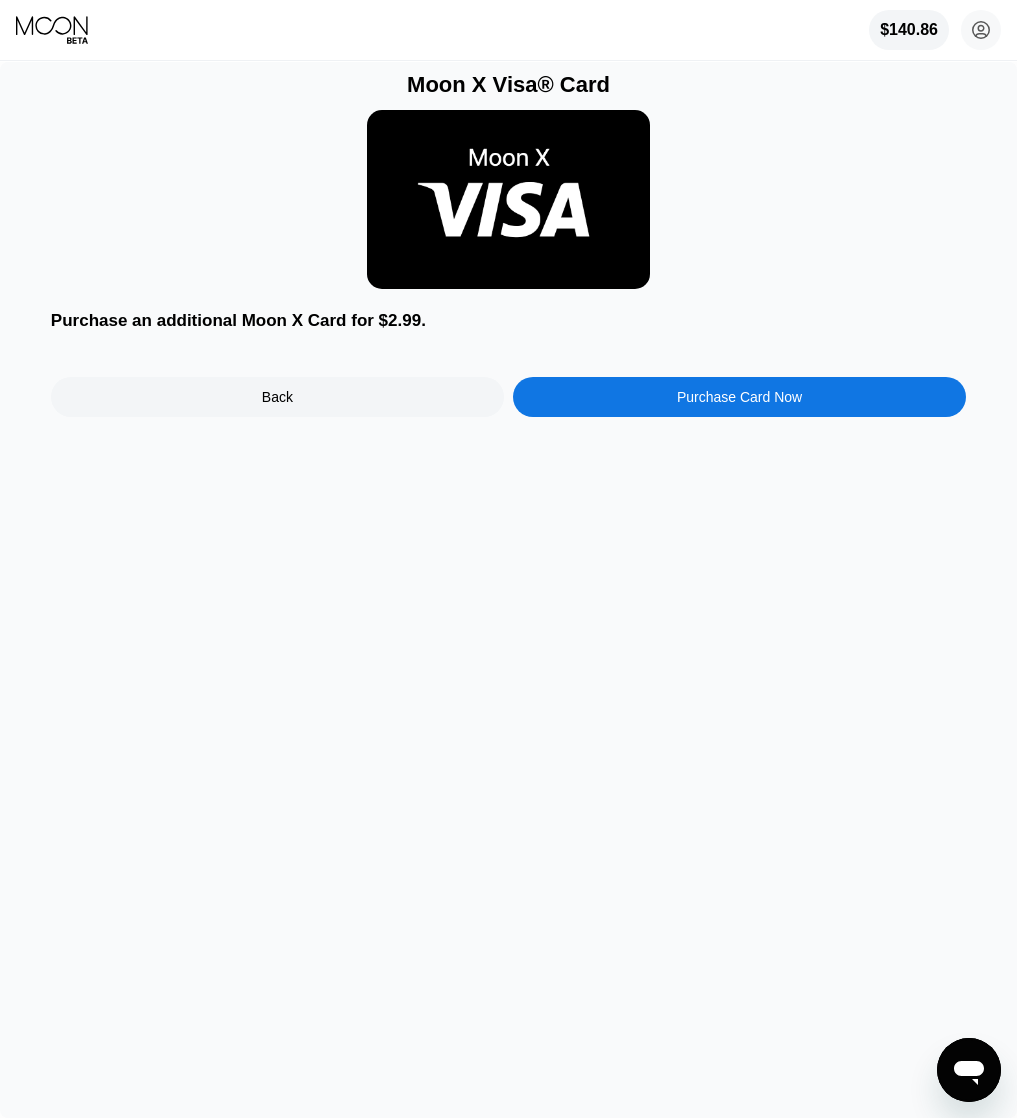 click on "Purchase Card Now" at bounding box center [739, 397] 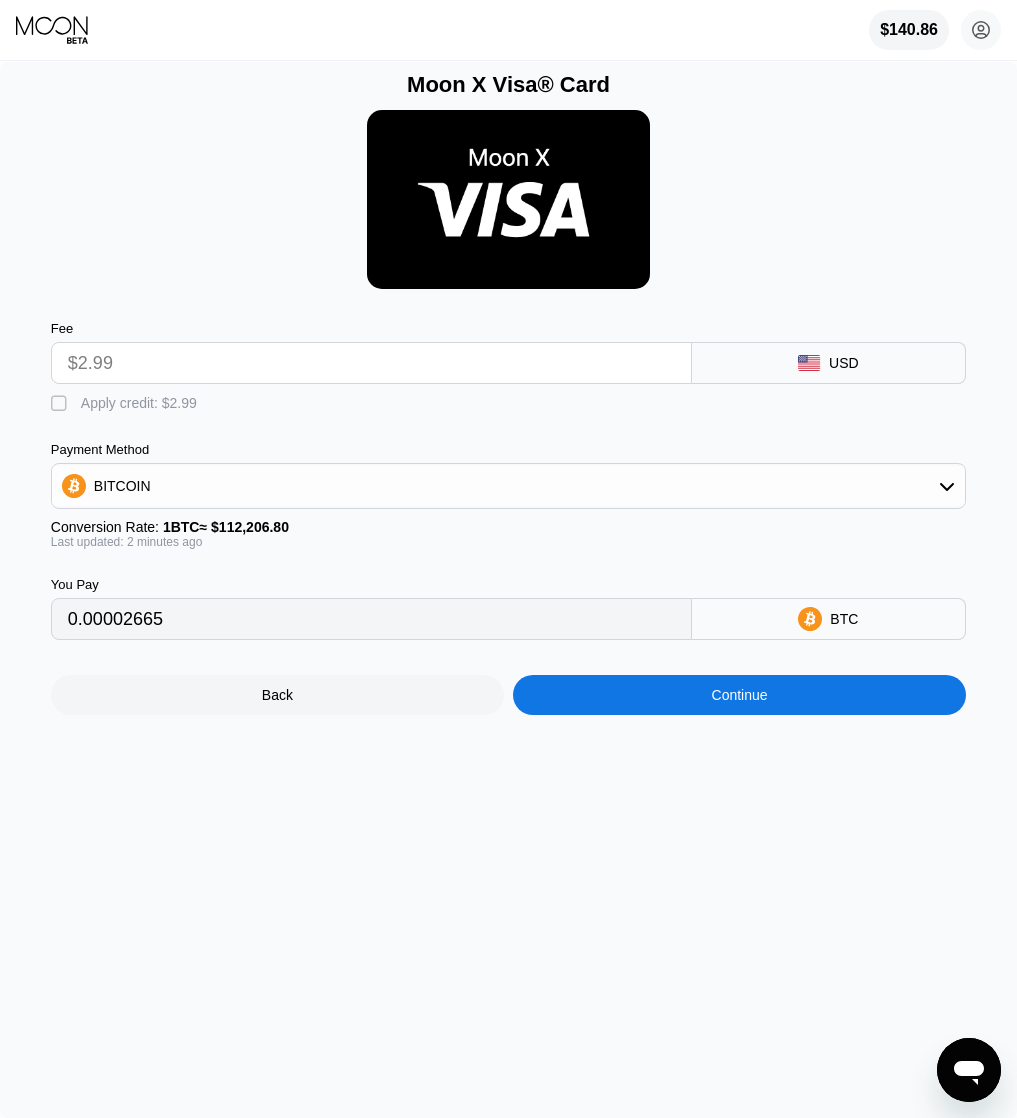 click on "" at bounding box center (61, 404) 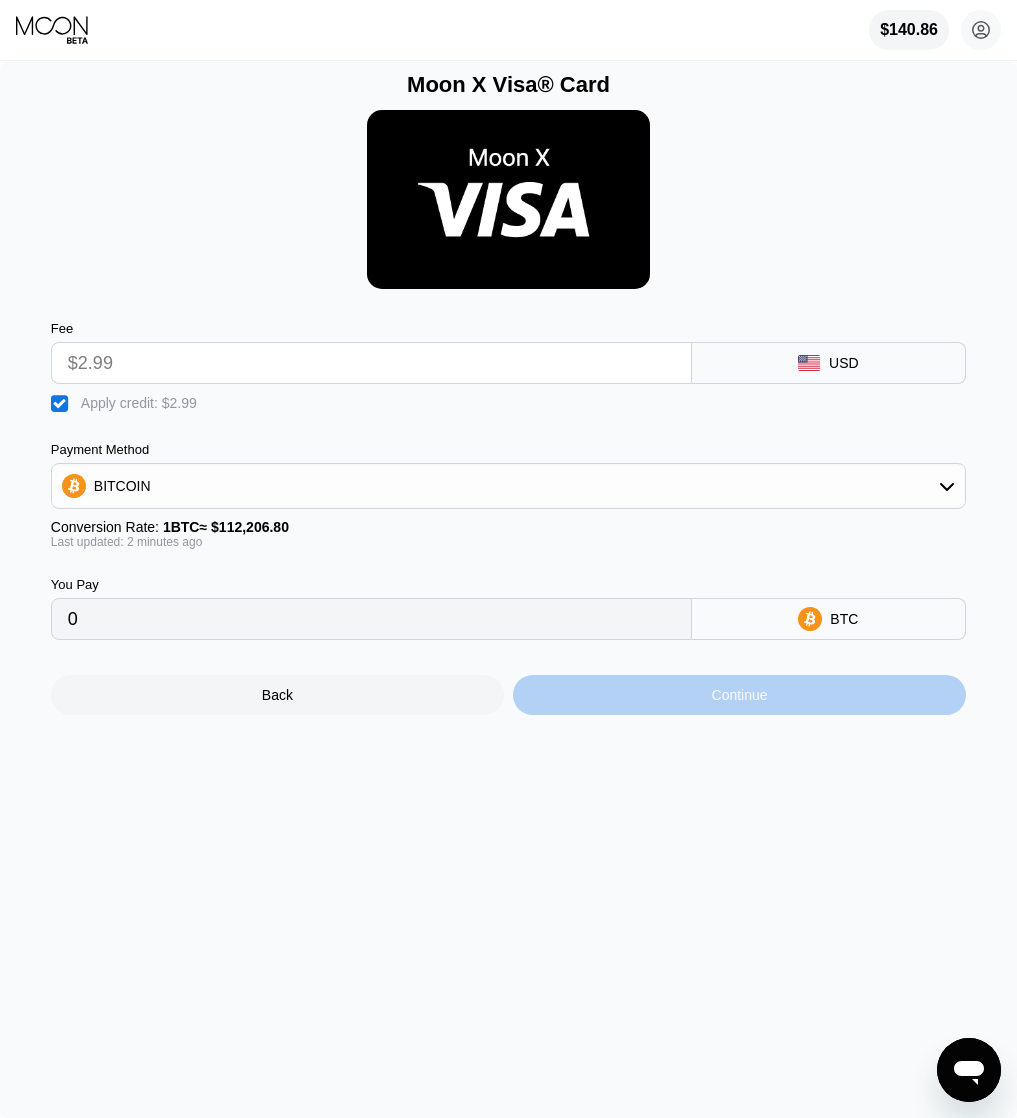 click on "Continue" at bounding box center (739, 695) 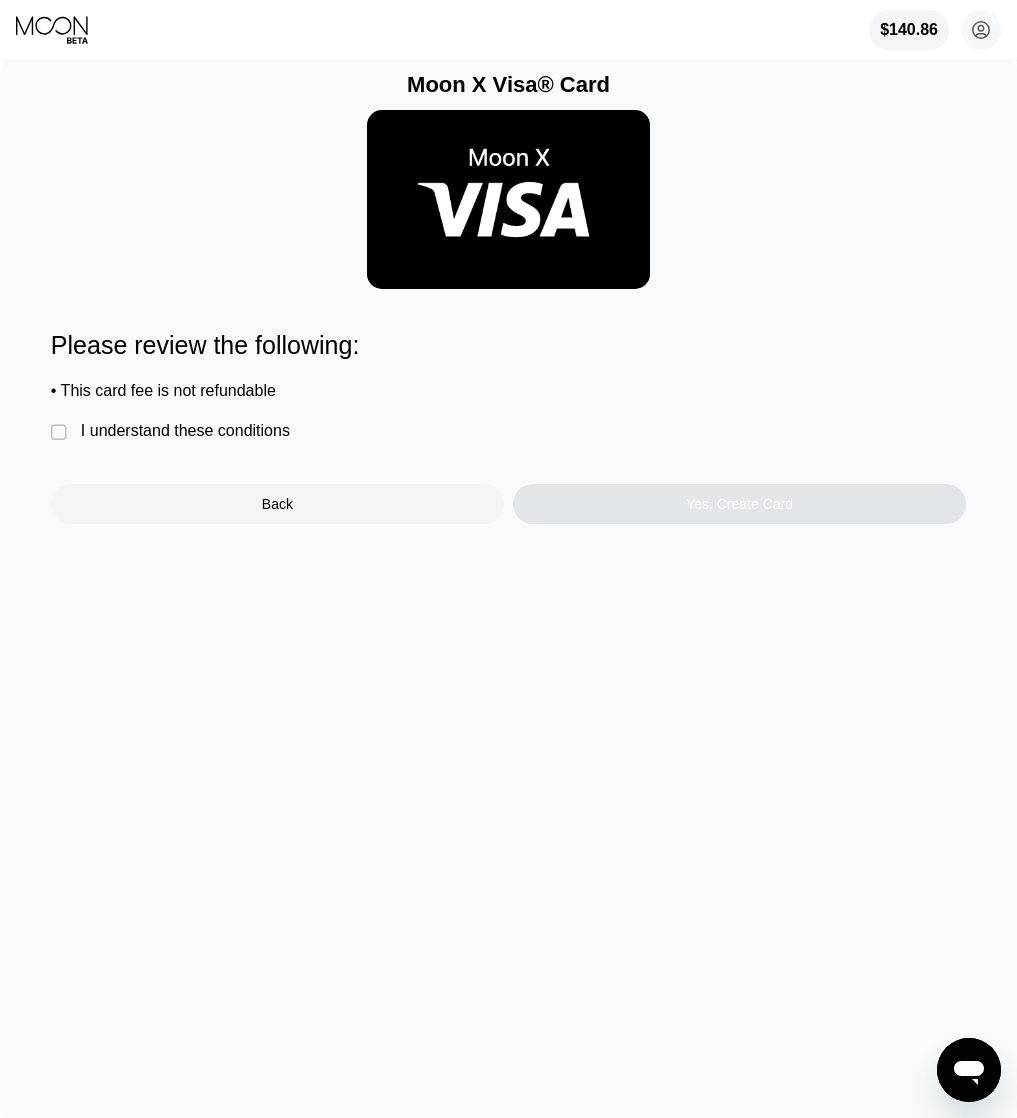 click on "I understand these conditions" at bounding box center (185, 431) 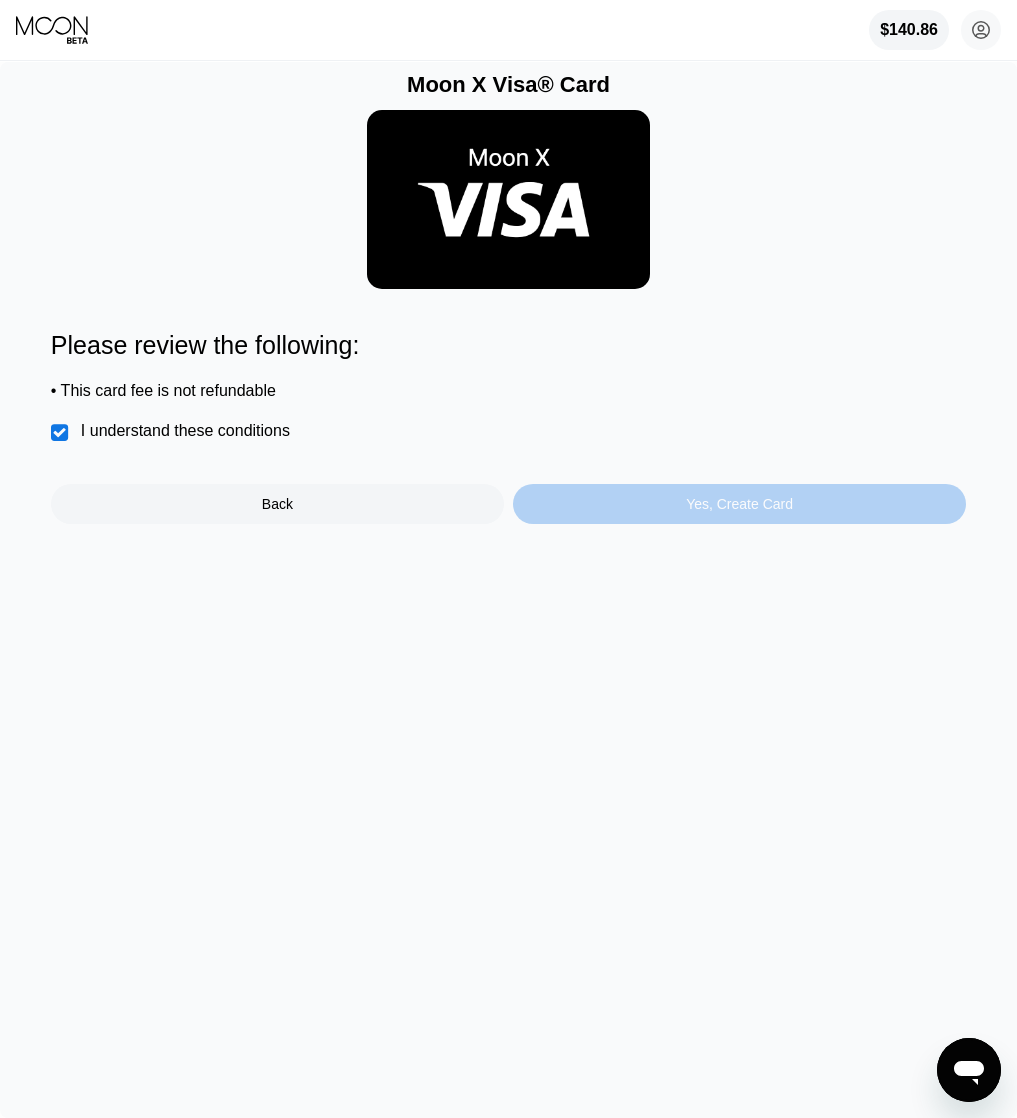 click on "Yes, Create Card" at bounding box center [739, 504] 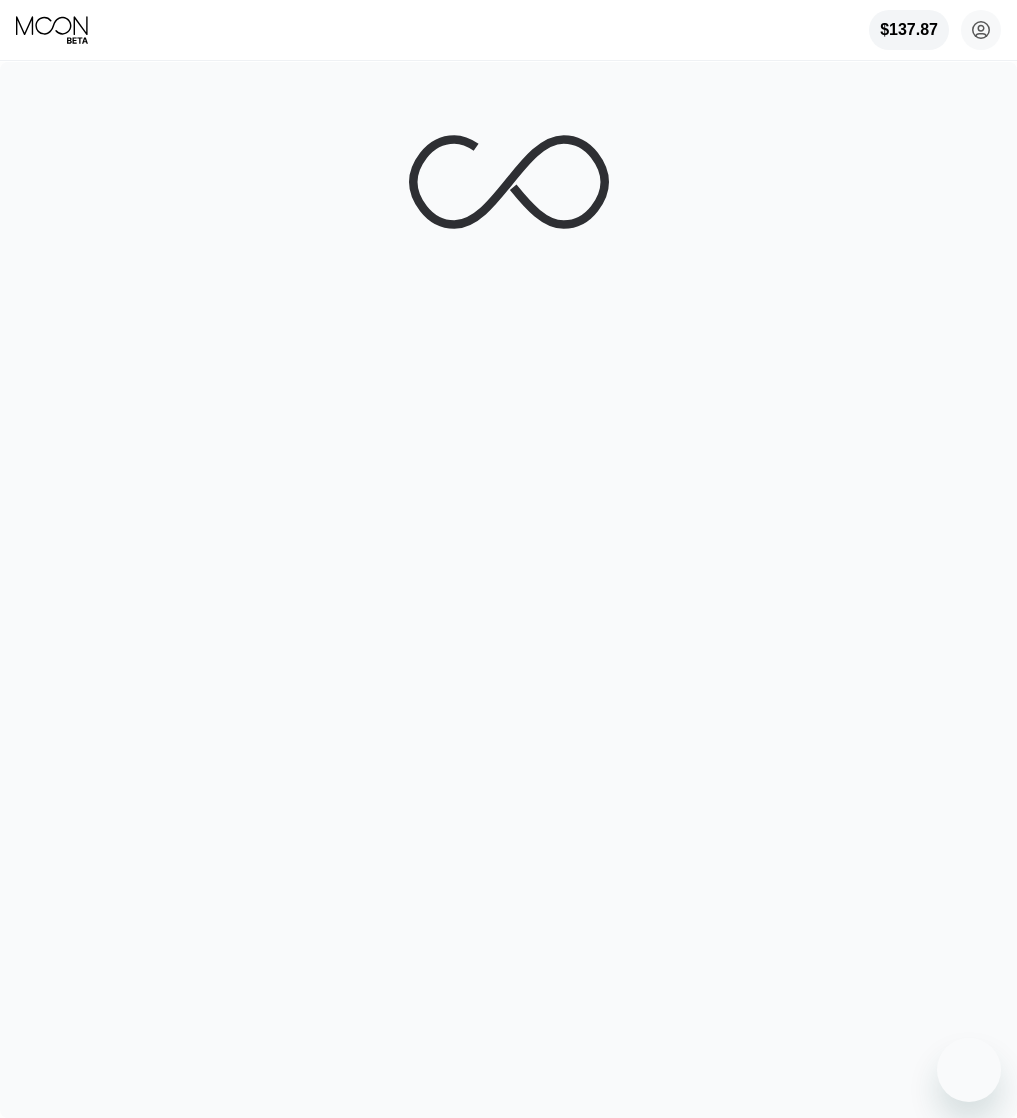 scroll, scrollTop: 0, scrollLeft: 0, axis: both 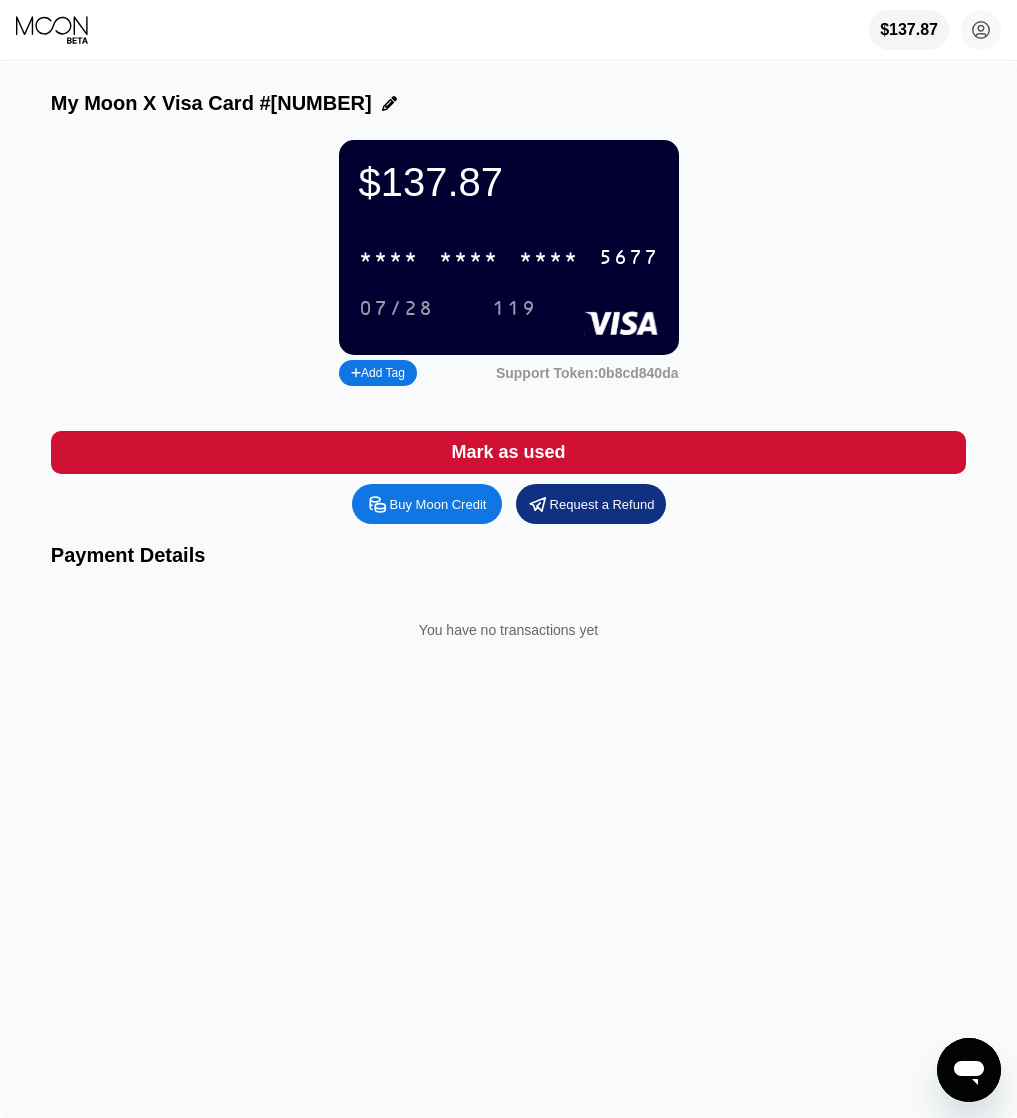 click on "* * * * * * * * * * * * 5677" at bounding box center [509, 257] 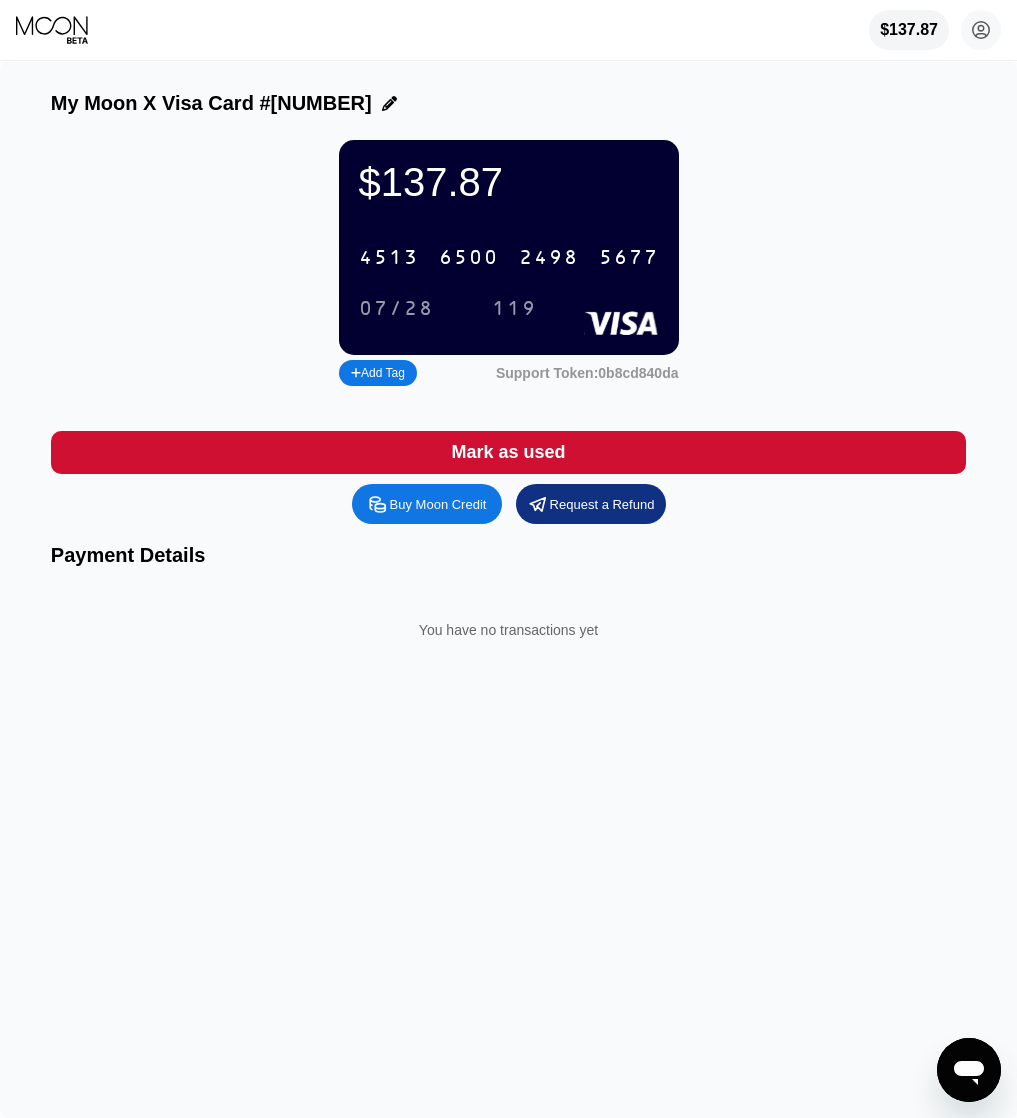 click on "$137.87 Bilal Kamoon bilal.kamoon@gmail.com  Home Settings Support Careers About Us Log out Privacy policy Terms" at bounding box center [508, 30] 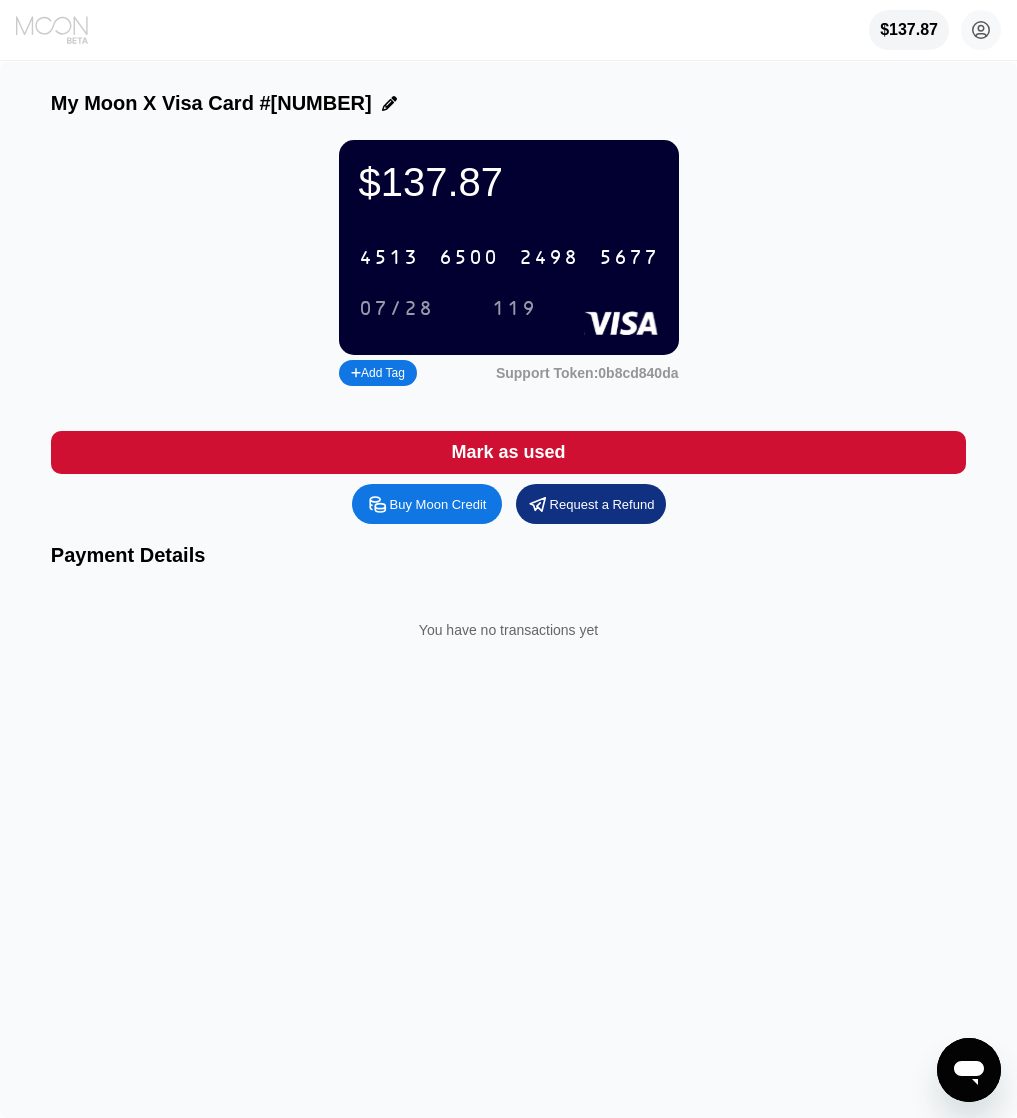 click 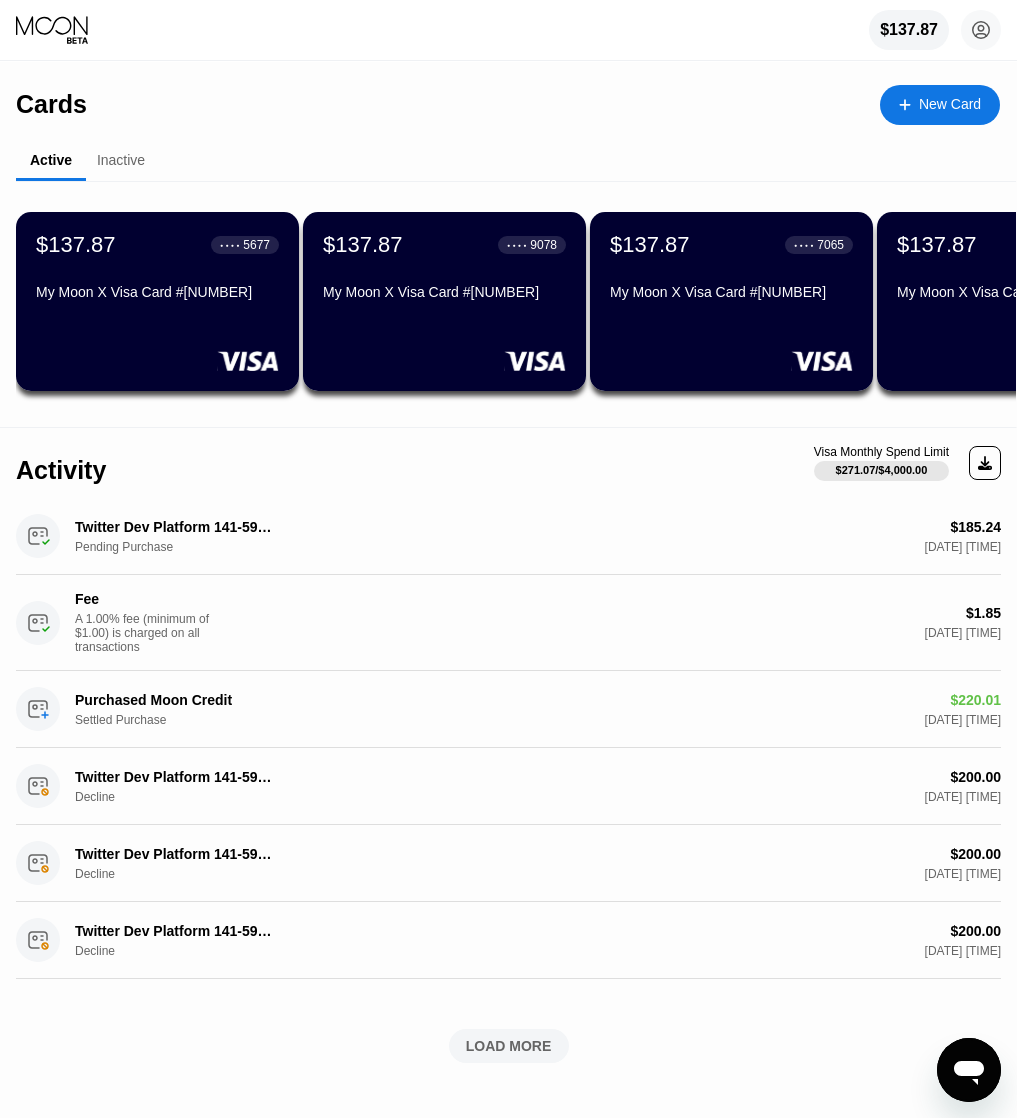 click on "New Card" at bounding box center (950, 104) 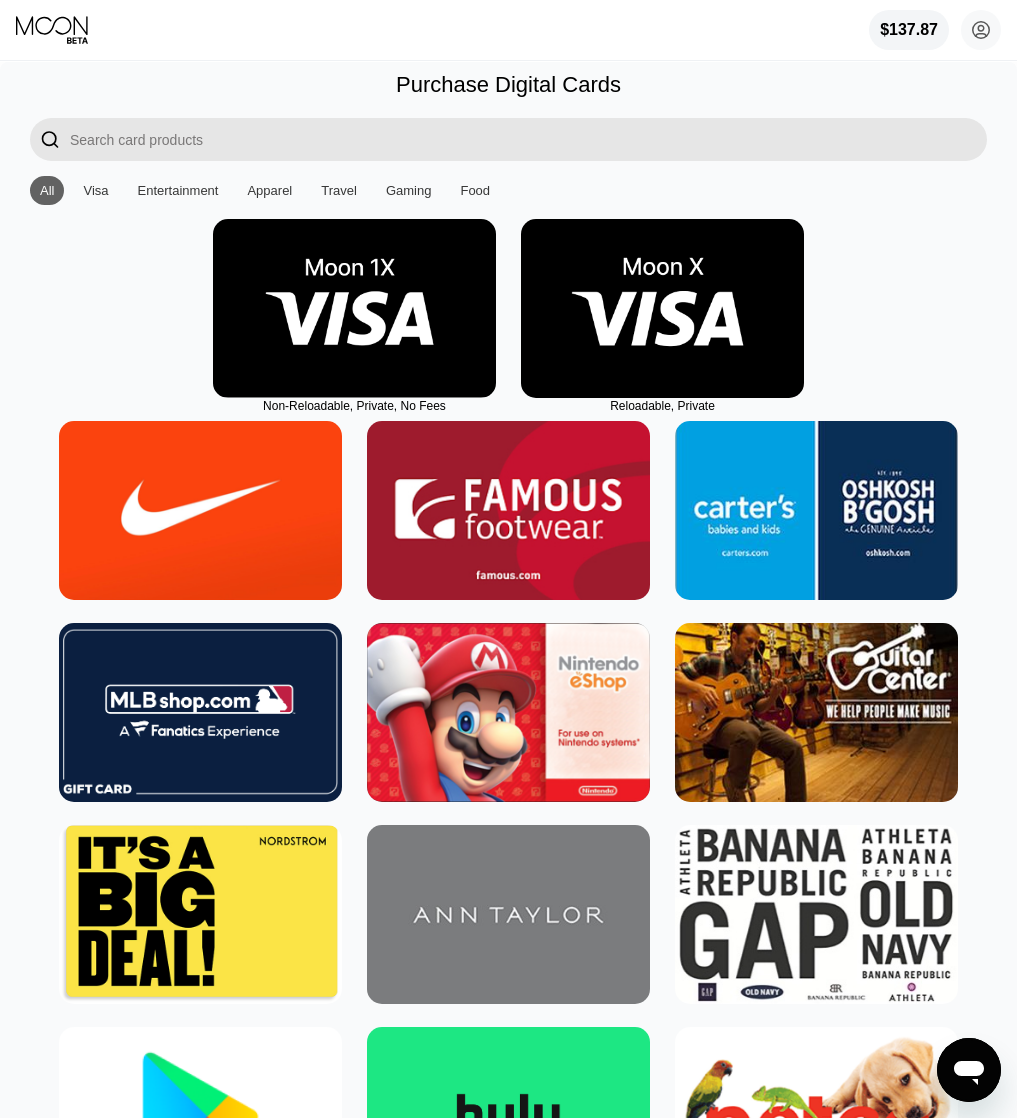 click at bounding box center (662, 308) 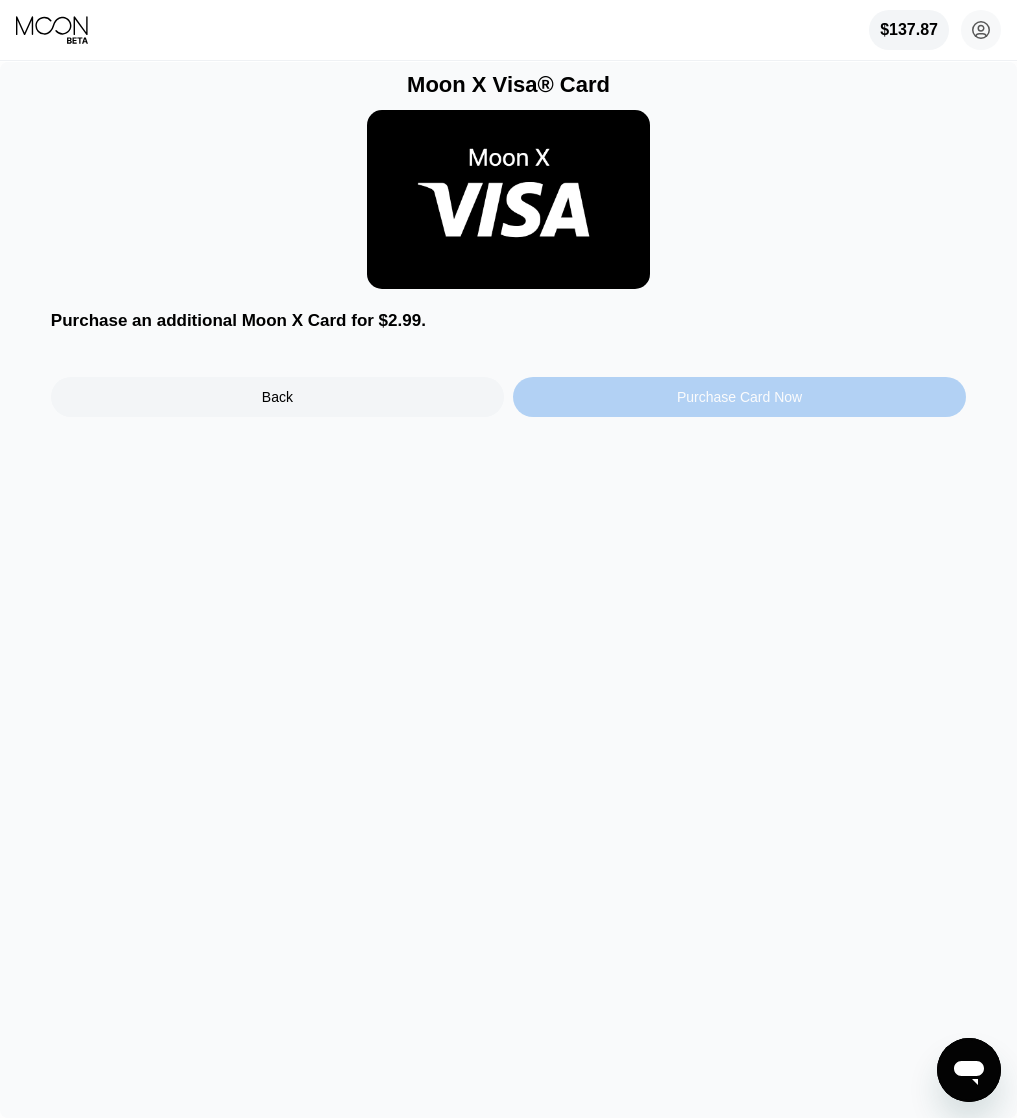 click on "Purchase Card Now" at bounding box center [739, 397] 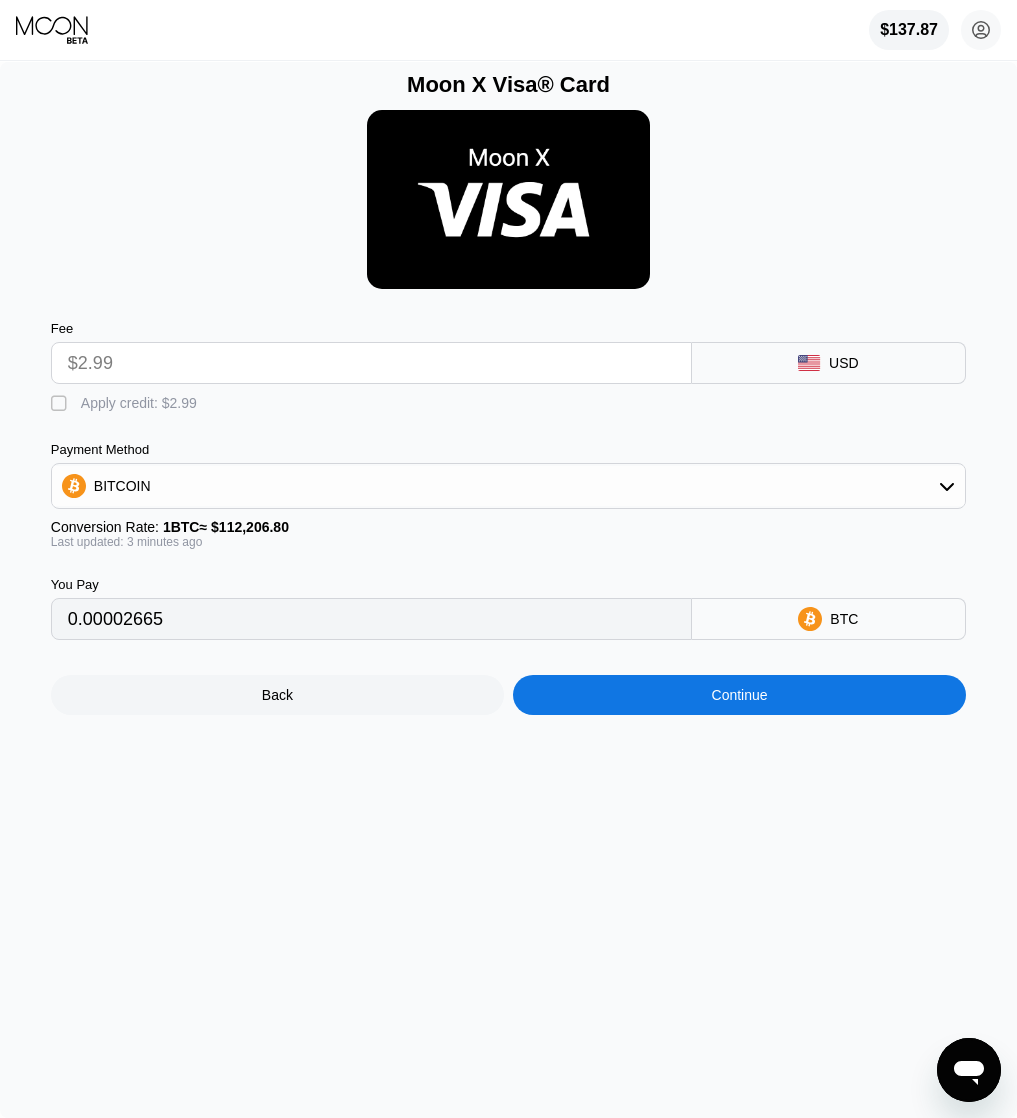 click on " Apply credit: $2.99" at bounding box center [129, 404] 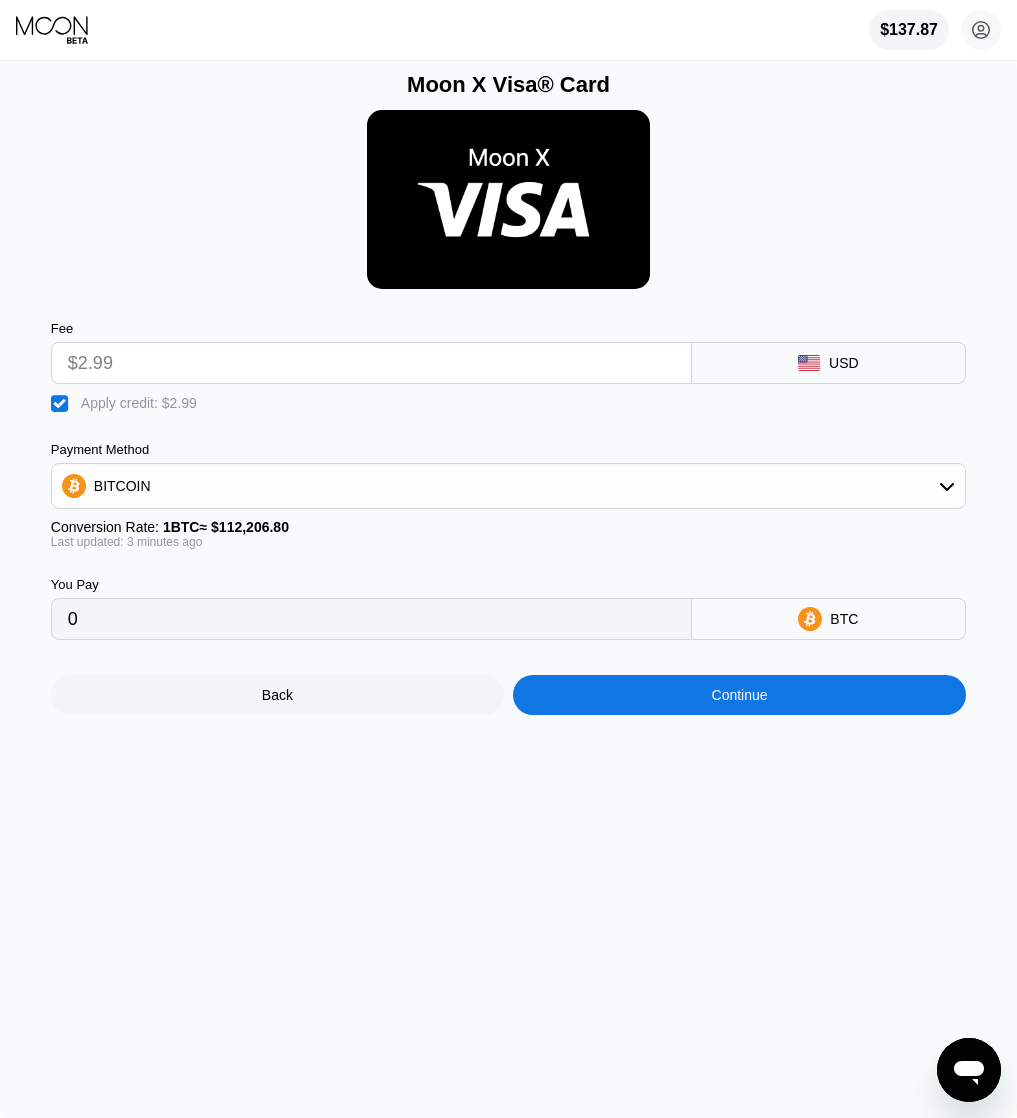click on "Continue" at bounding box center (739, 695) 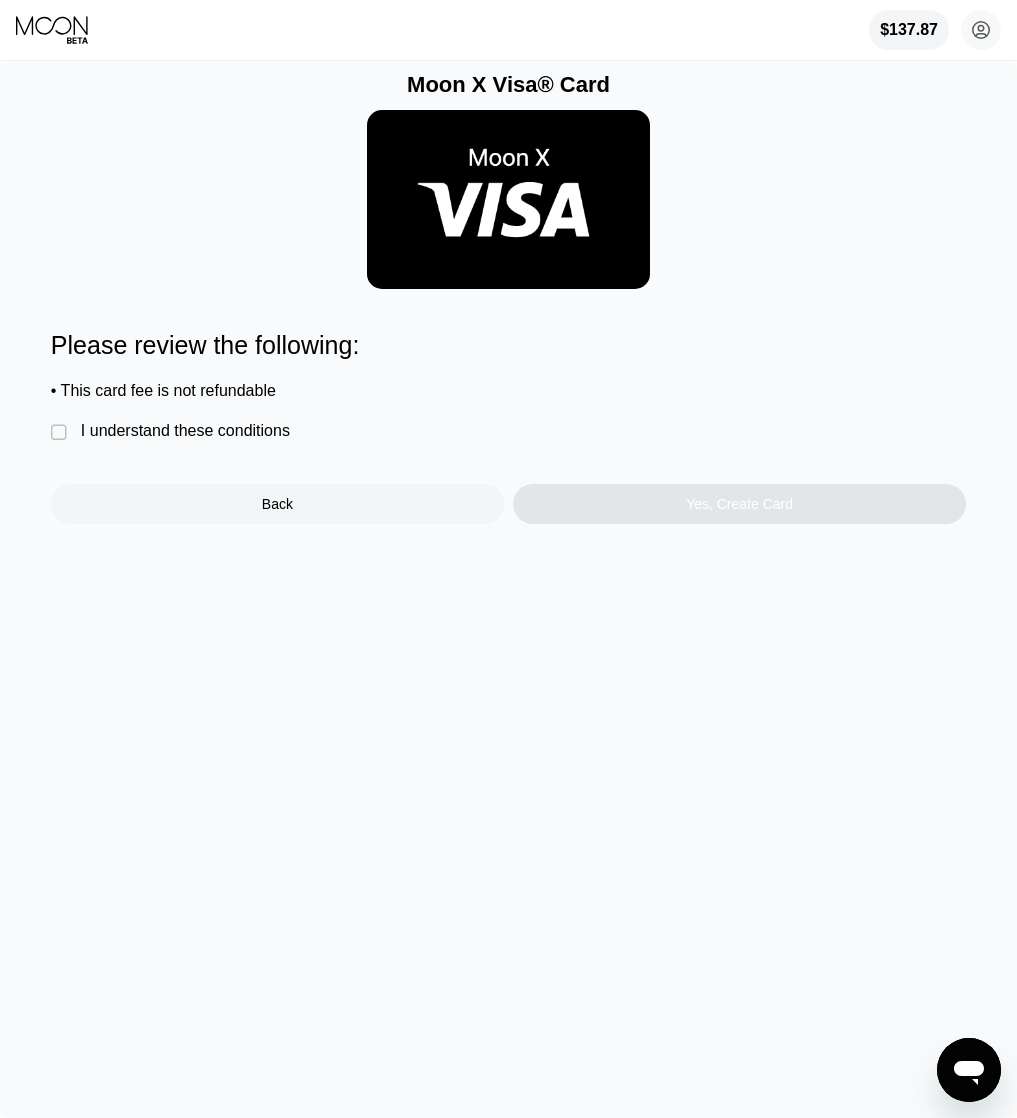 click on "I understand these conditions" at bounding box center [185, 431] 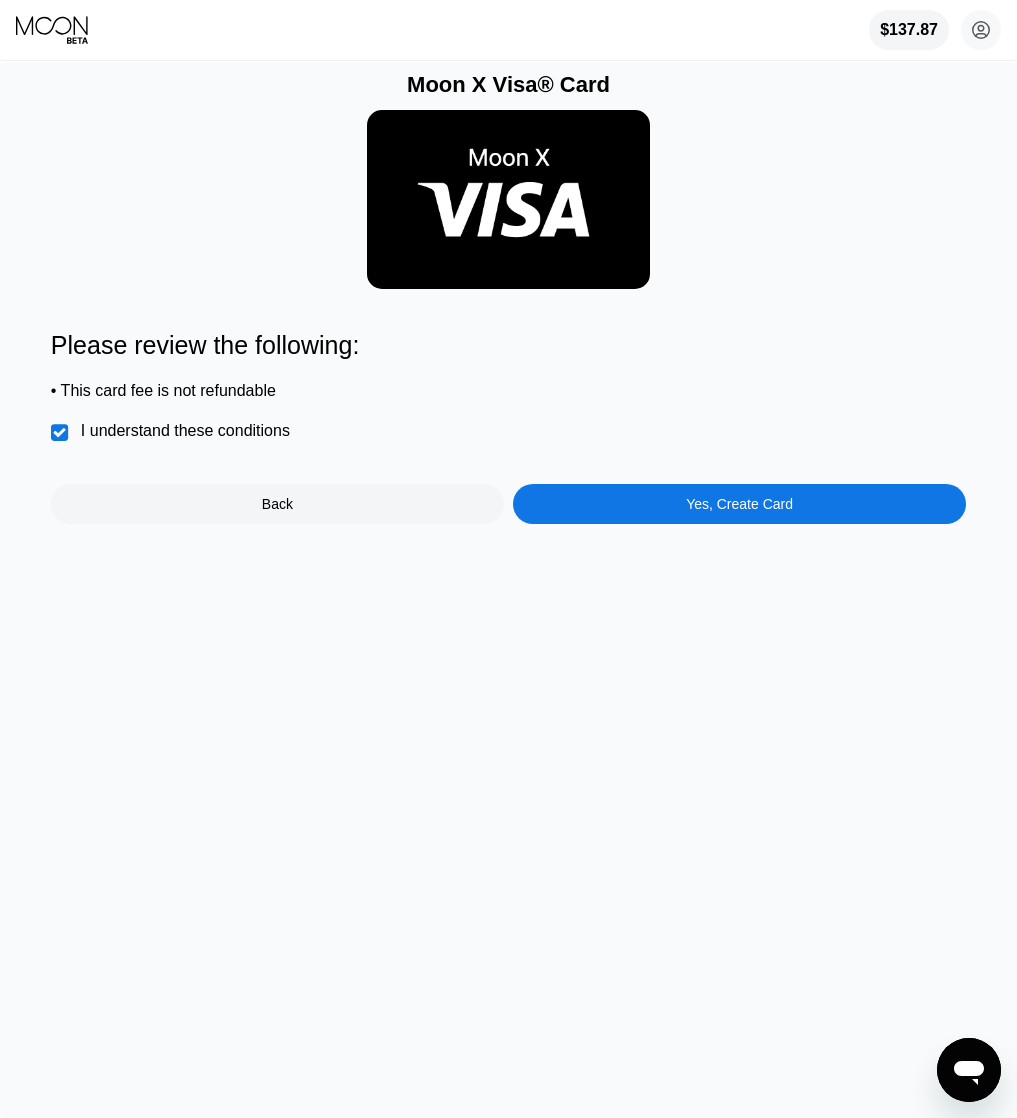 click on "Yes, Create Card" at bounding box center (739, 504) 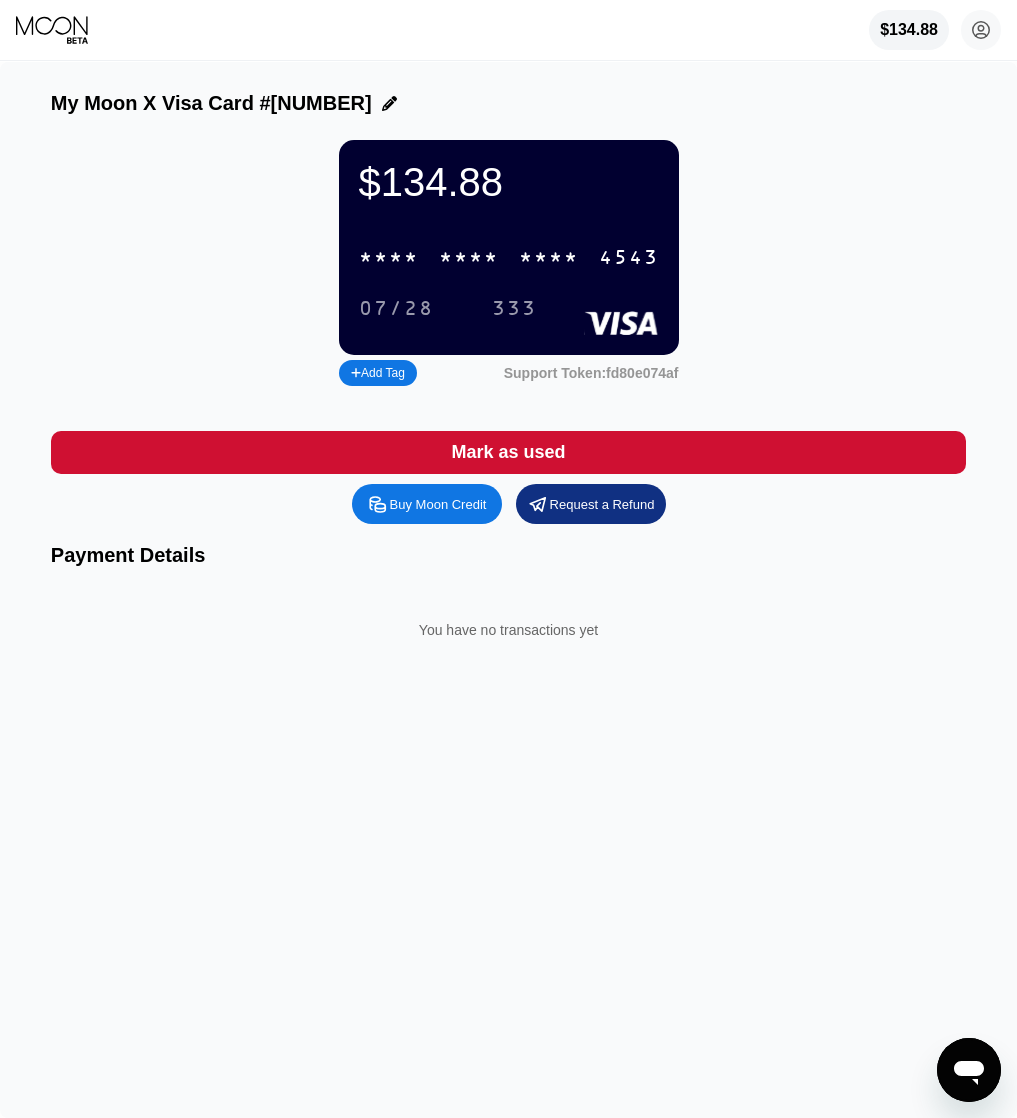 click on "* * * * * * * * * * * * 4543" at bounding box center (509, 257) 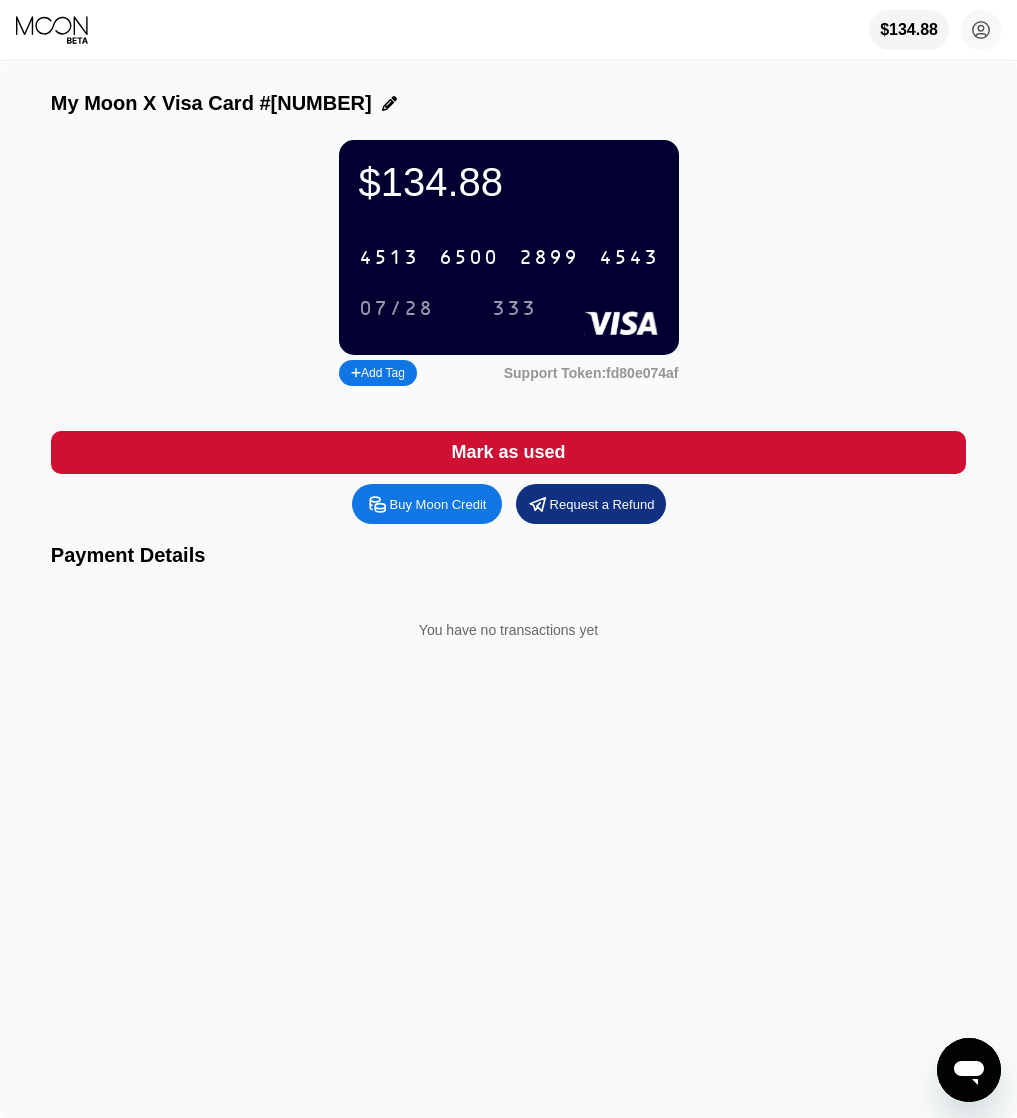 click 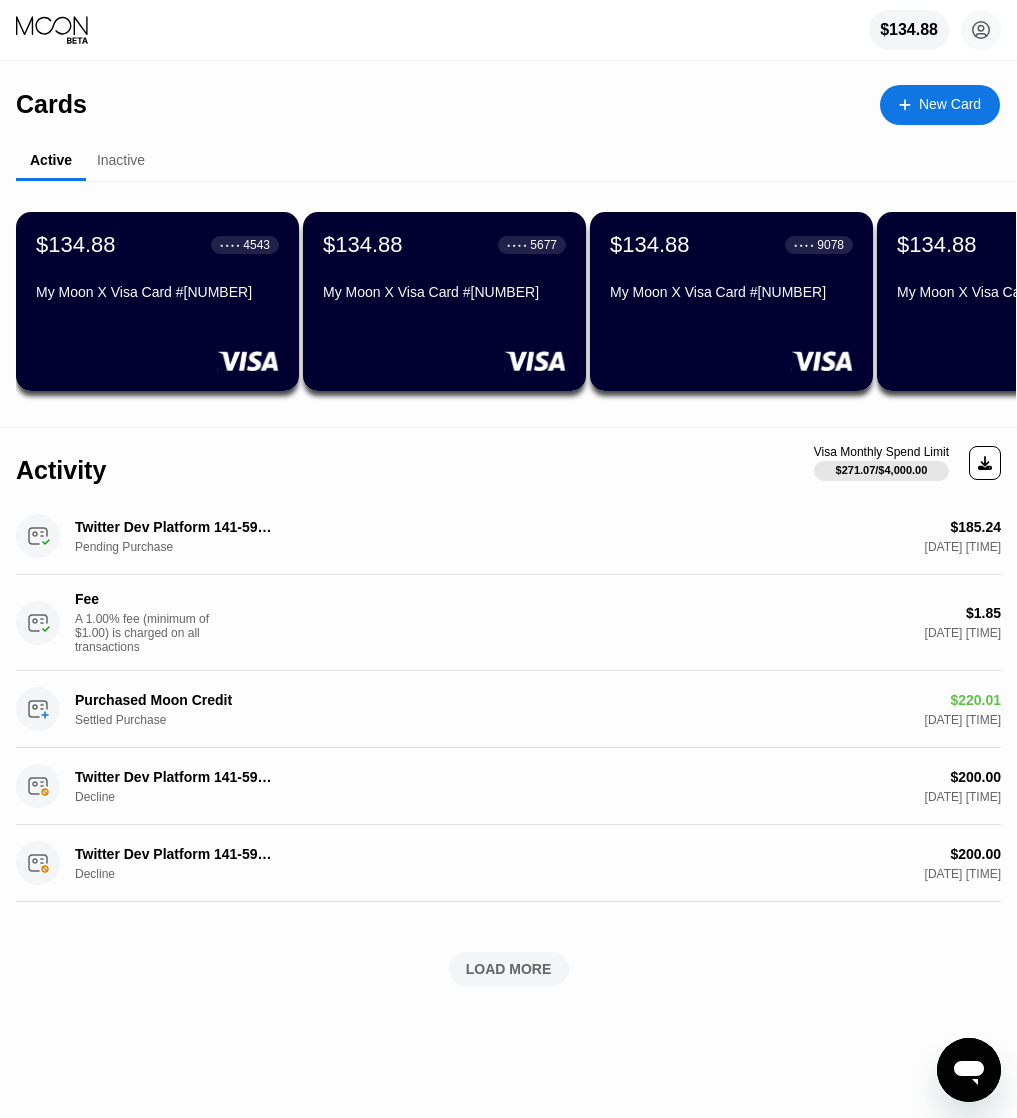 click at bounding box center (915, 104) 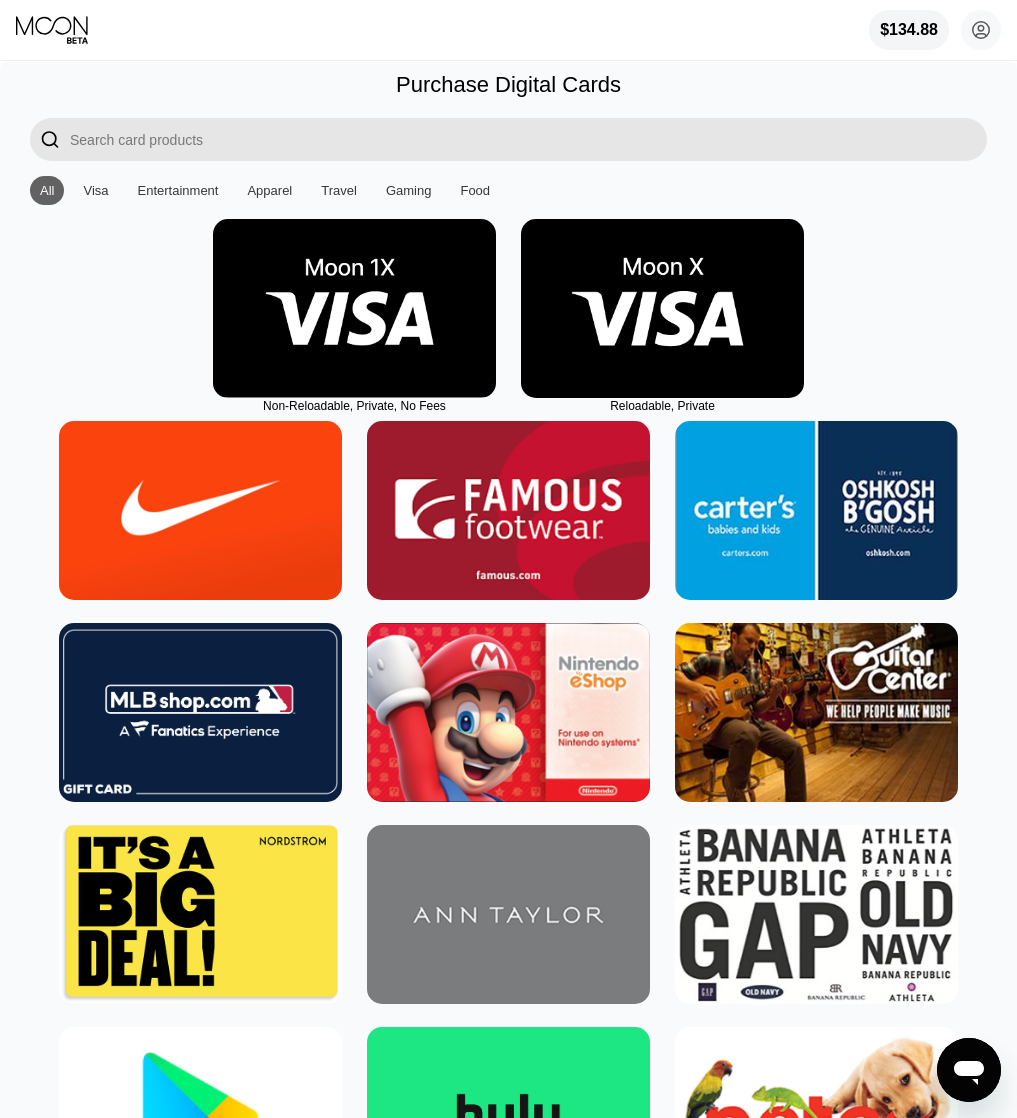 click at bounding box center [662, 308] 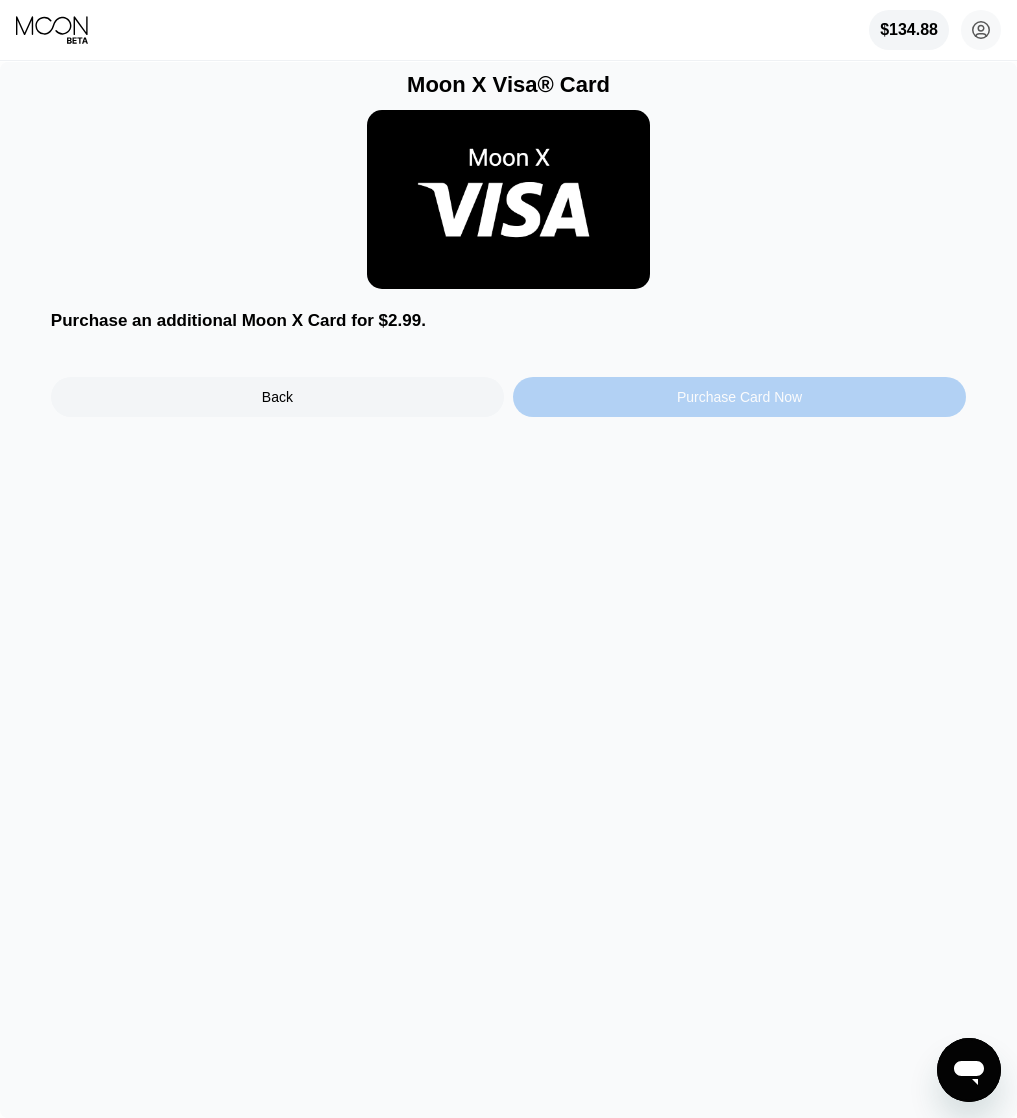 click on "Purchase Card Now" at bounding box center [739, 397] 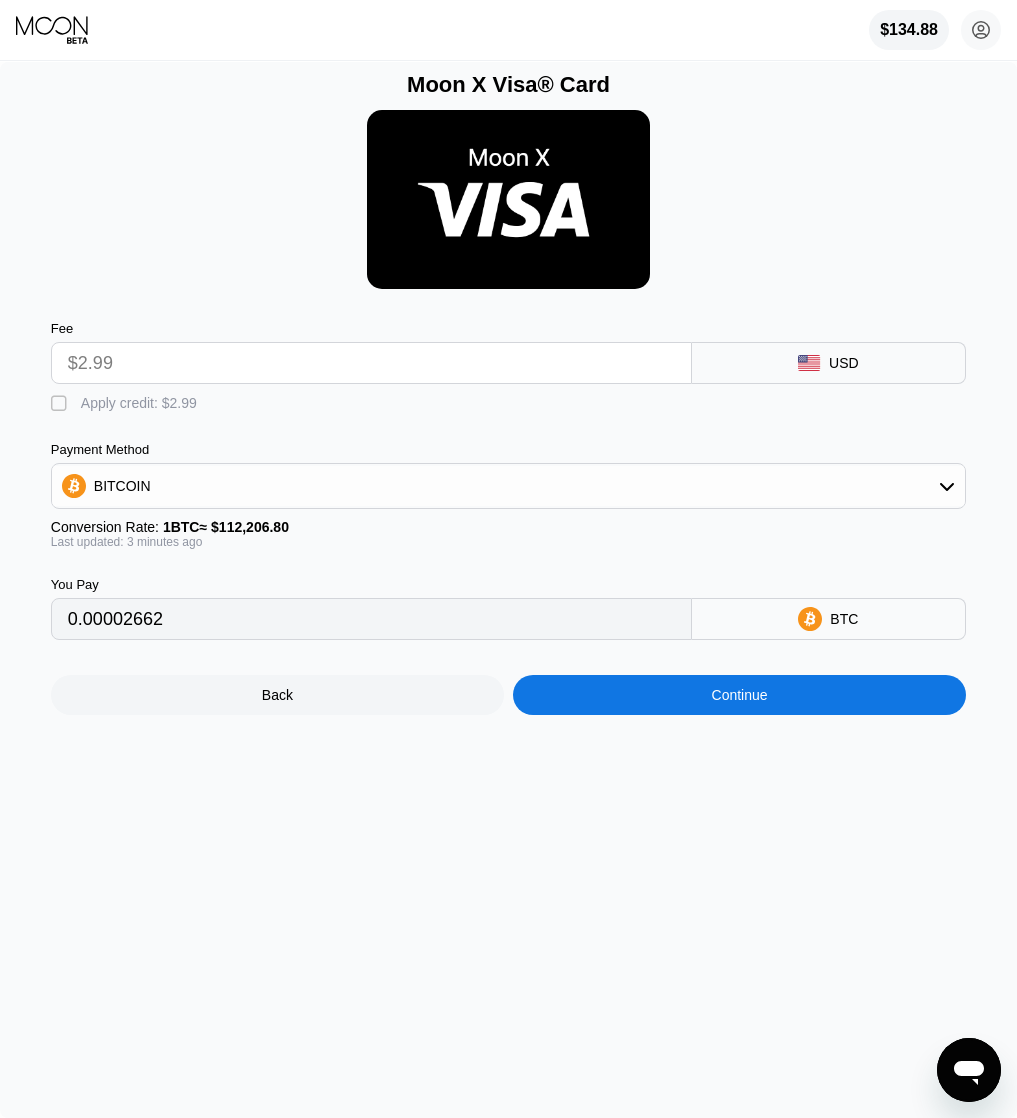 click on "Apply credit: $2.99" at bounding box center [139, 403] 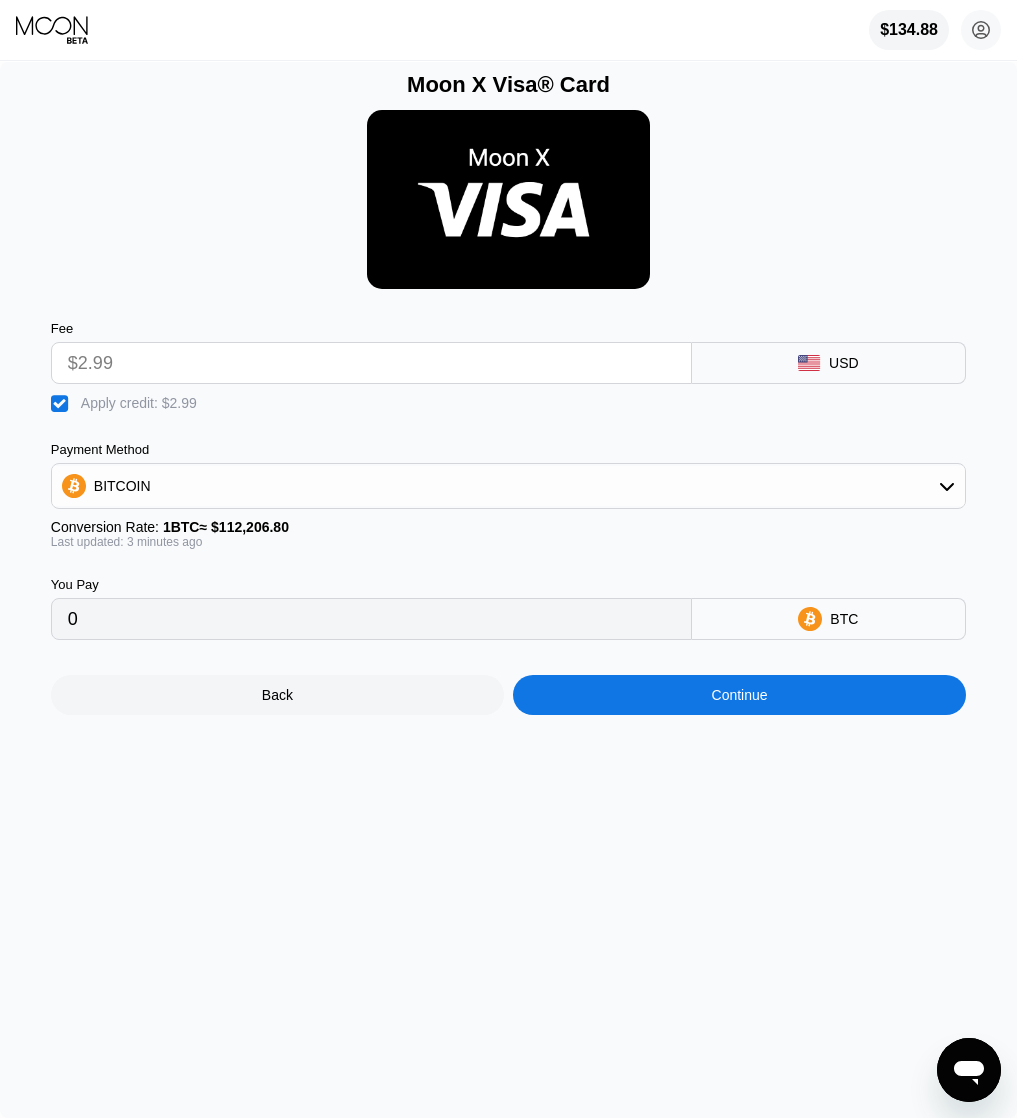 click on "Continue" at bounding box center (739, 695) 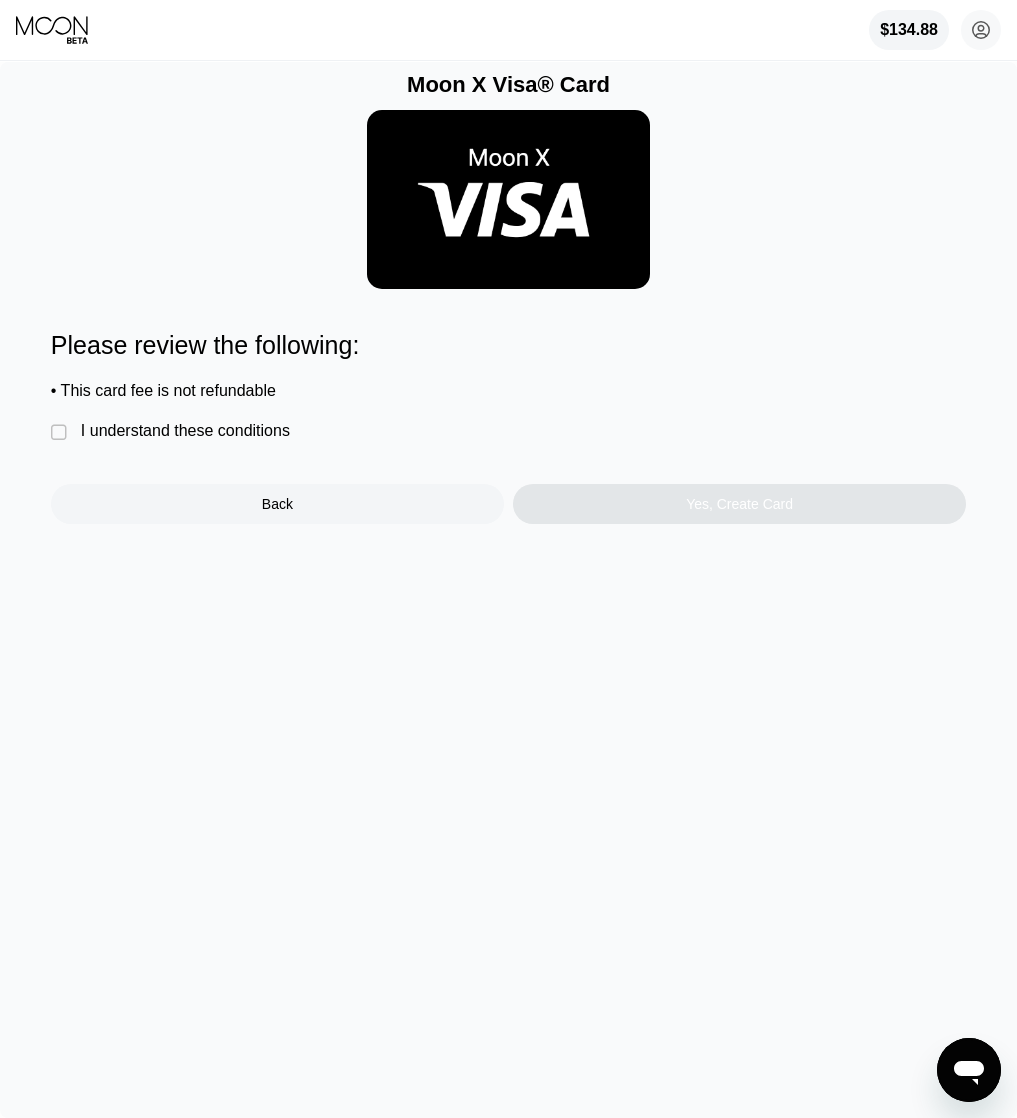click on "I understand these conditions" at bounding box center [185, 431] 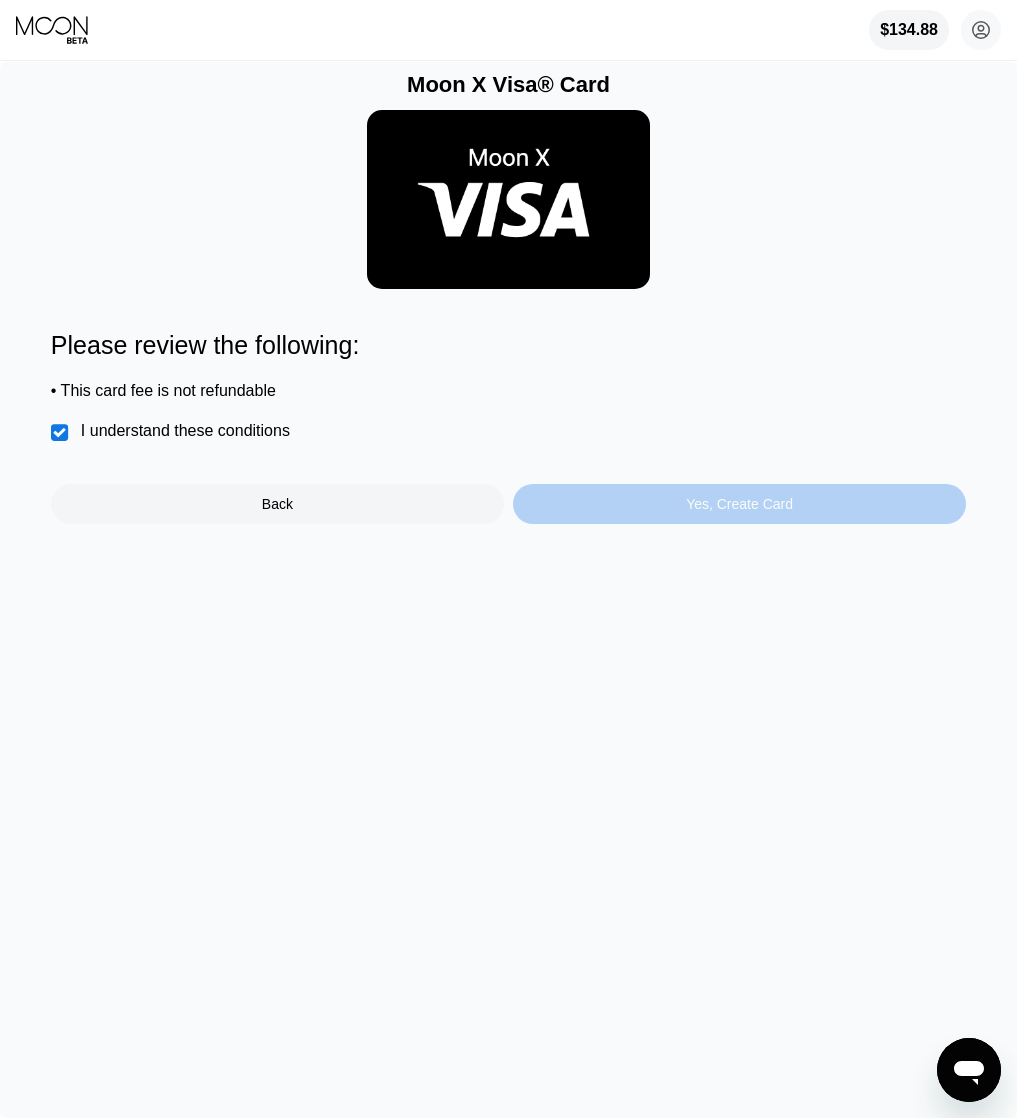 click on "Yes, Create Card" at bounding box center [739, 504] 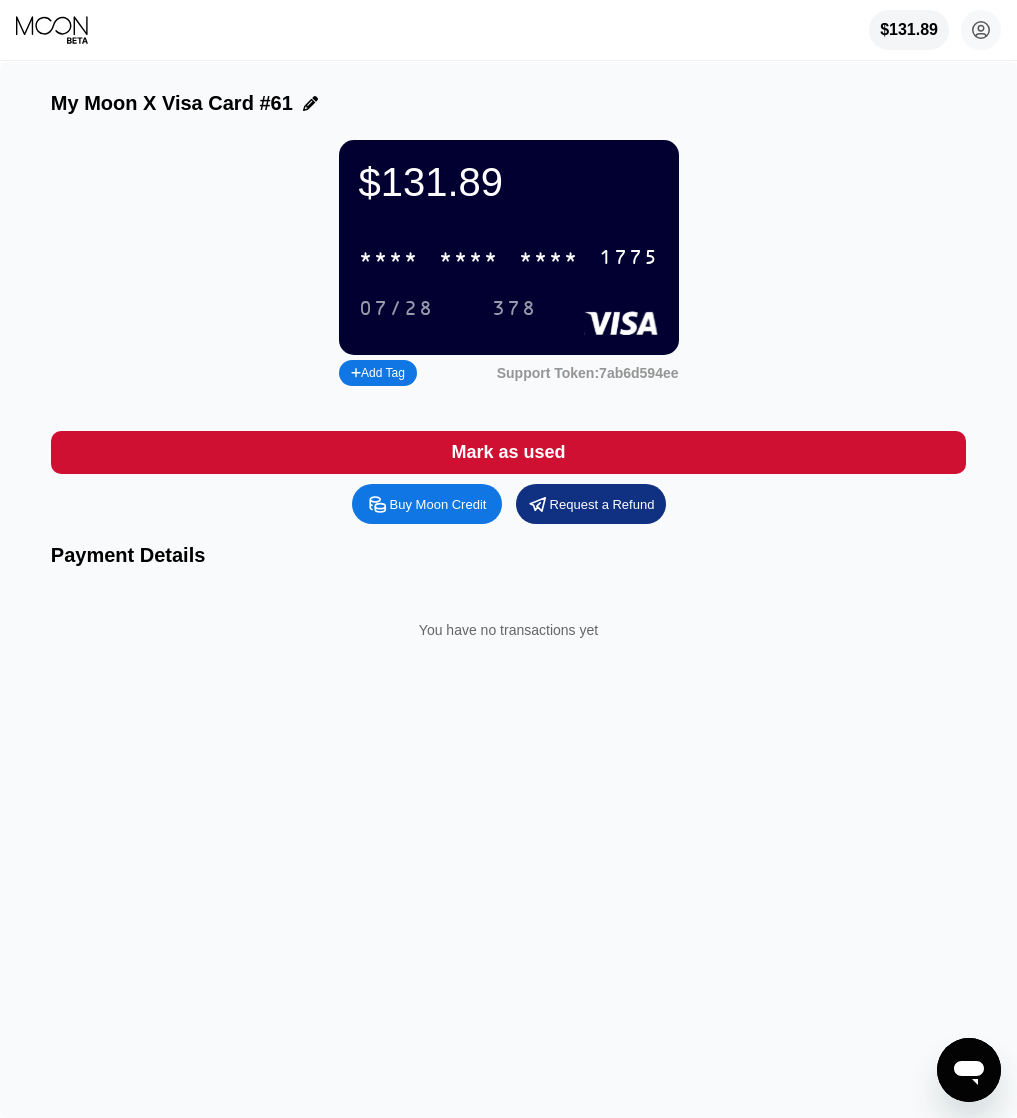 click on "* * * *" at bounding box center [549, 258] 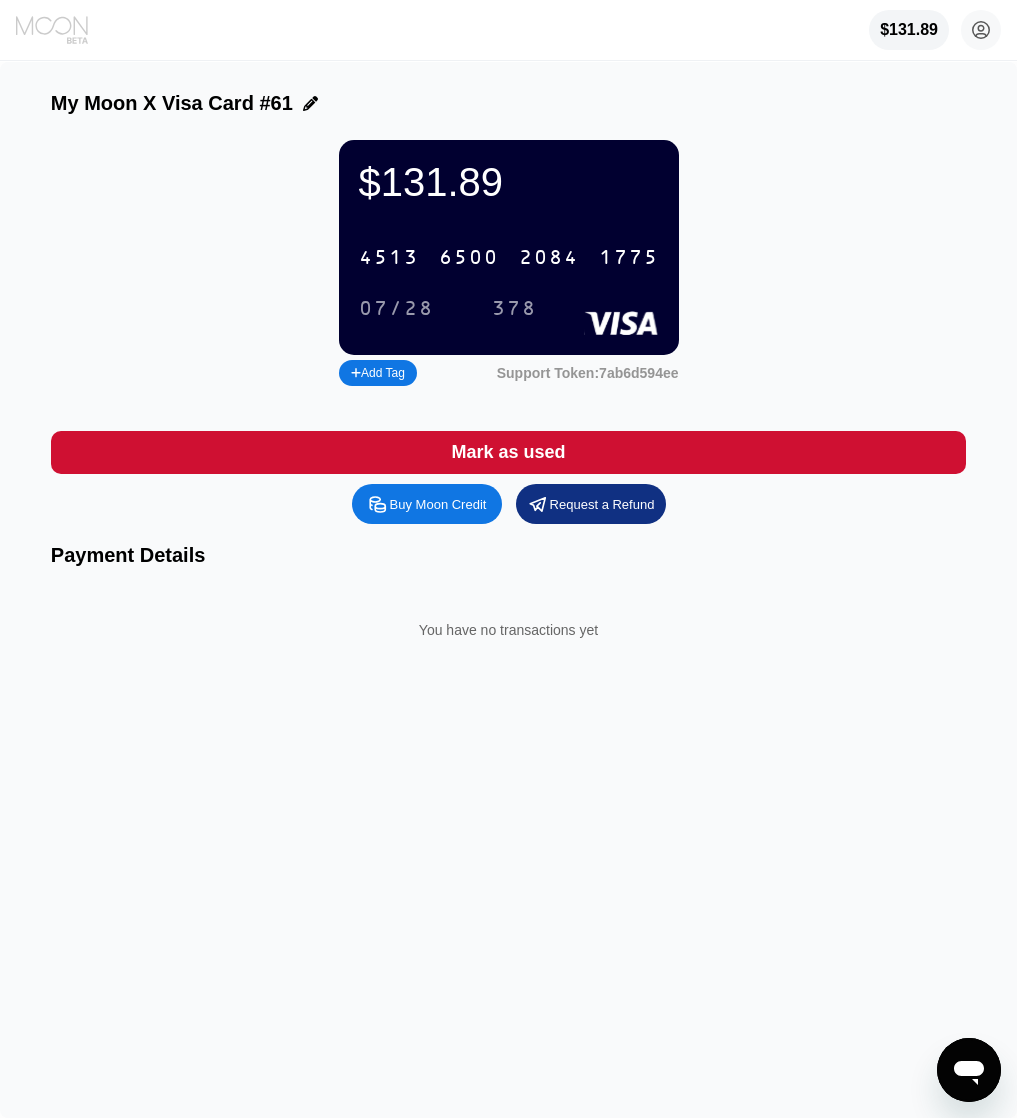 click 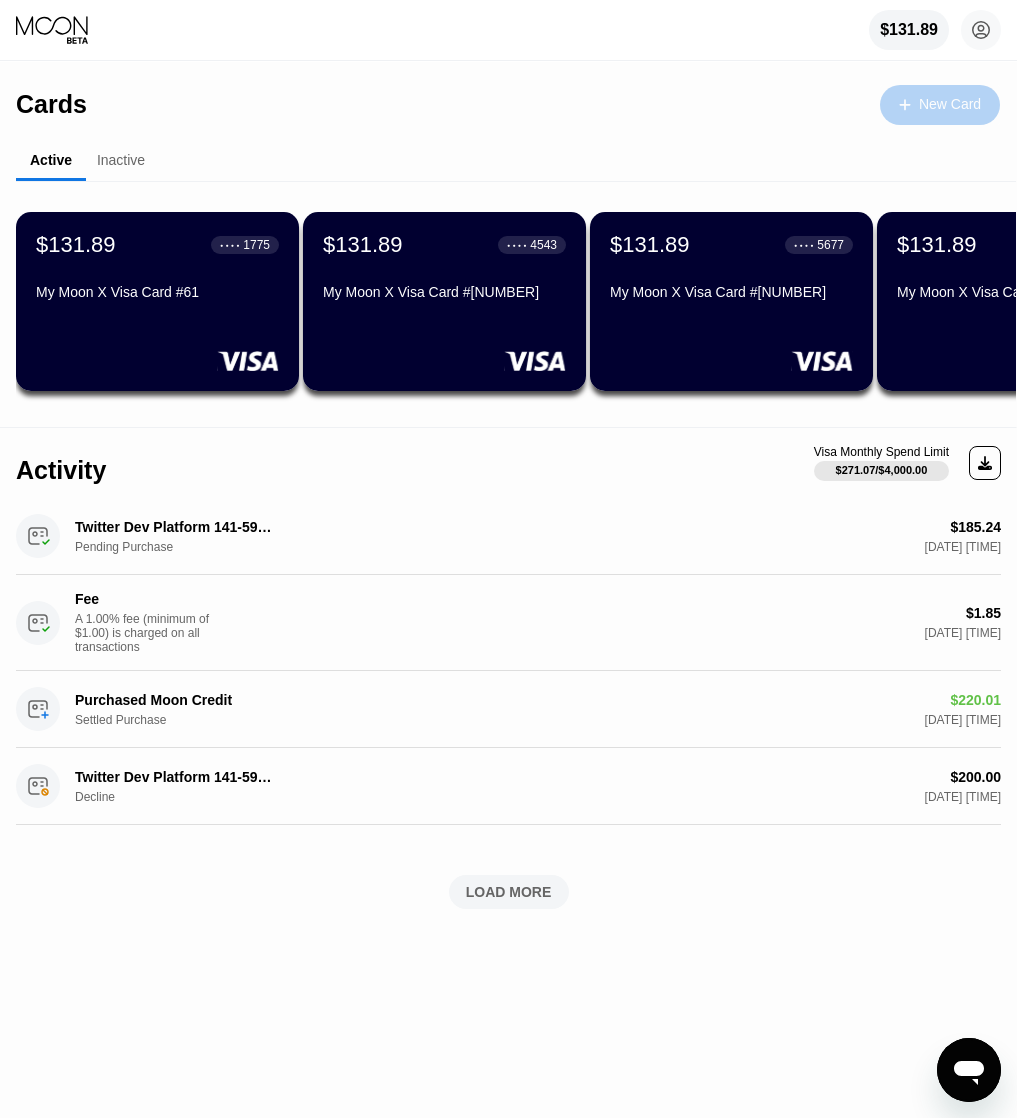 click on "New Card" at bounding box center [940, 105] 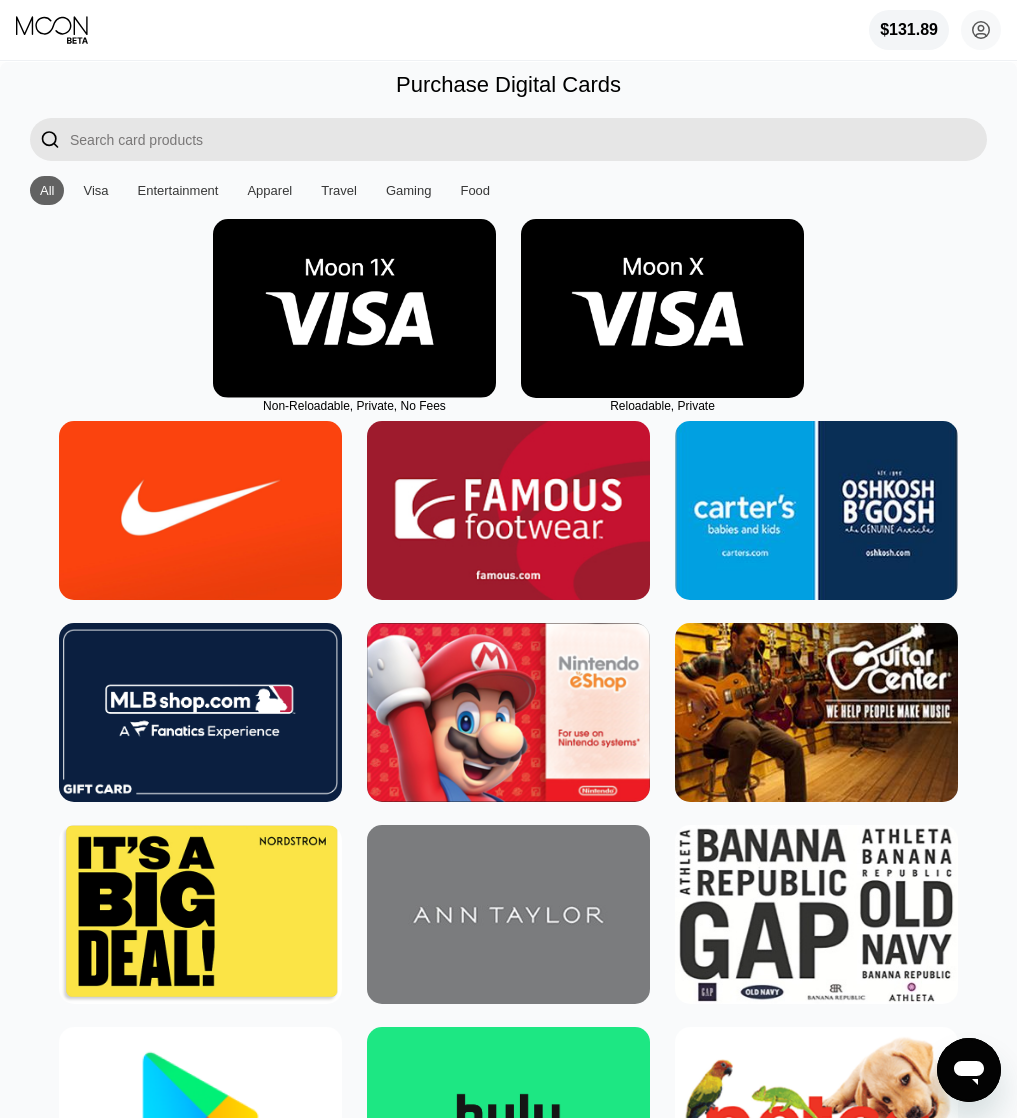 click at bounding box center (662, 308) 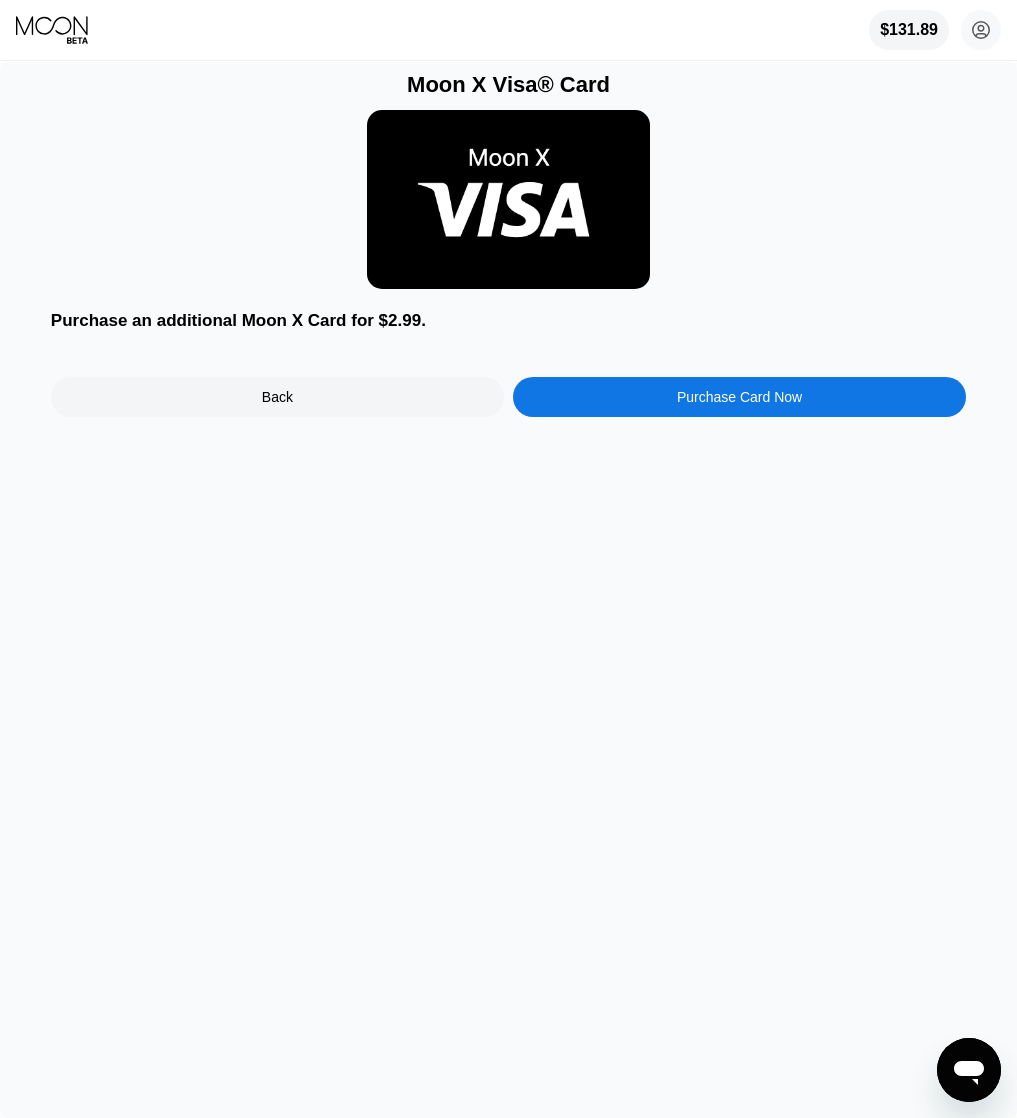 click on "Purchase Card Now" at bounding box center [739, 397] 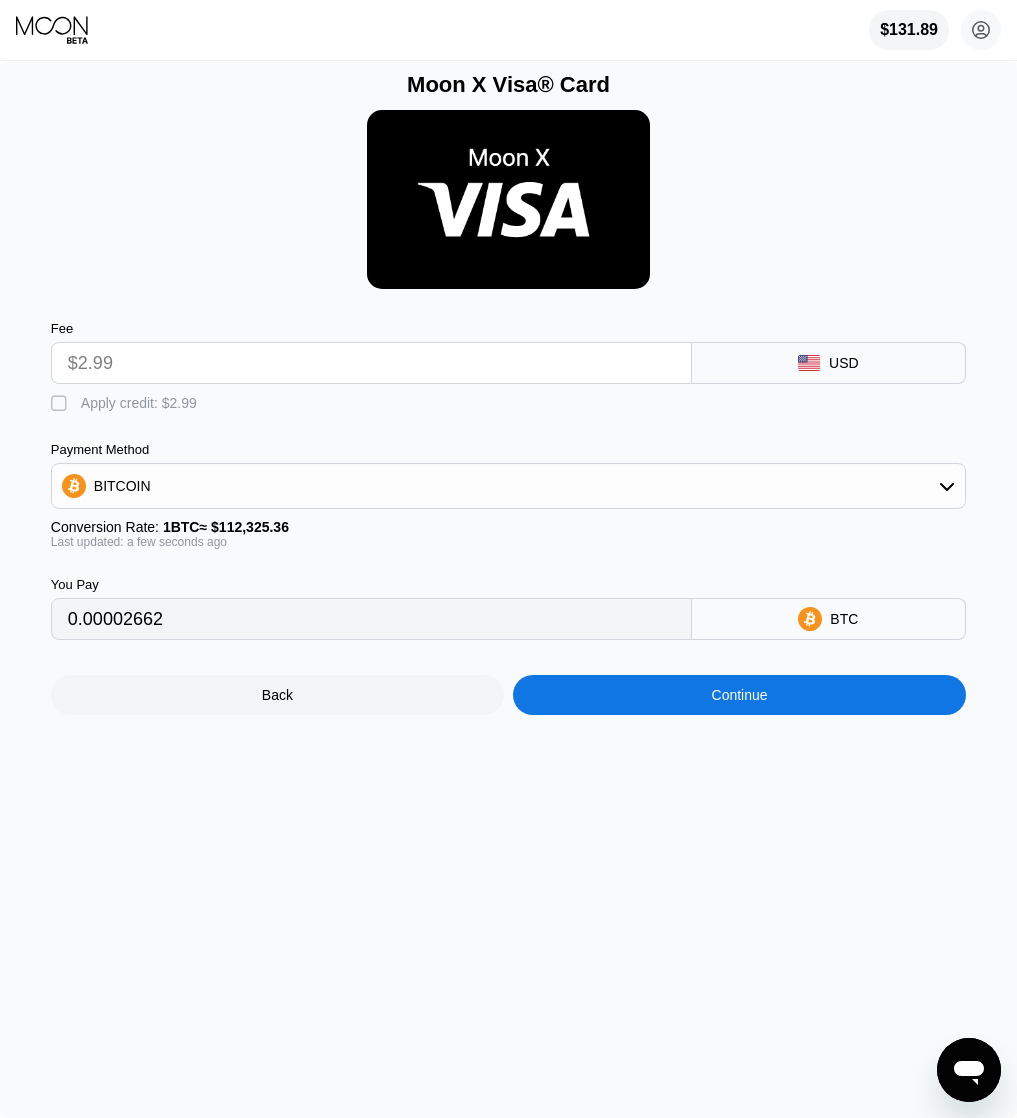 click on "Fee $2.99 USD  Apply credit: $2.99 Payment Method BITCOIN Conversion Rate:   1  BTC  ≈   $112,325.36 Last updated:   a few seconds ago You Pay 0.00002662 BTC" at bounding box center [508, 470] 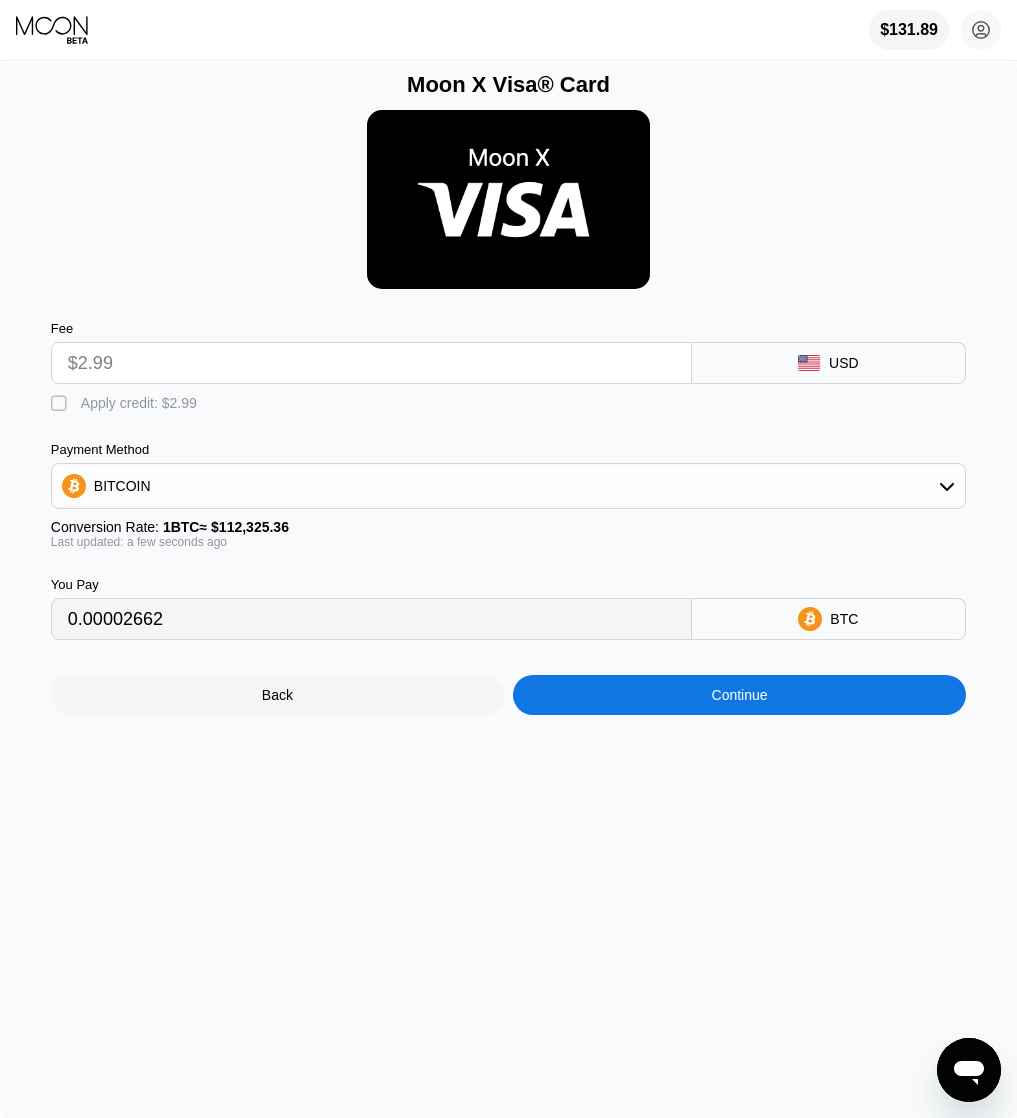click on "Apply credit: $2.99" at bounding box center [139, 403] 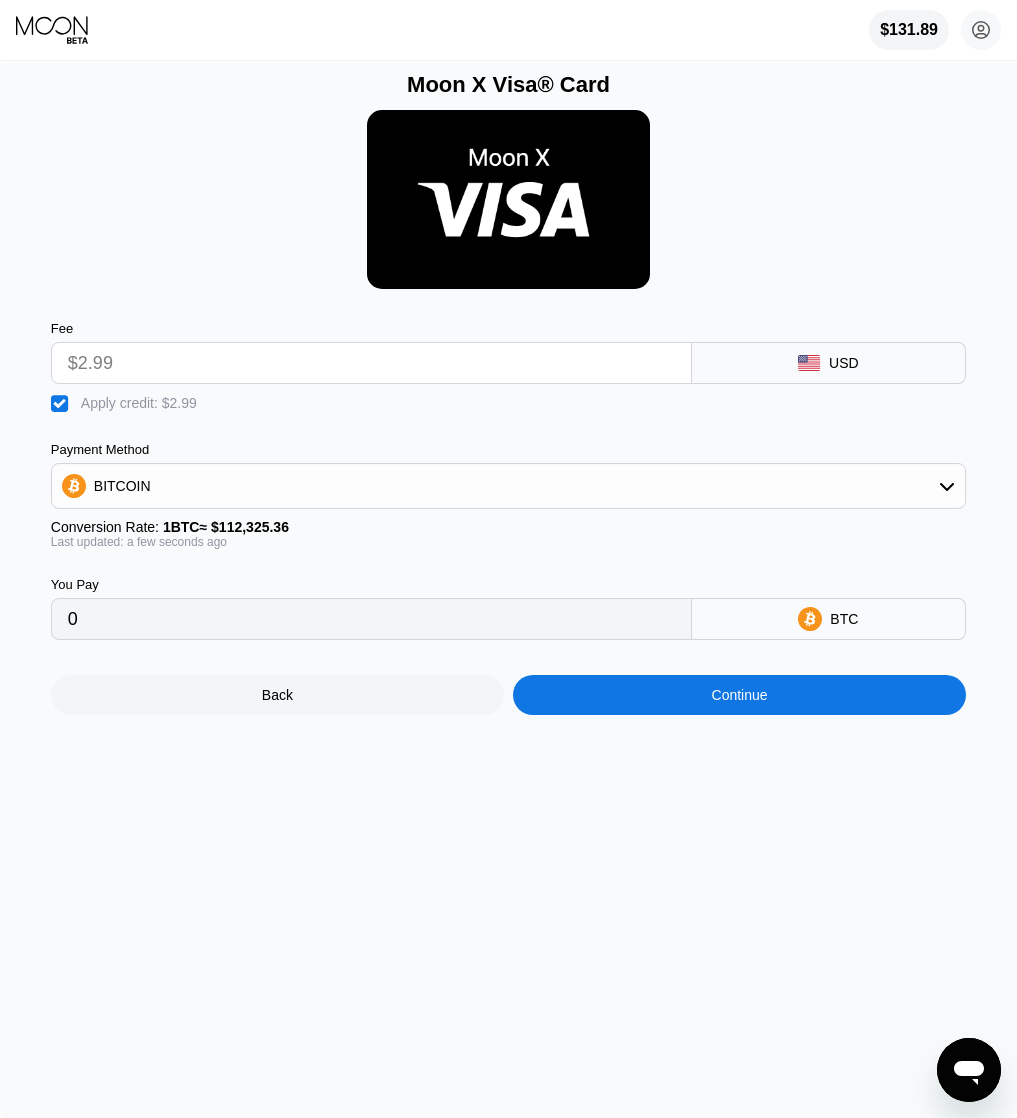 click on "Continue" at bounding box center (740, 695) 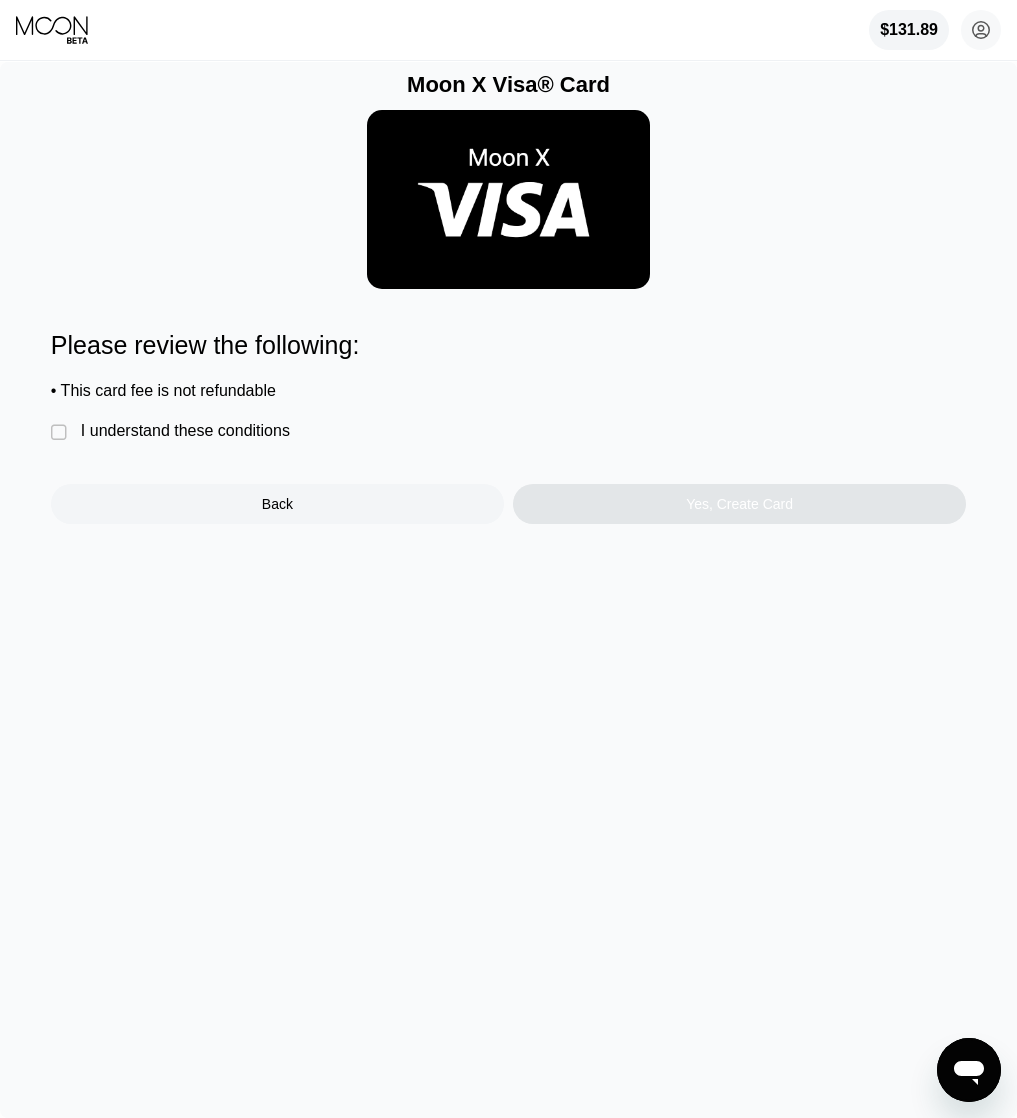 click on "Please review the following: • This card fee is not refundable  I understand these conditions Back Yes, Create Card" at bounding box center (508, 427) 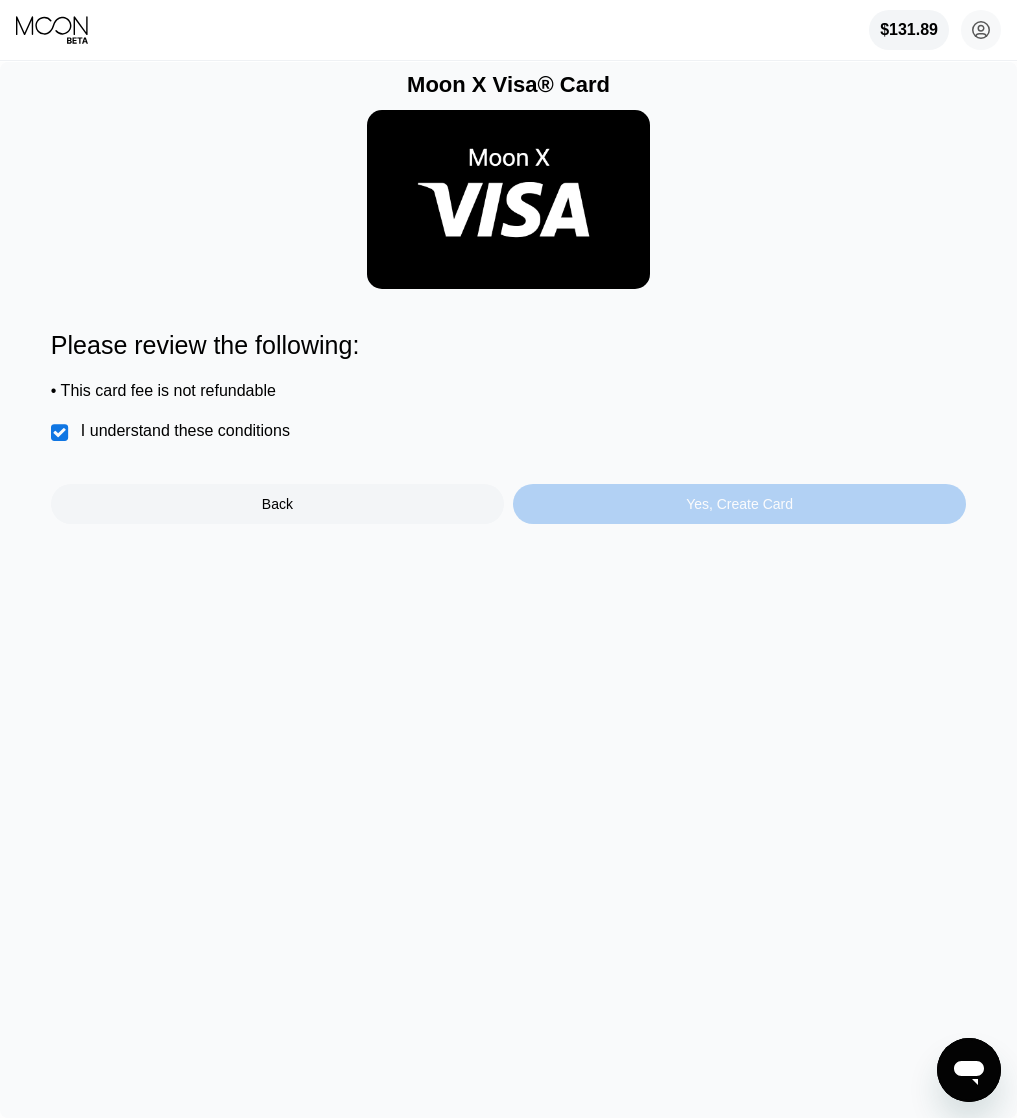 click on "Yes, Create Card" at bounding box center [739, 504] 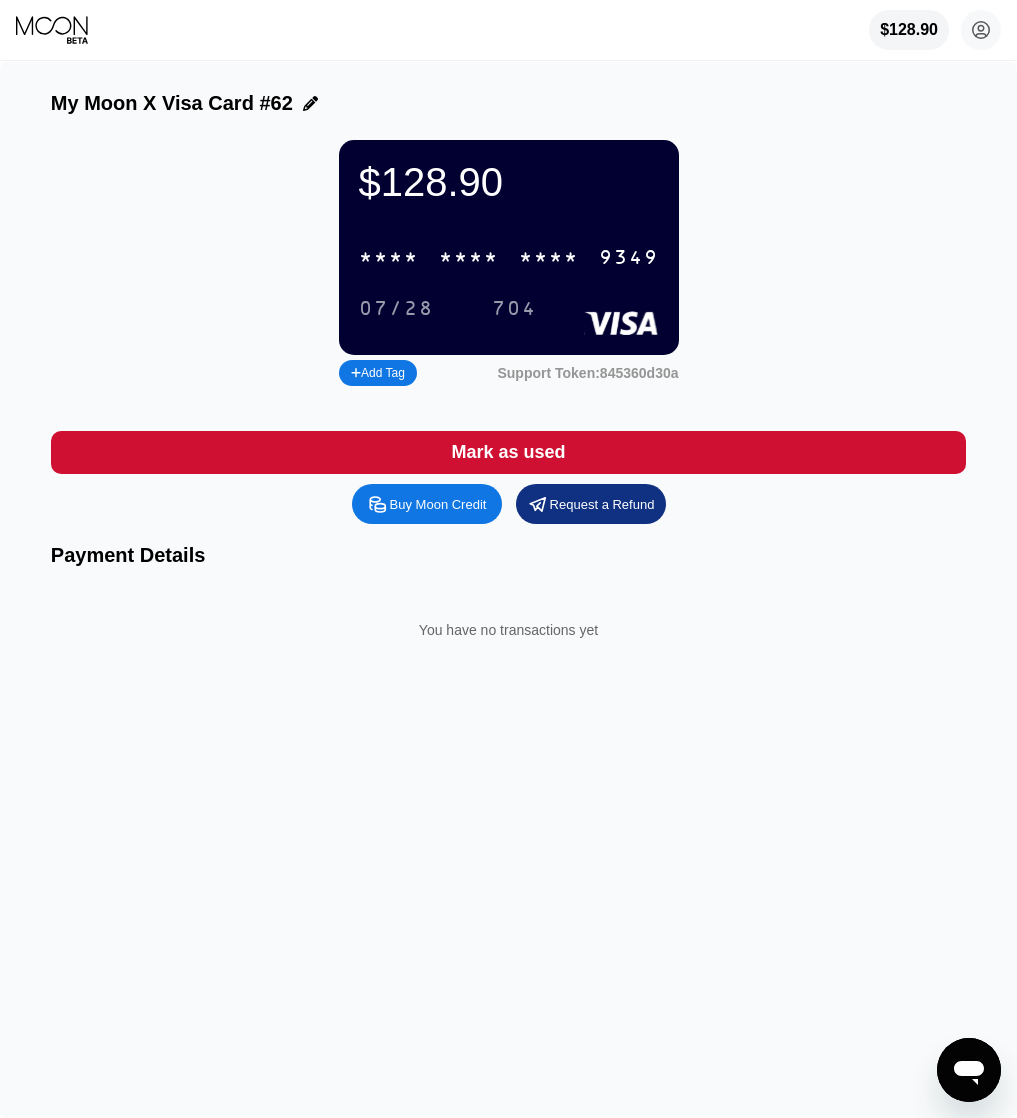 click on "* * * * * * * * * * * * 9349" at bounding box center (509, 257) 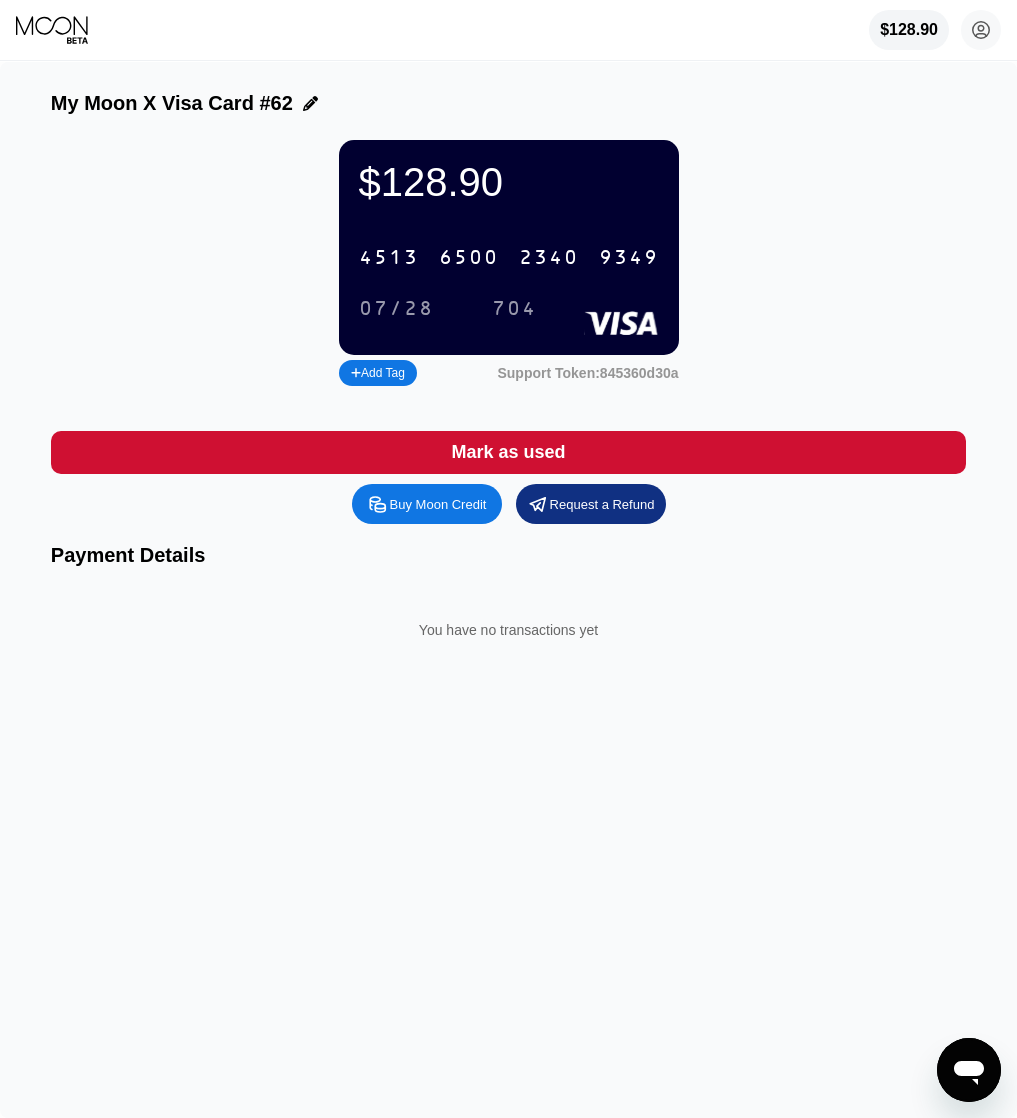 click 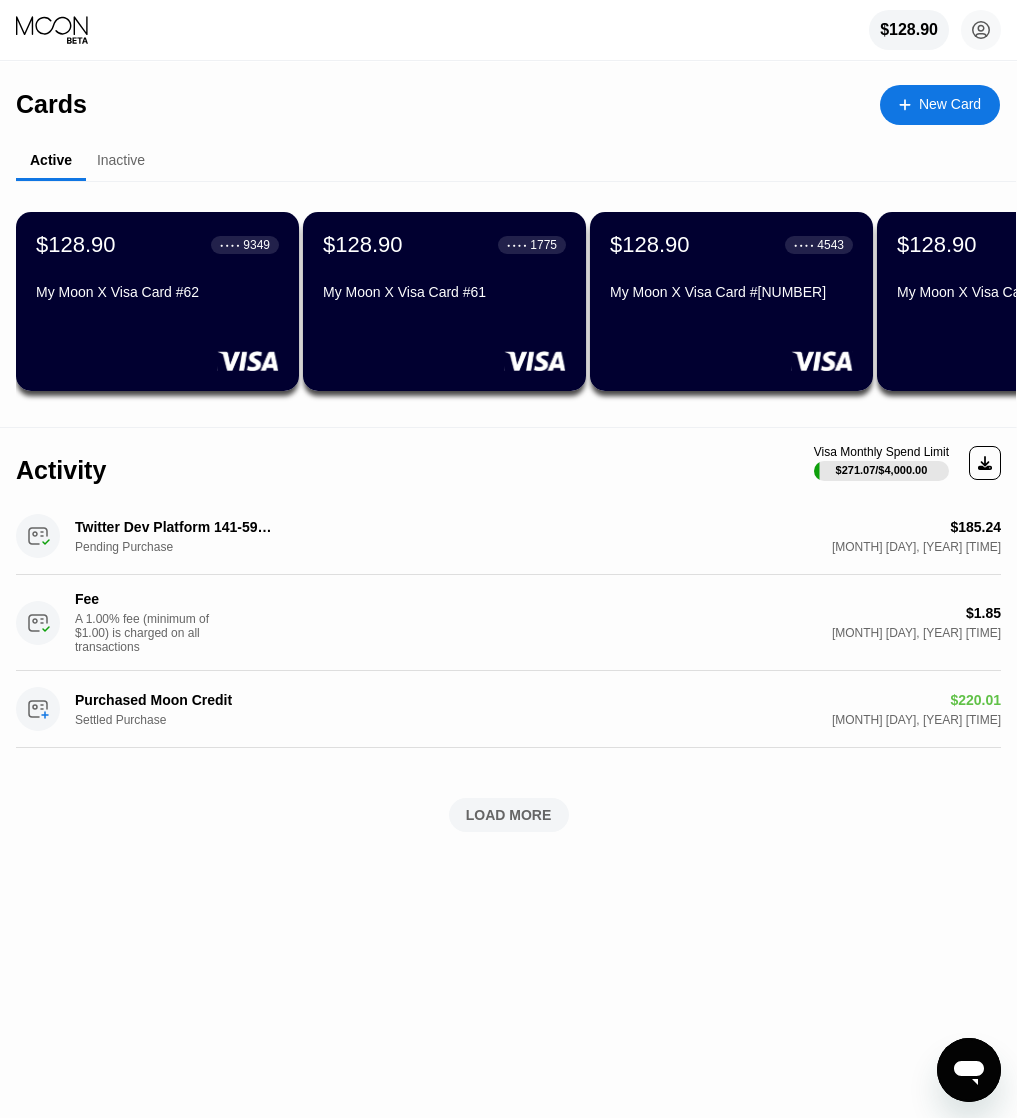 scroll, scrollTop: 0, scrollLeft: 0, axis: both 